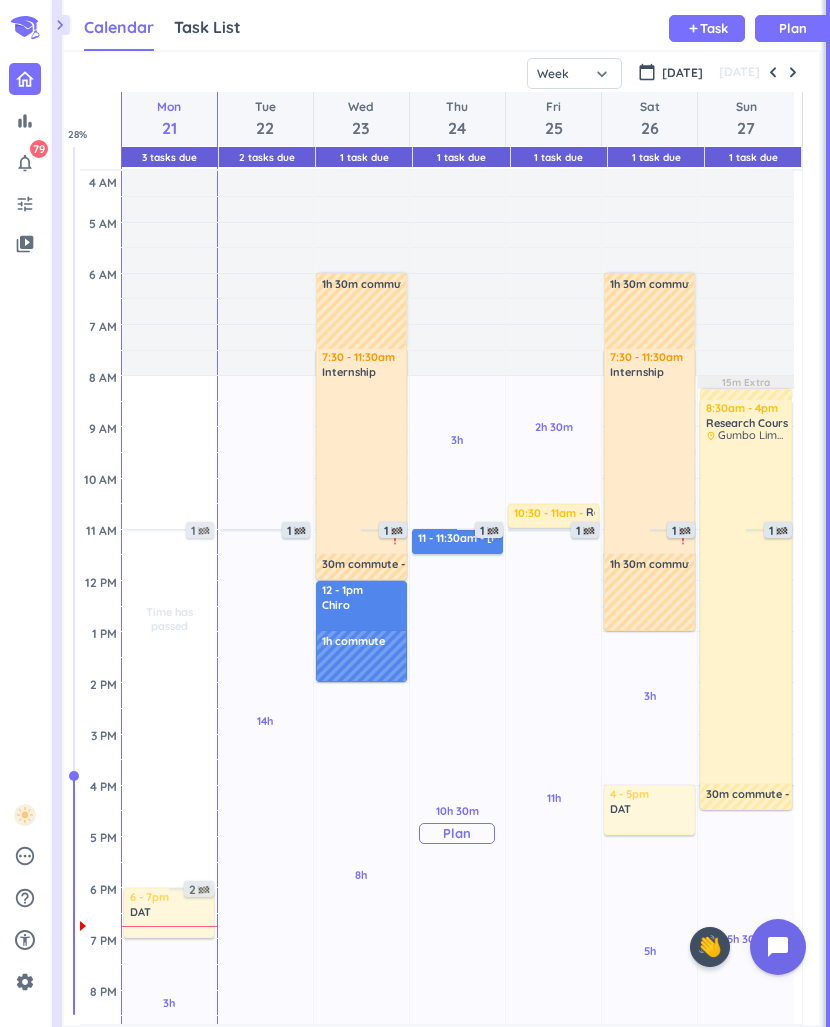 scroll, scrollTop: 0, scrollLeft: 0, axis: both 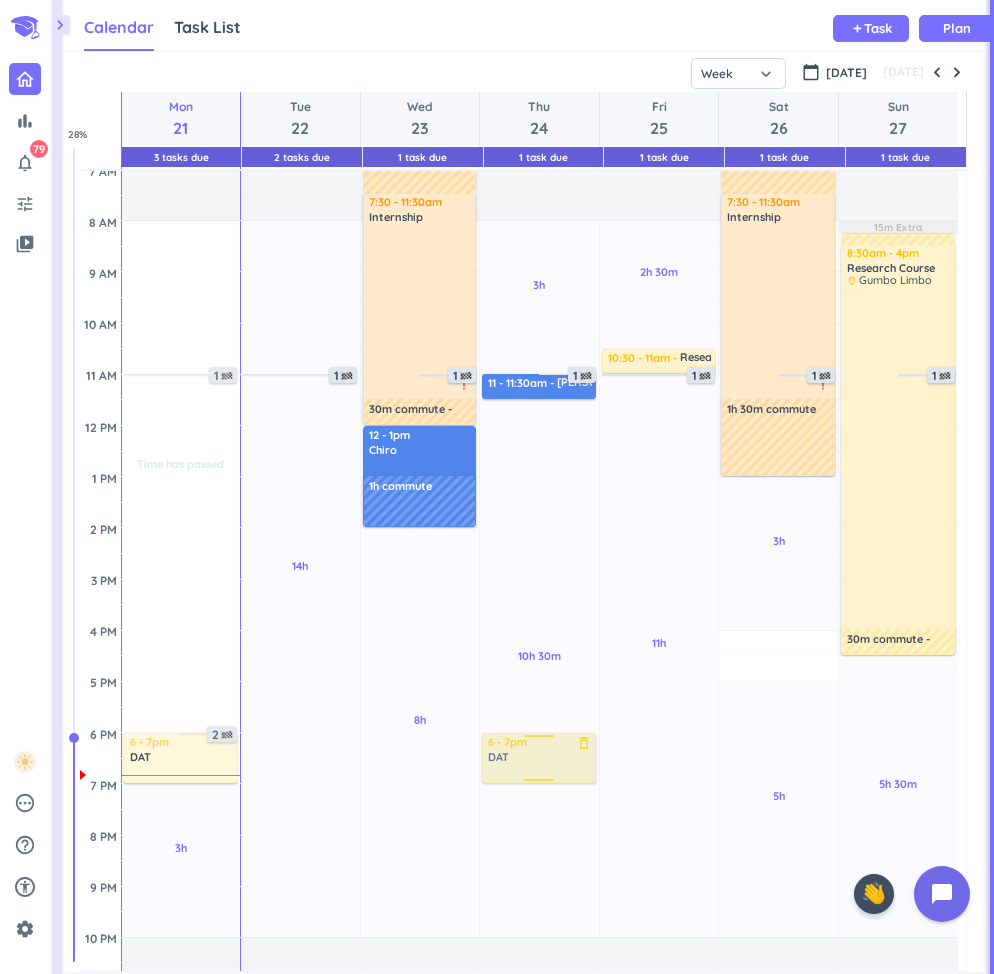 drag, startPoint x: 740, startPoint y: 660, endPoint x: 541, endPoint y: 755, distance: 220.51303 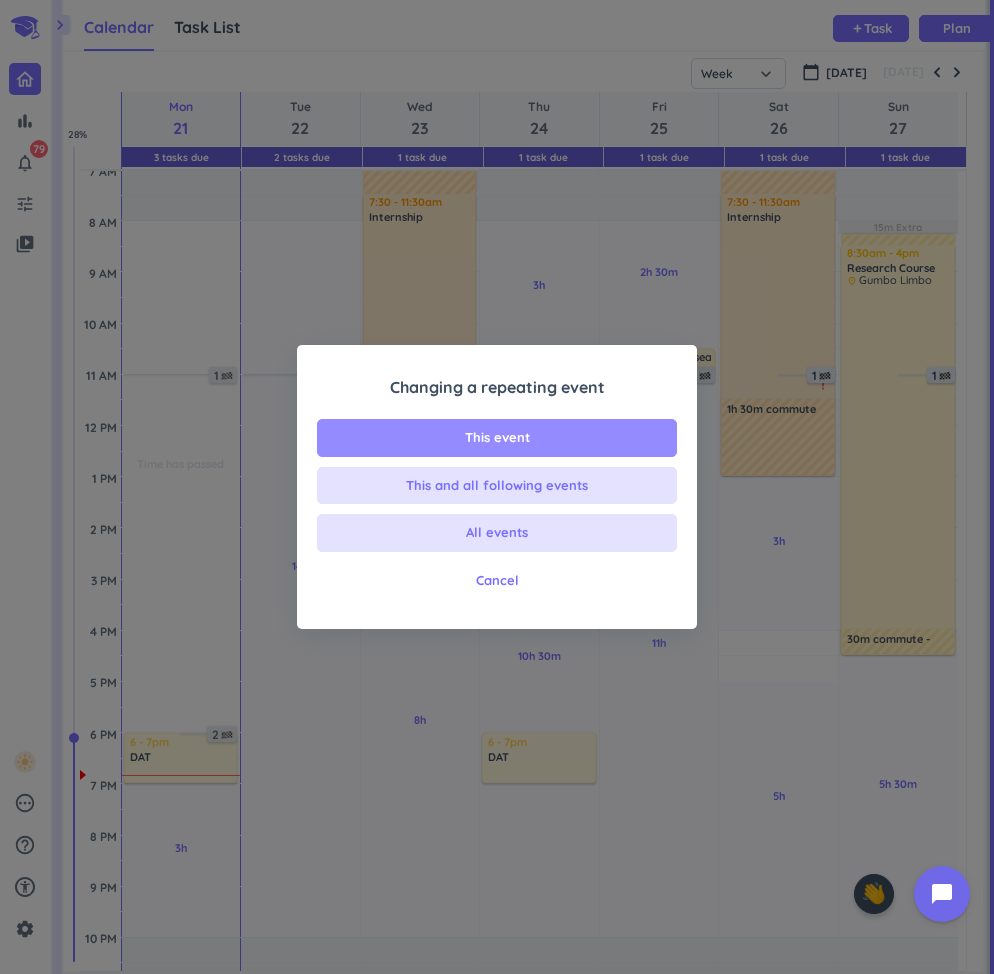 click on "This event" at bounding box center (497, 438) 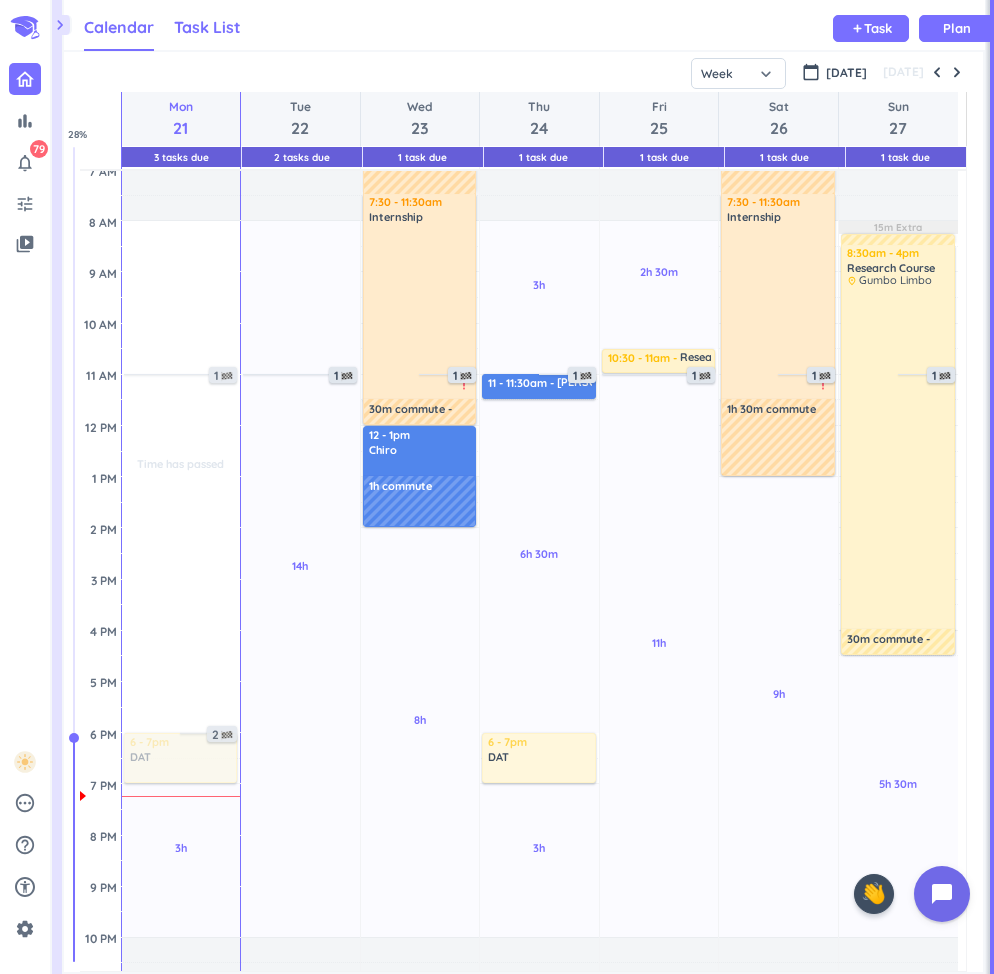 click on "Task List" at bounding box center [207, 28] 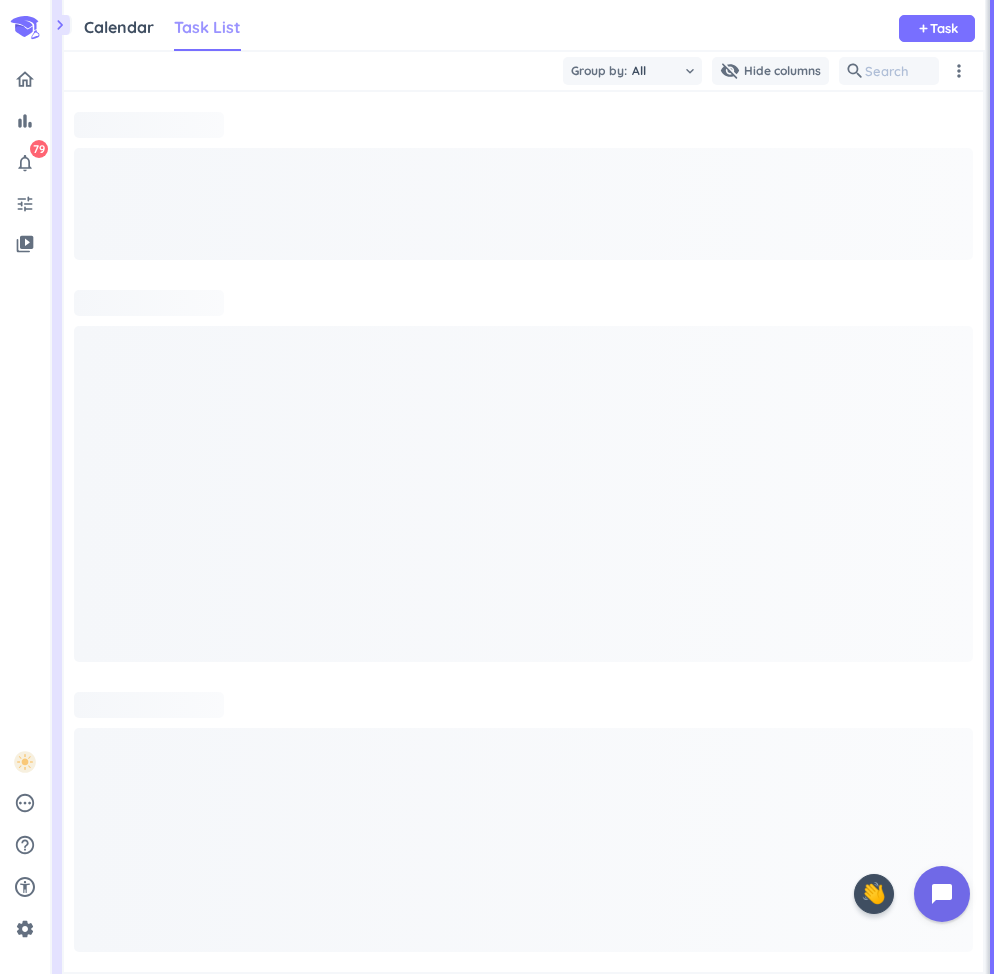 scroll, scrollTop: 9, scrollLeft: 8, axis: both 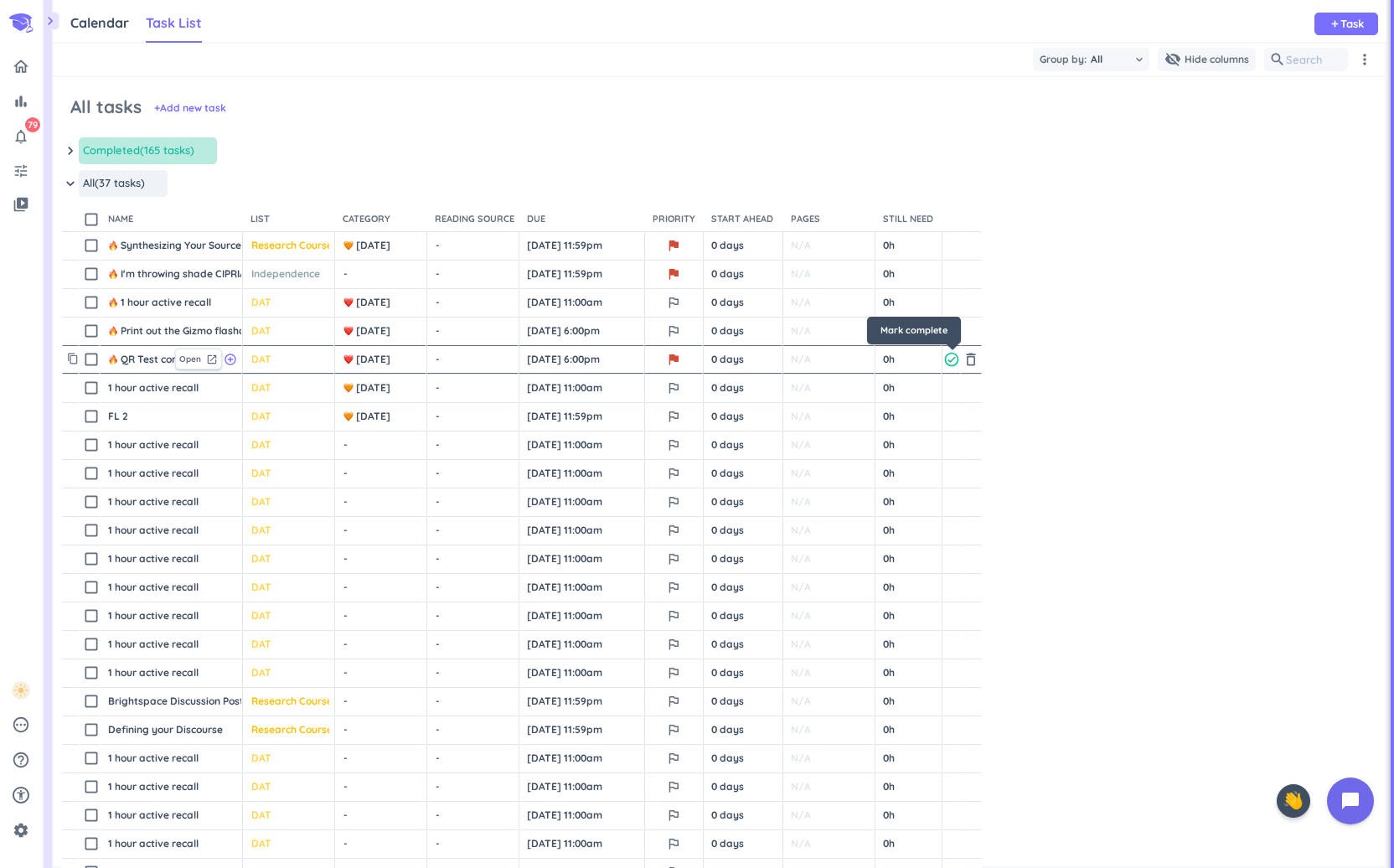 click on "check_circle_outline" at bounding box center (952, 359) 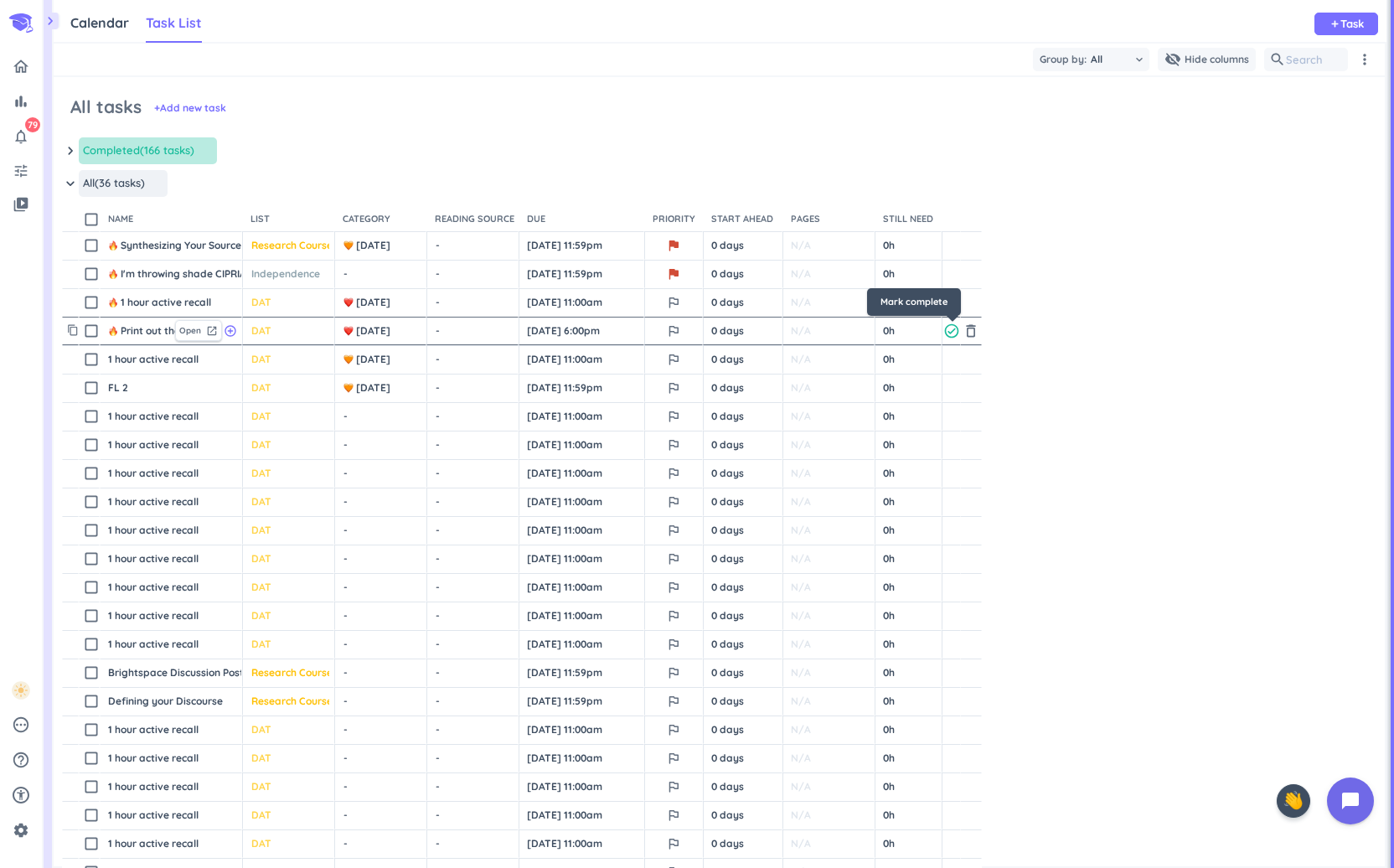 click on "check_circle_outline" at bounding box center [952, 331] 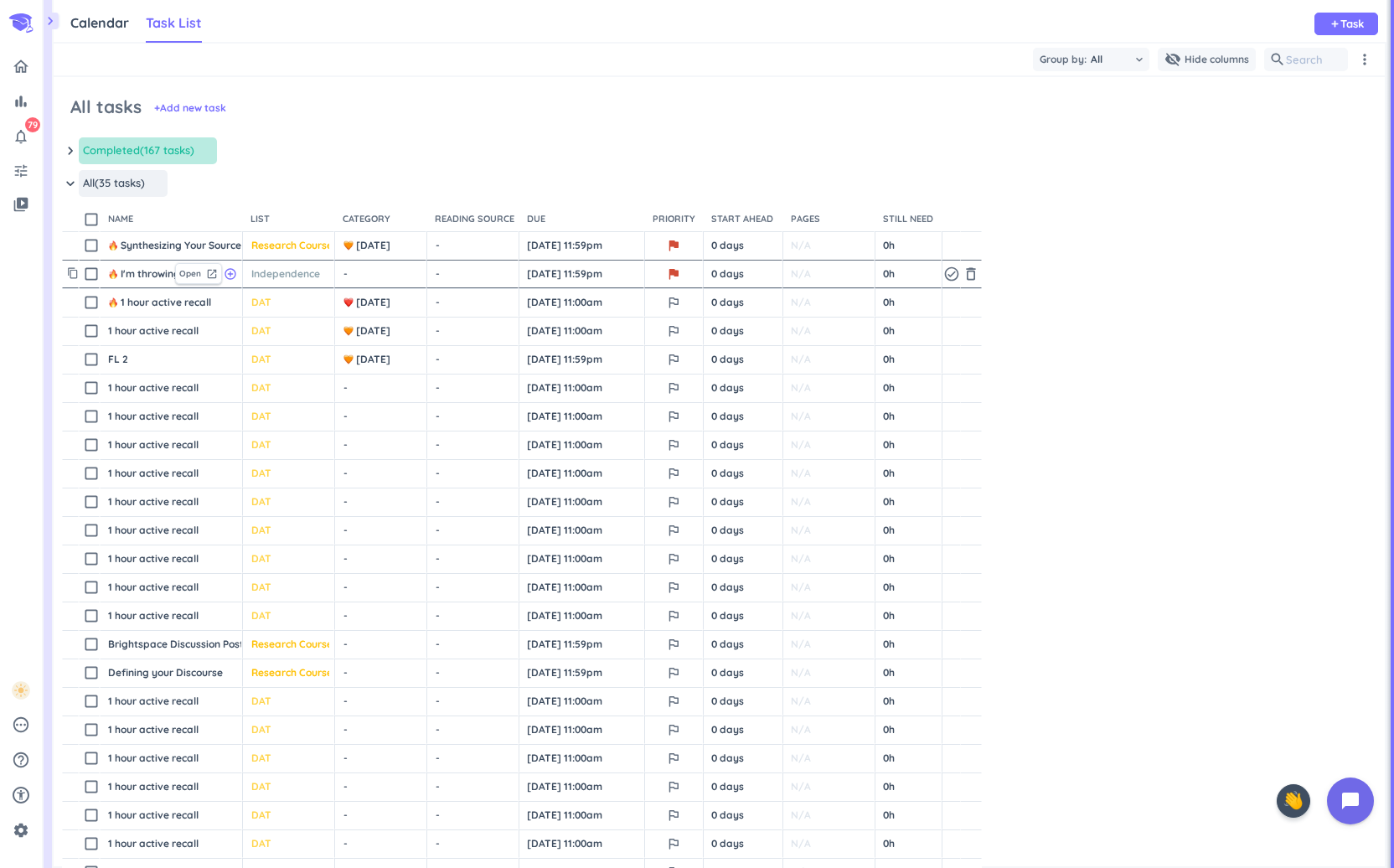click on "- cancel" at bounding box center [382, 274] 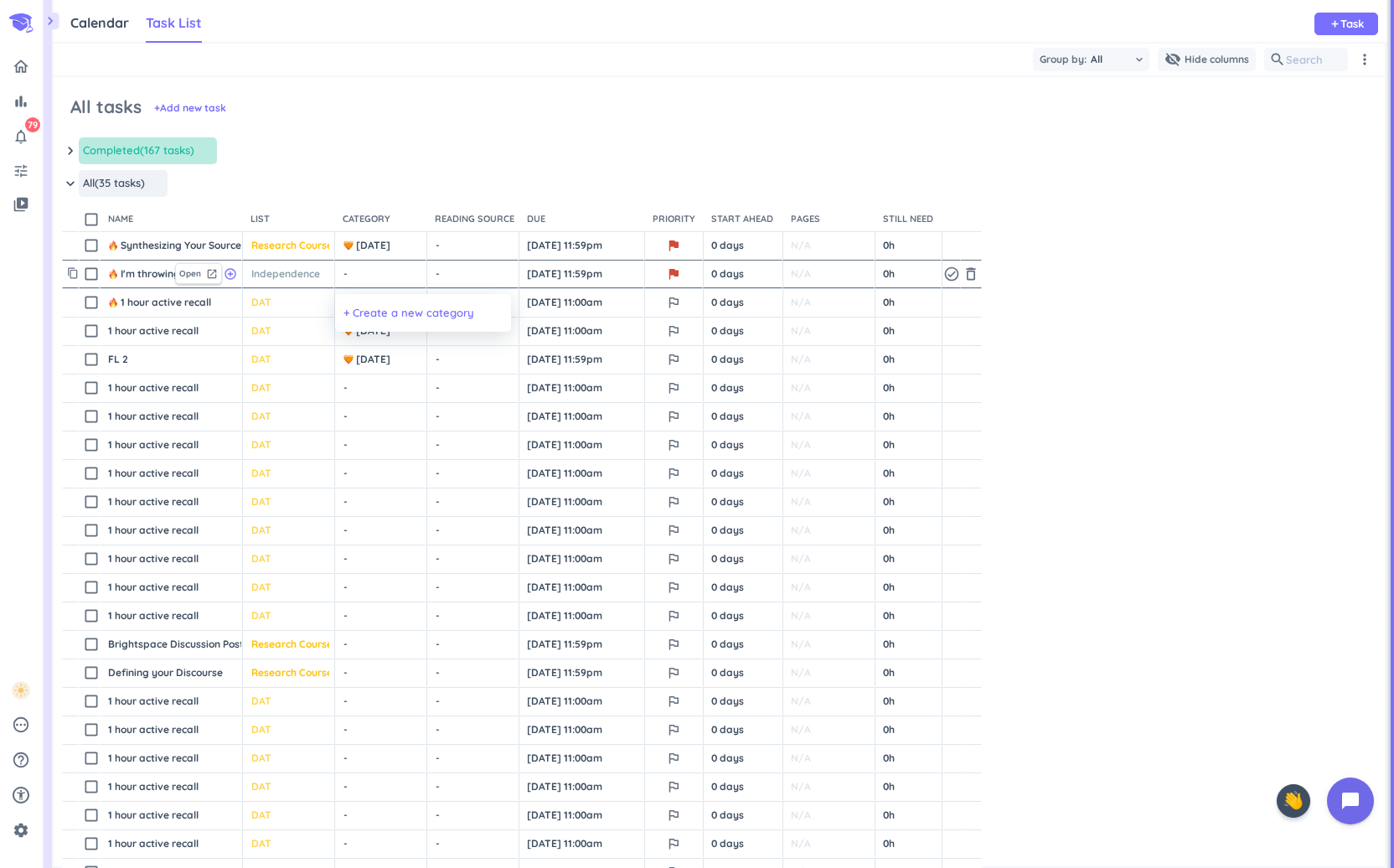 click on "+ Create a new category" at bounding box center [409, 313] 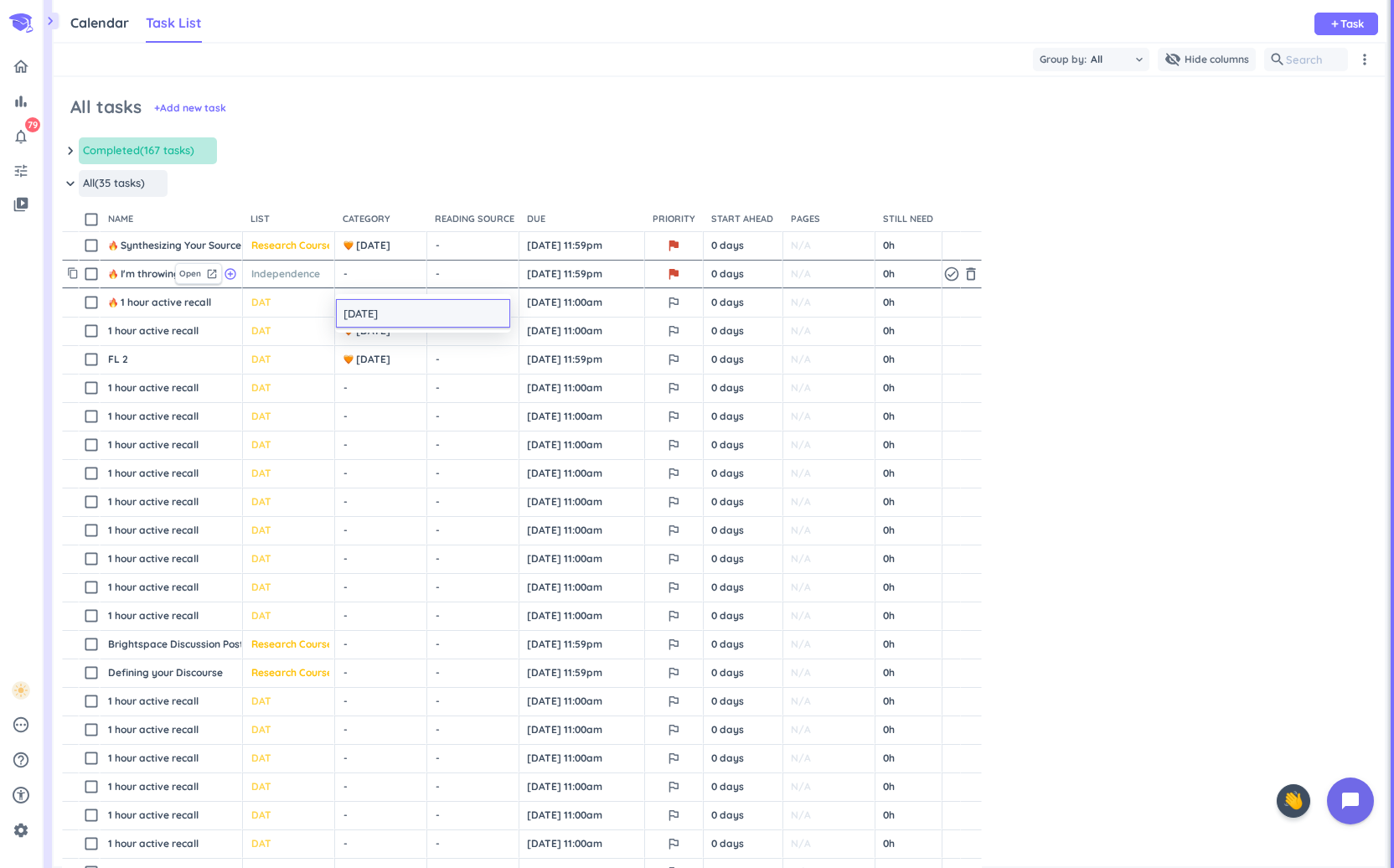 type on "[DATE]" 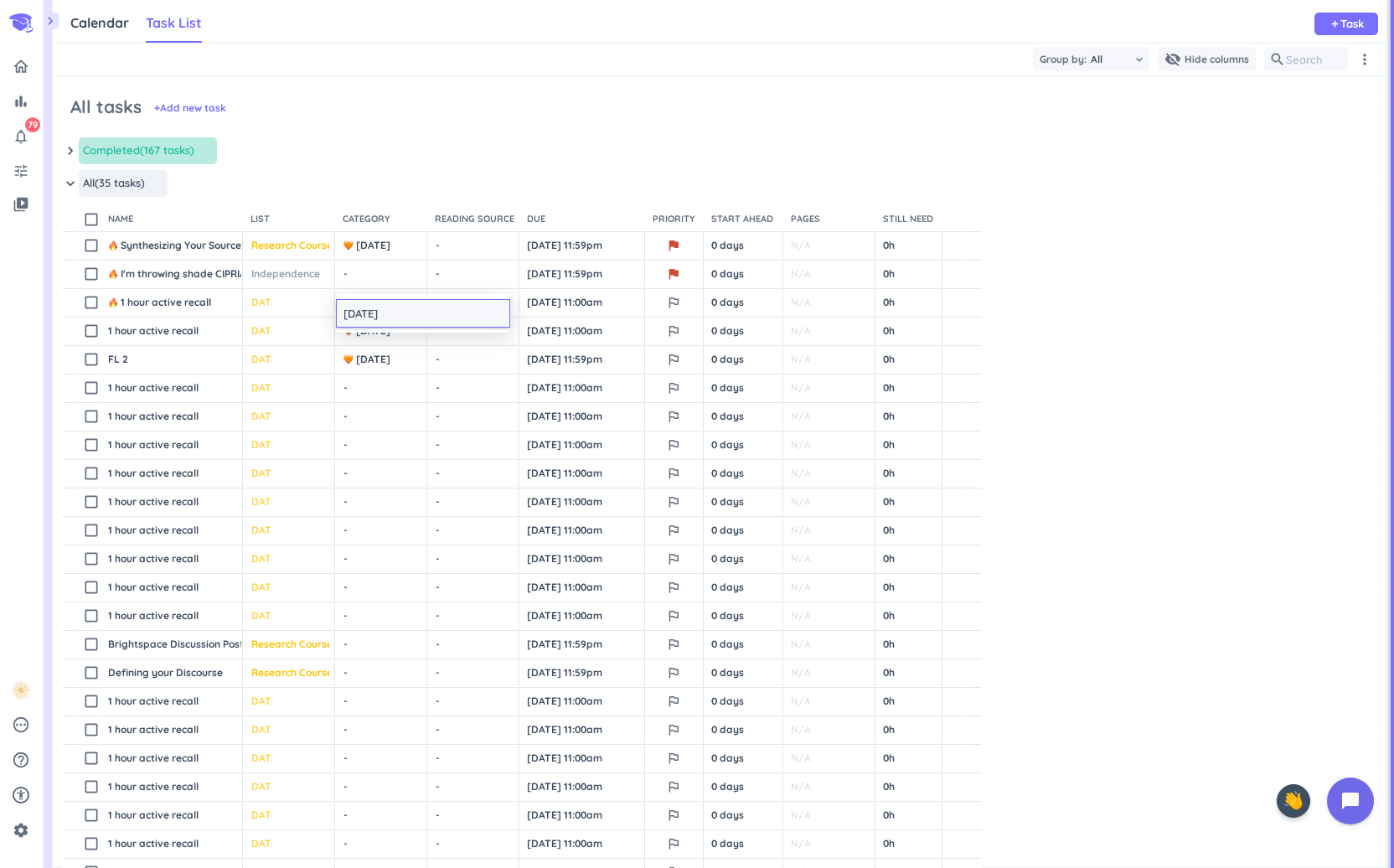 drag, startPoint x: 1035, startPoint y: 197, endPoint x: 994, endPoint y: 208, distance: 42.449971 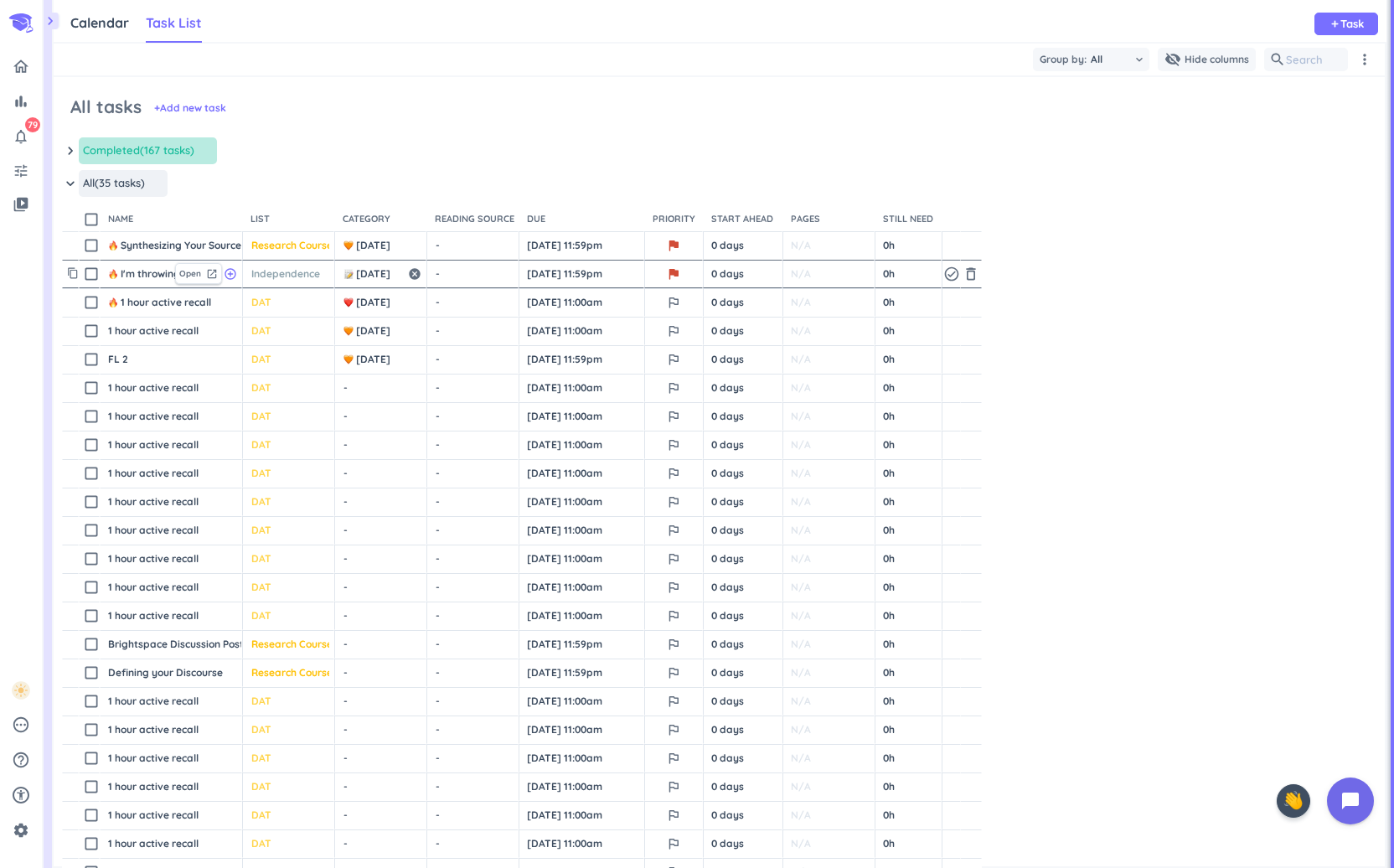 click on "[DATE]" at bounding box center (374, 274) 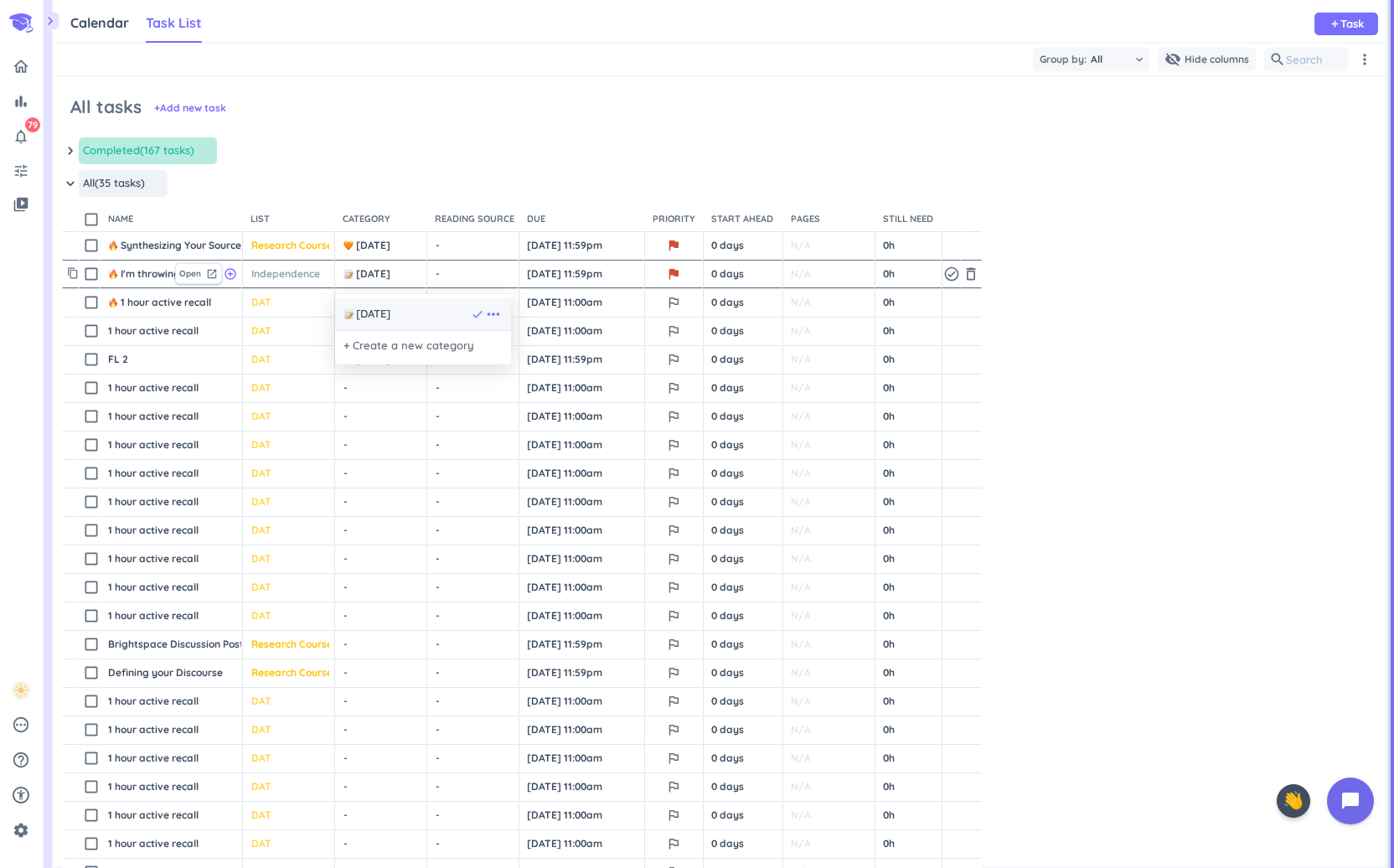 click on "more_horiz" at bounding box center [493, 314] 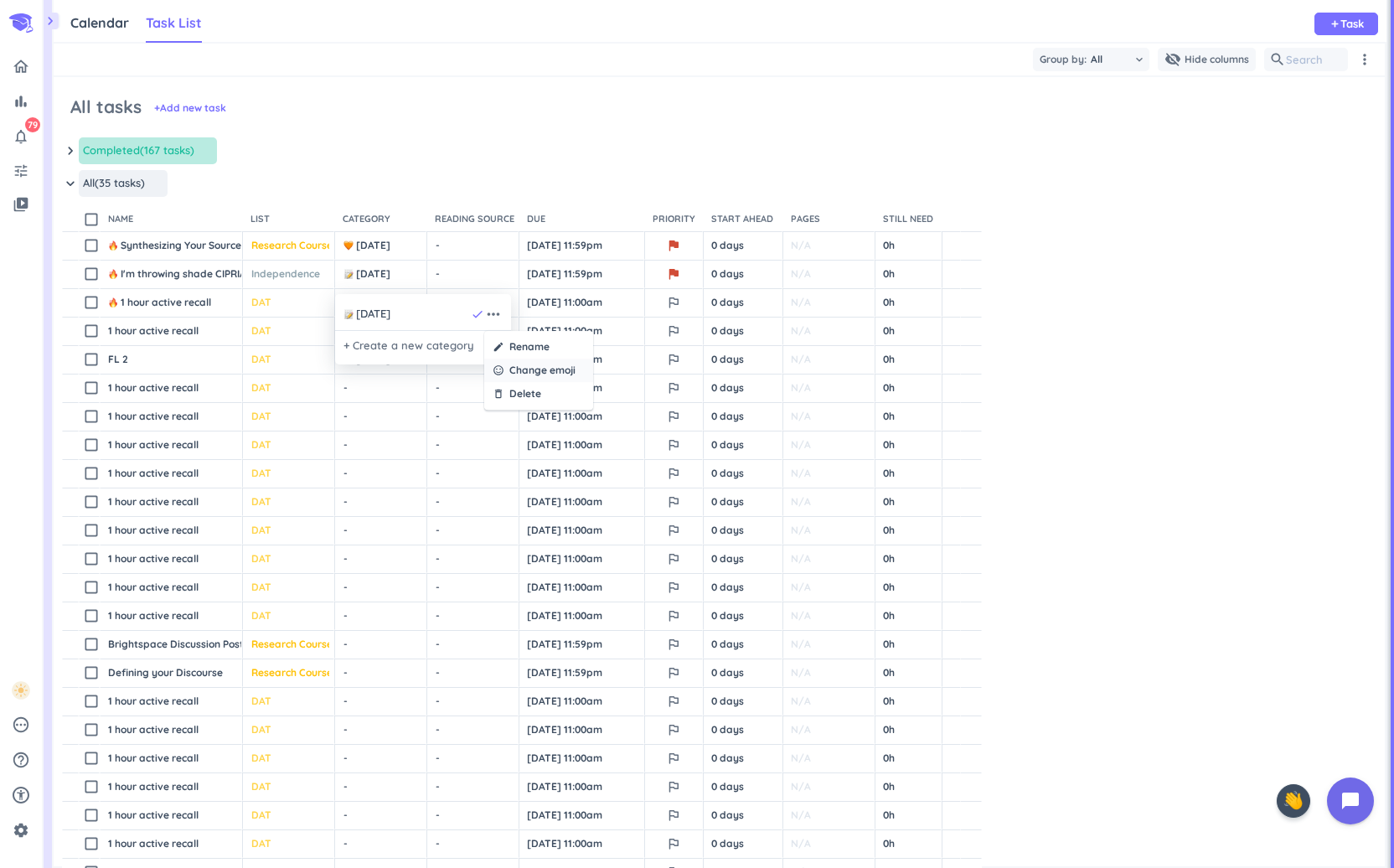 click on "Change emoji" at bounding box center [542, 370] 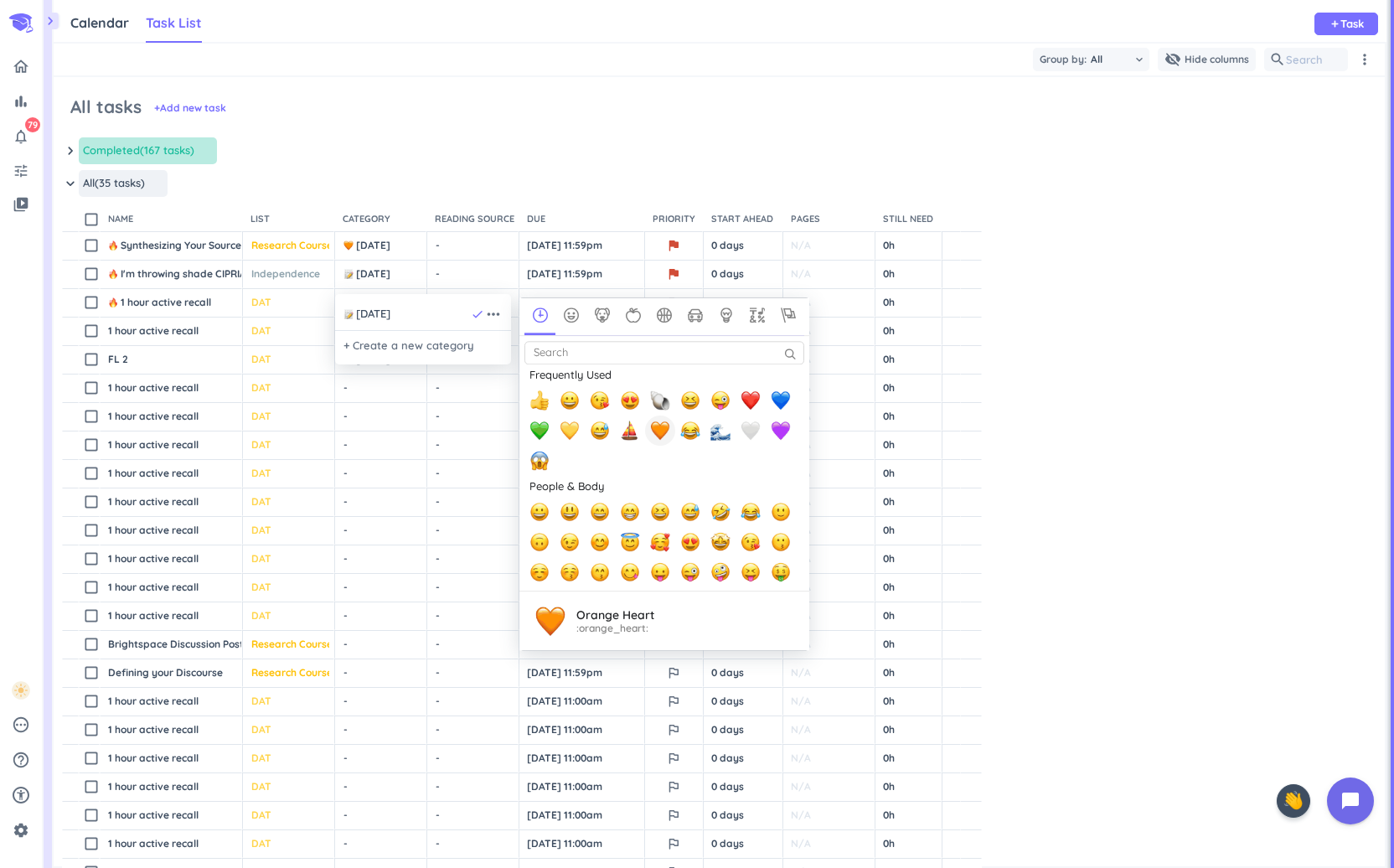 click at bounding box center [660, 431] 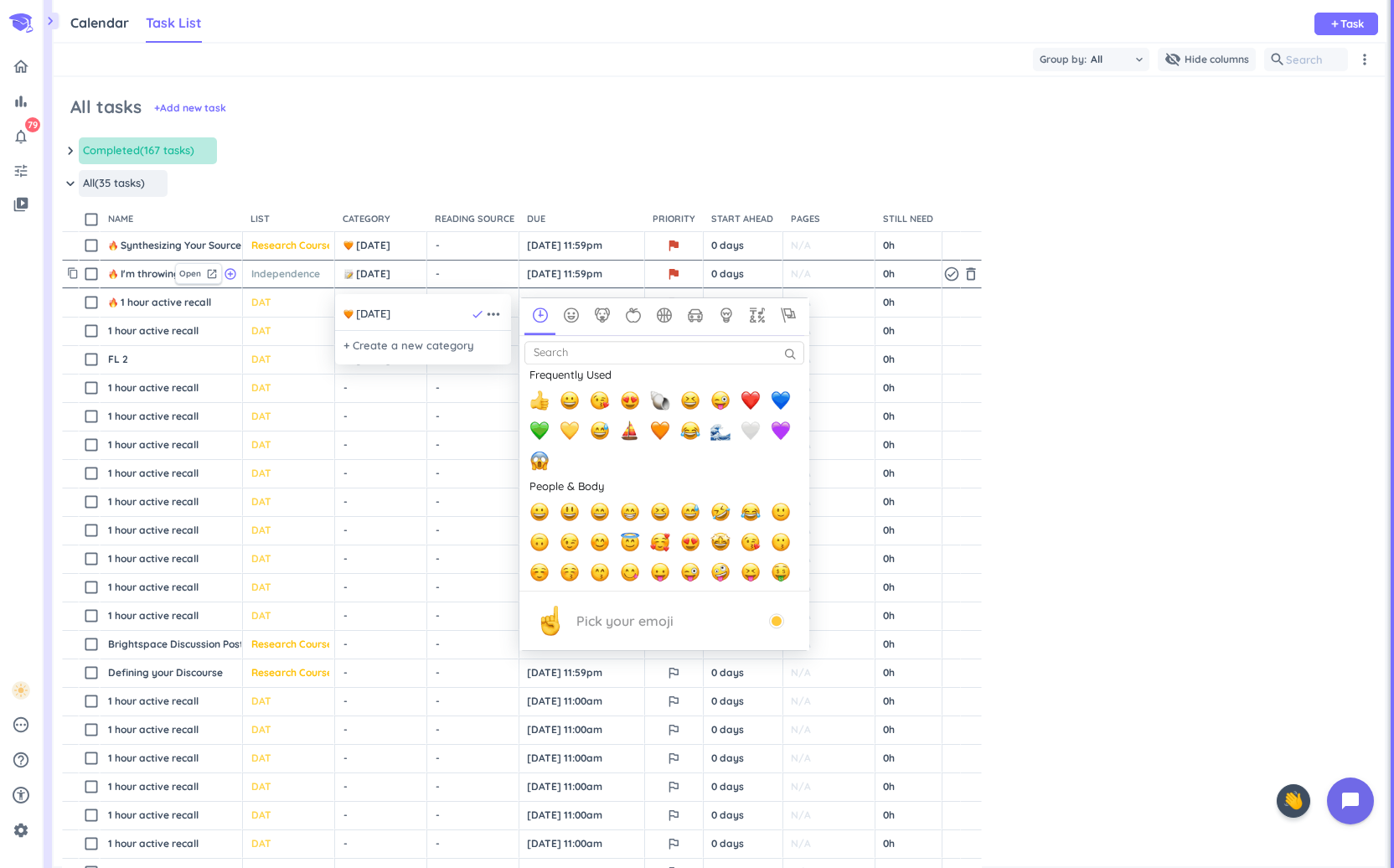 click at bounding box center [697, 434] 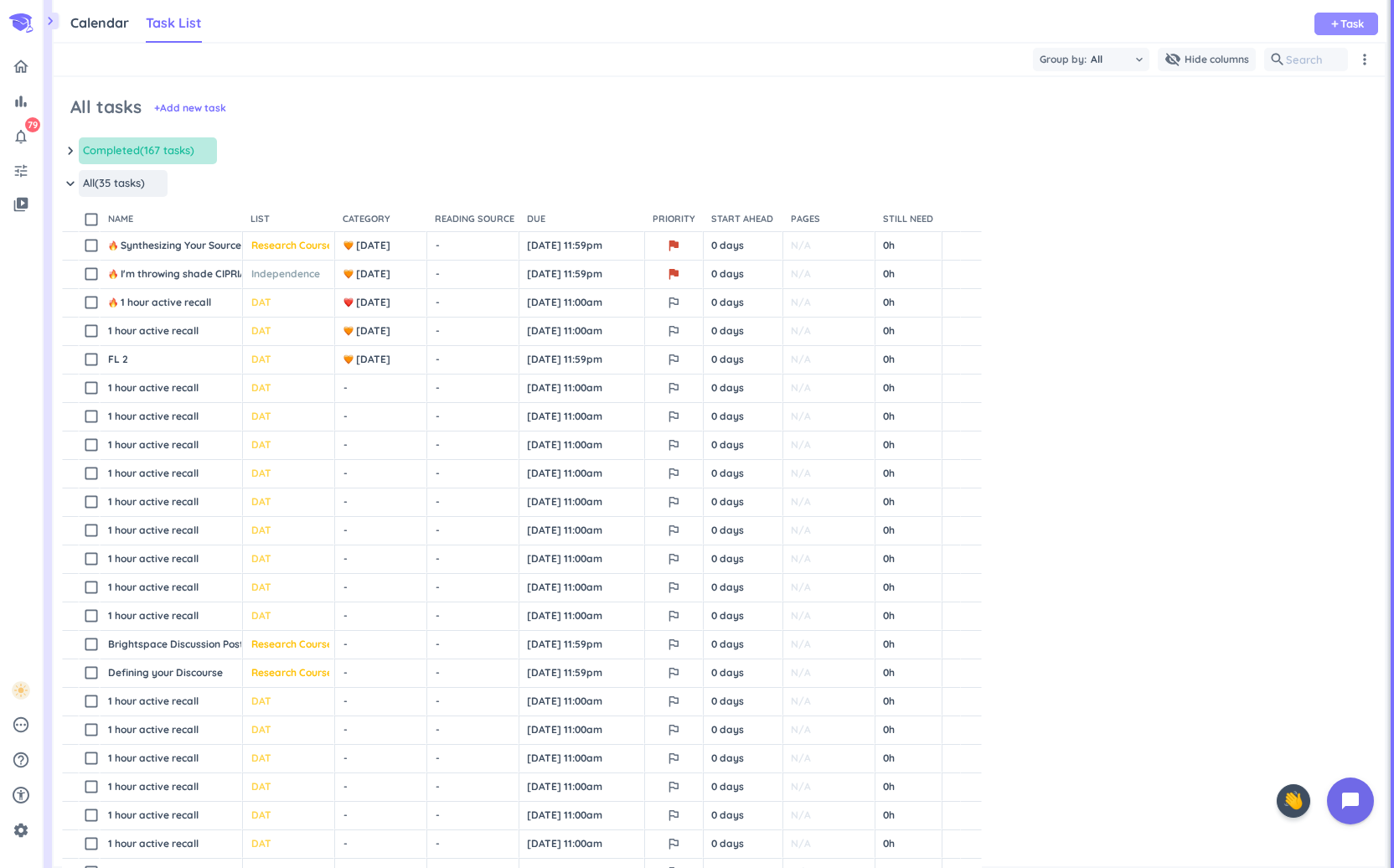 click on "Task" at bounding box center [1352, 23] 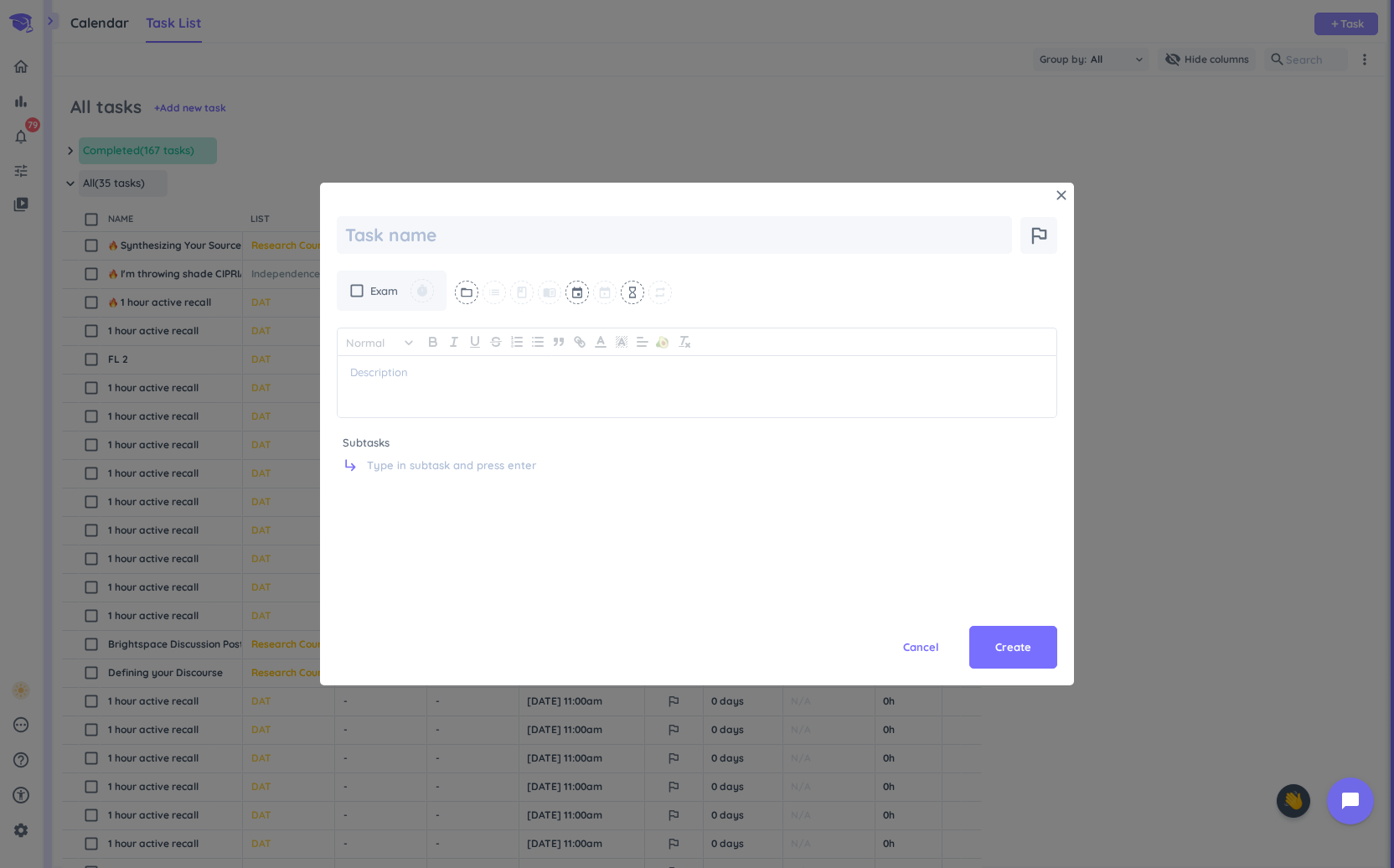 type on "x" 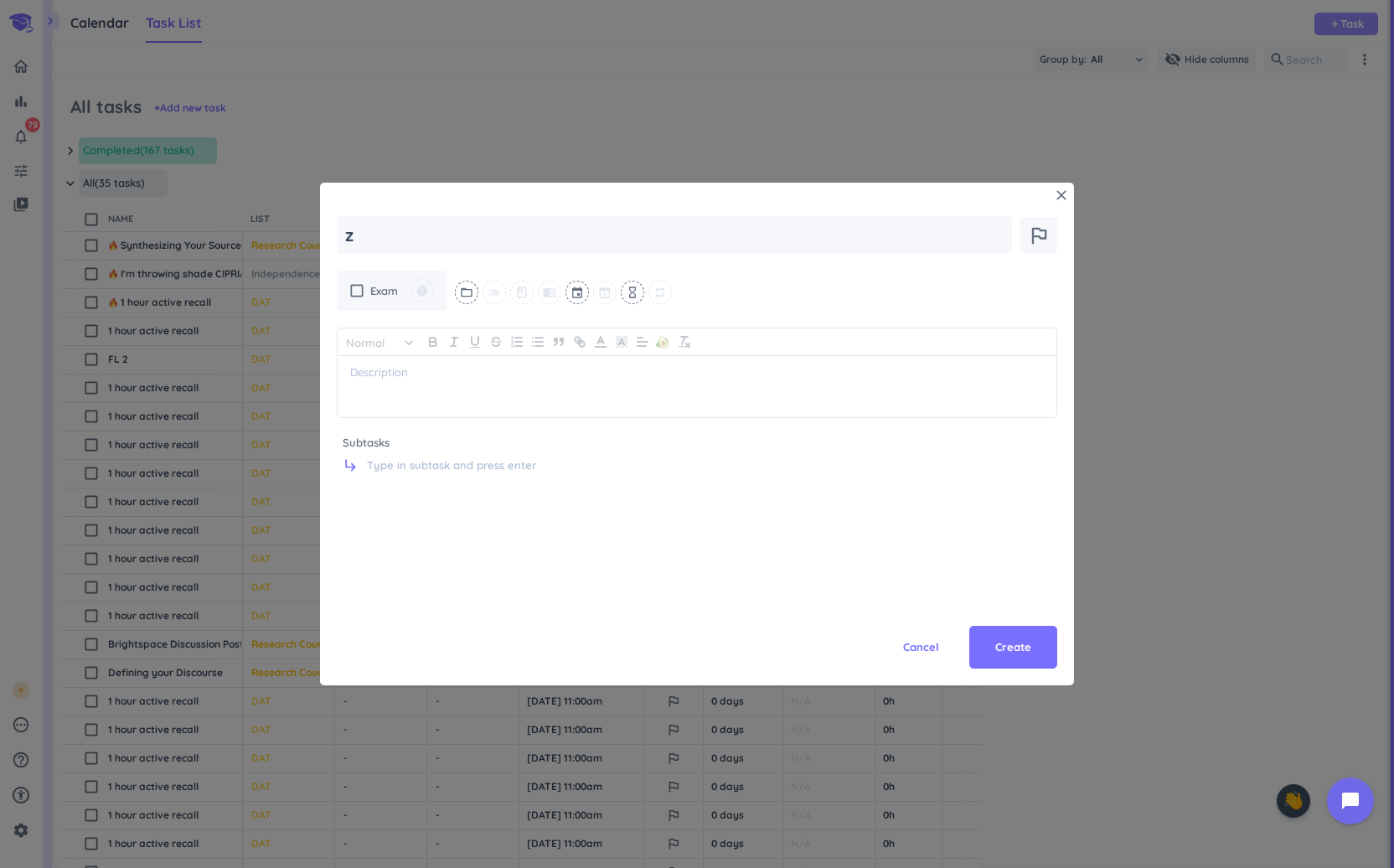 type on "x" 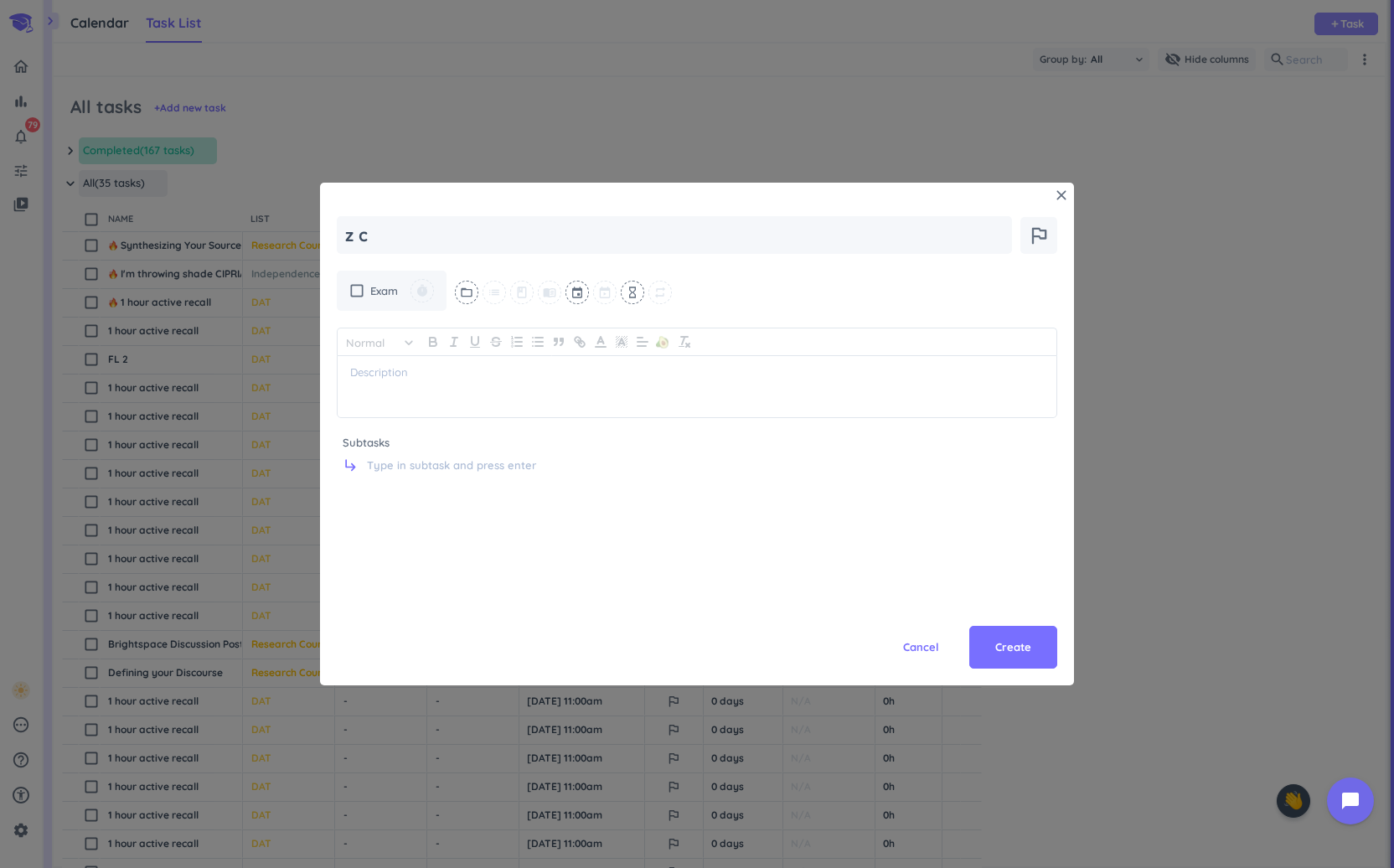type on "x" 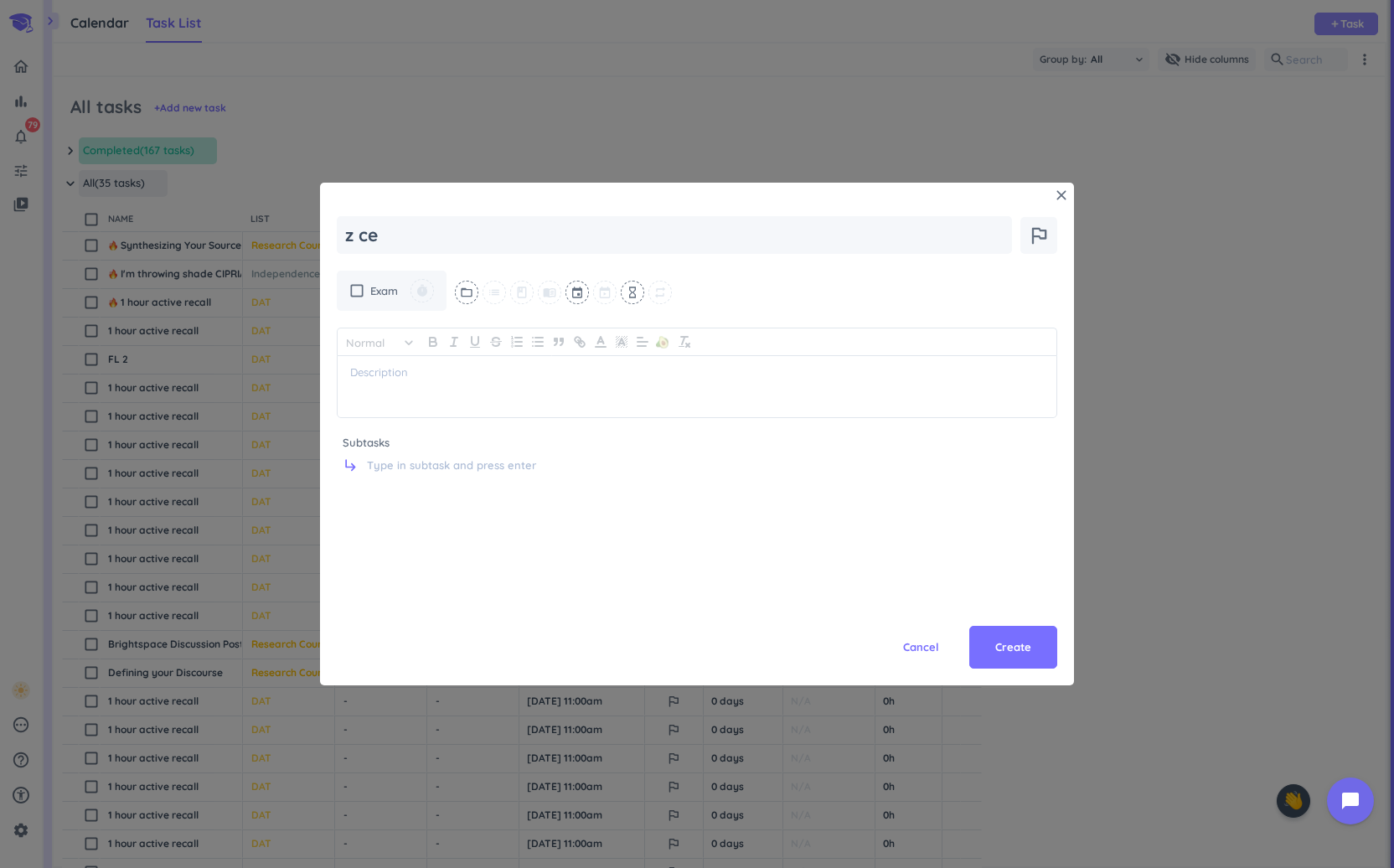 type on "z cel" 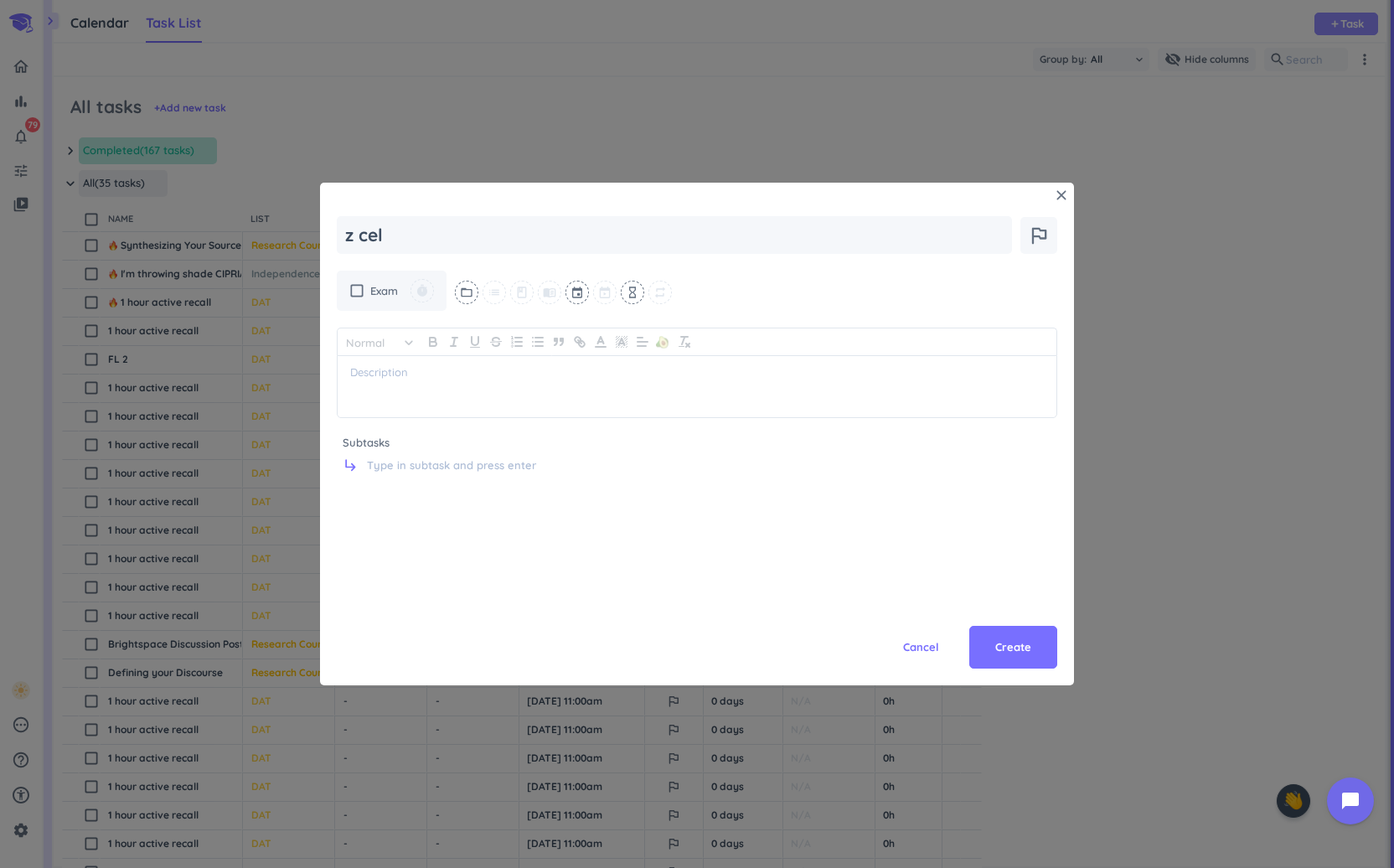 type on "x" 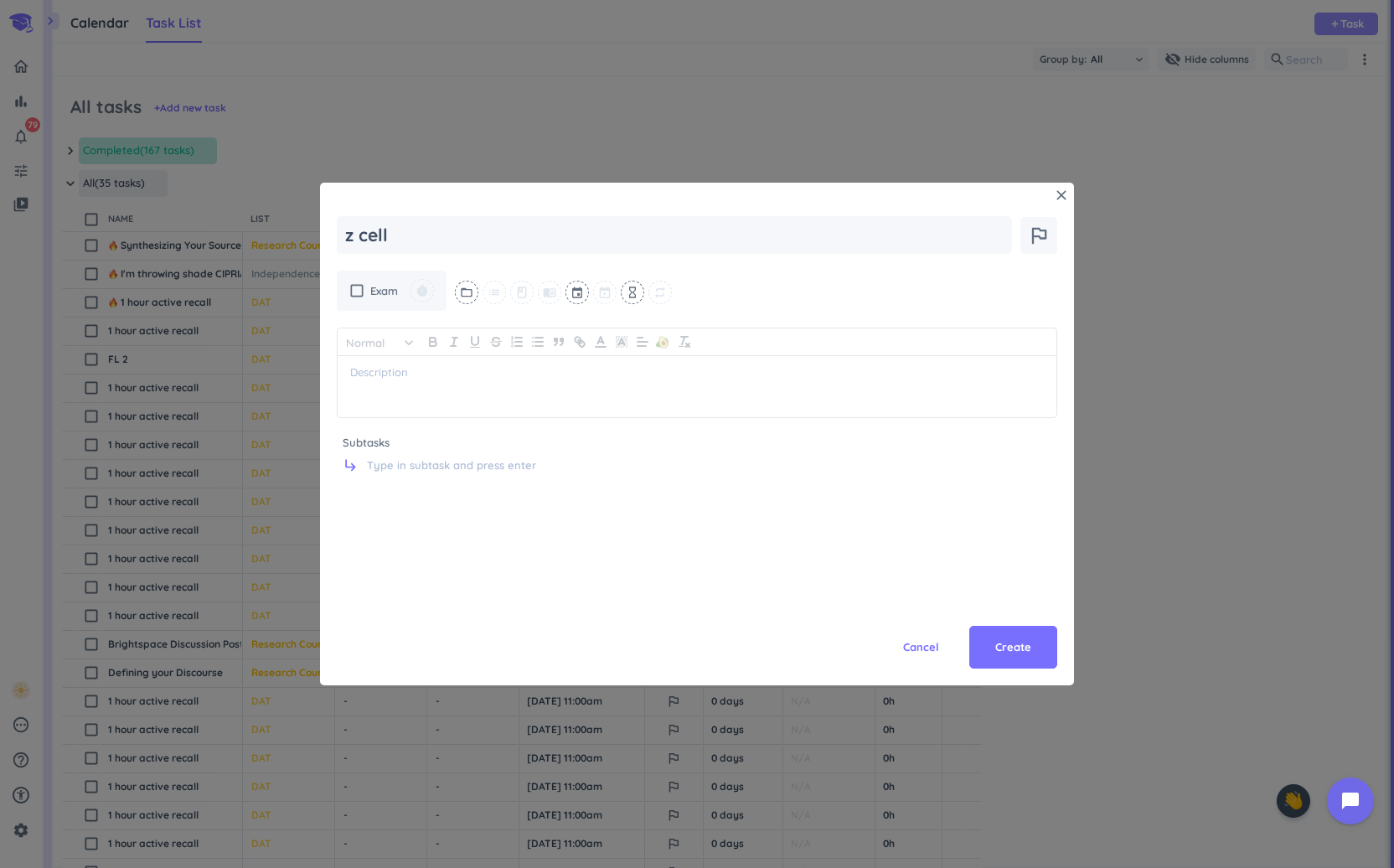 type on "x" 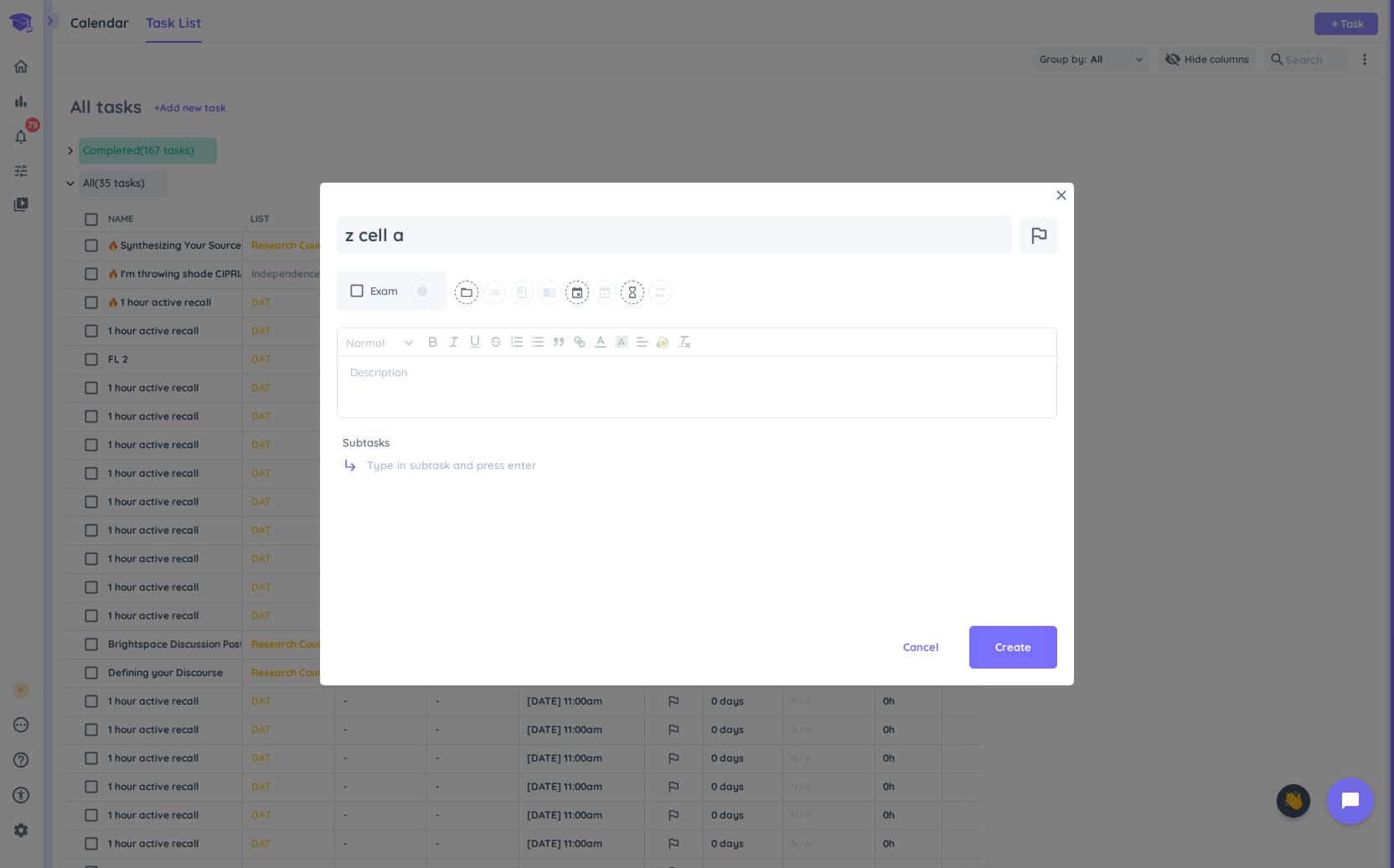 type on "x" 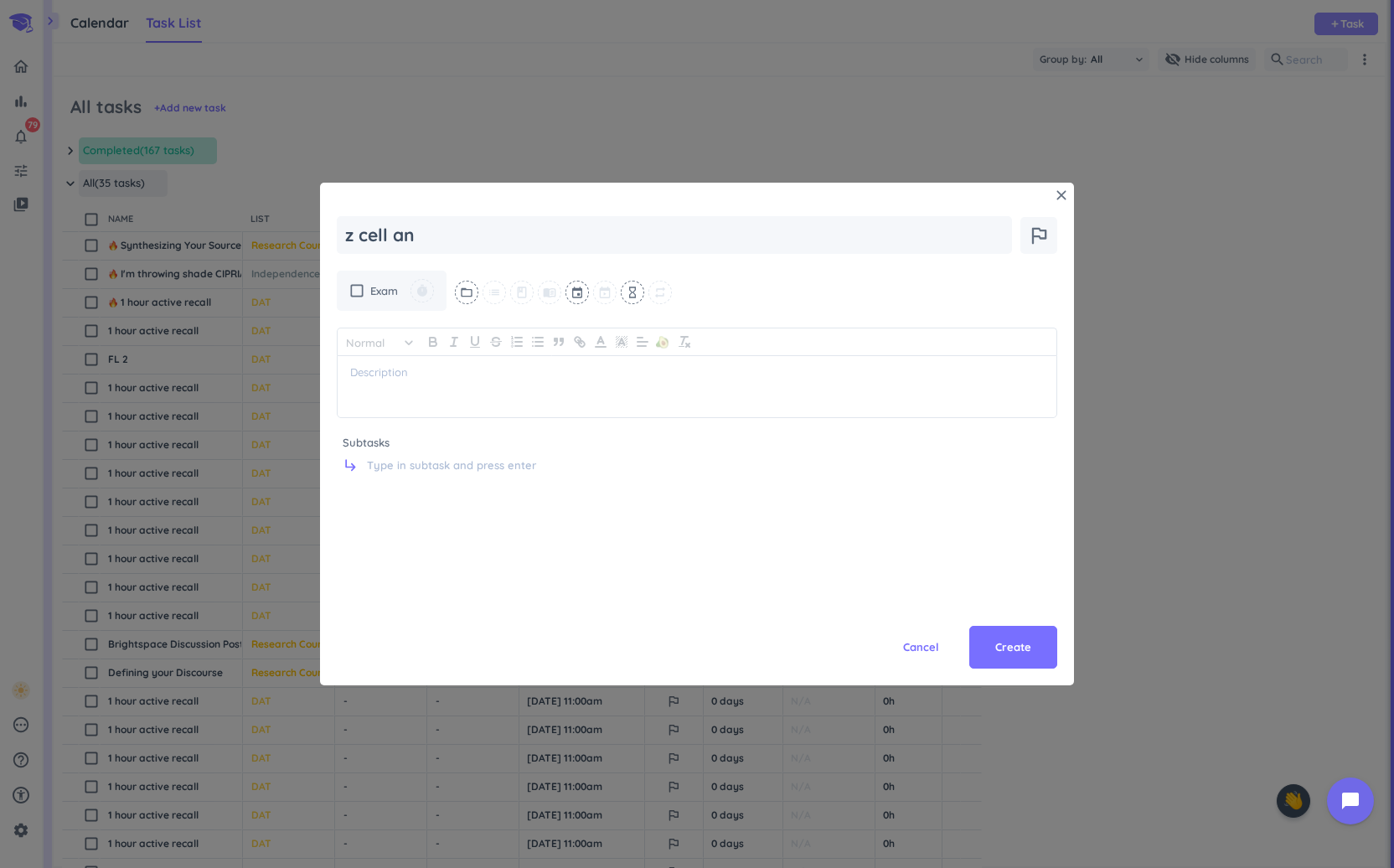 type on "x" 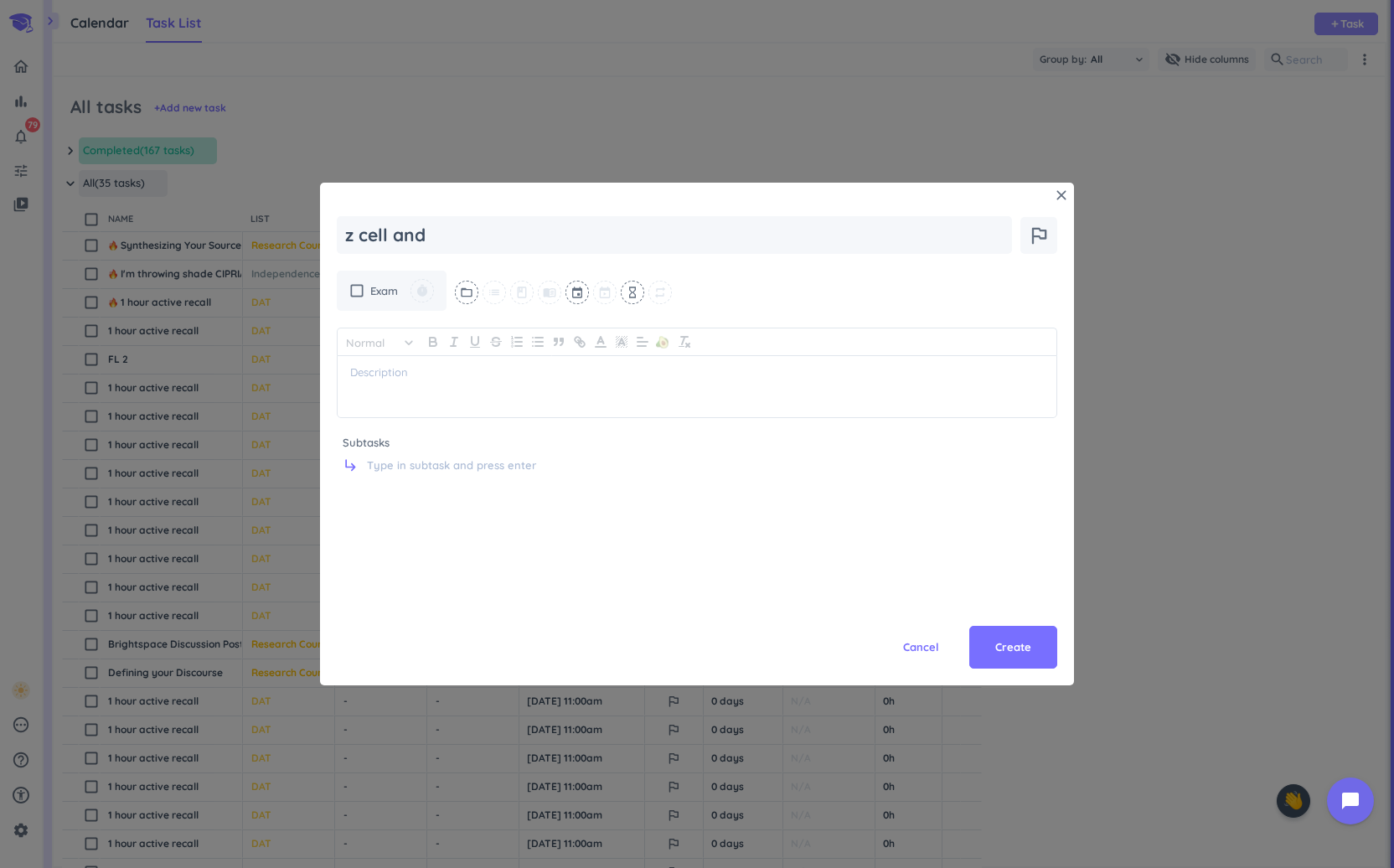 type on "x" 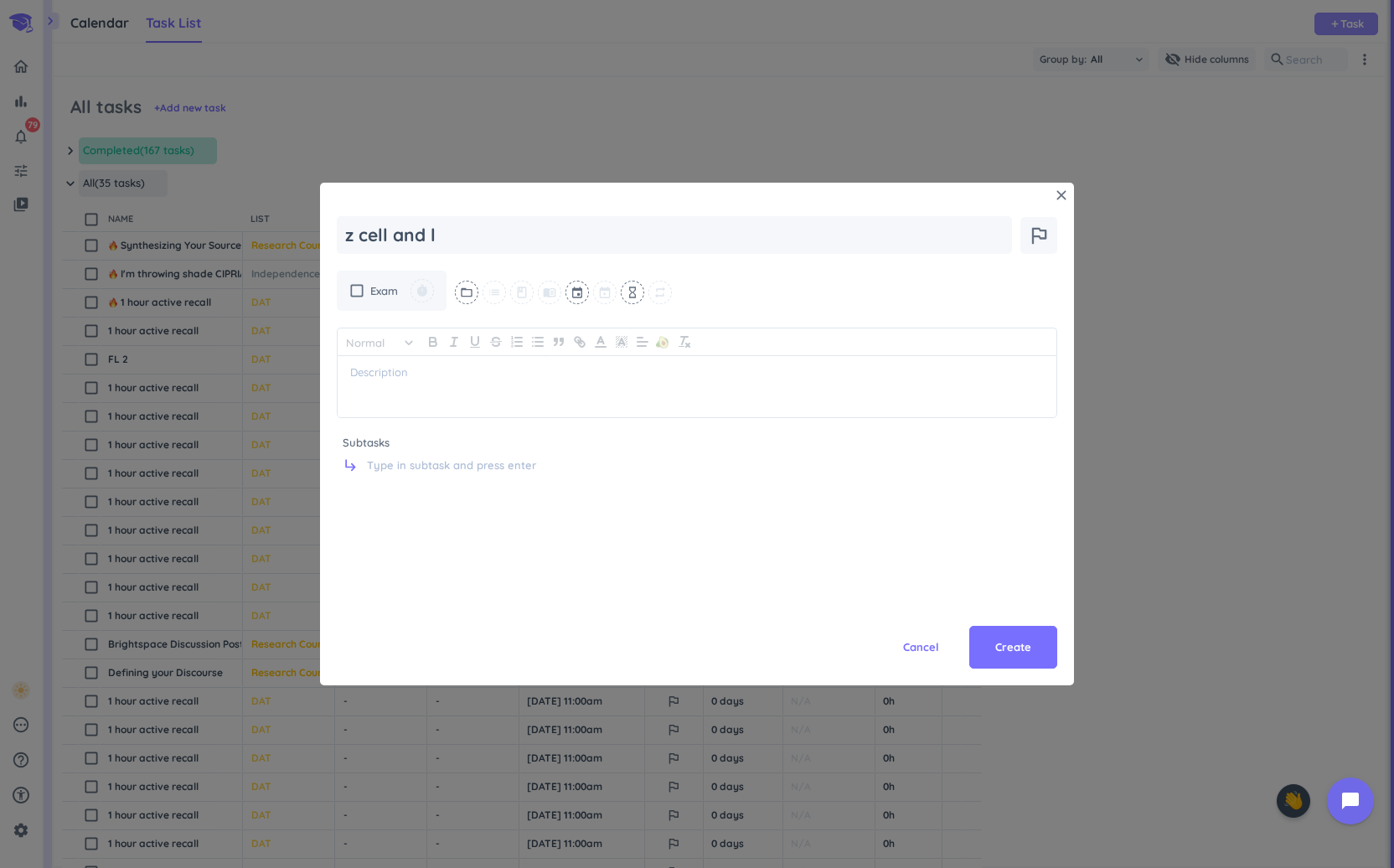 type on "x" 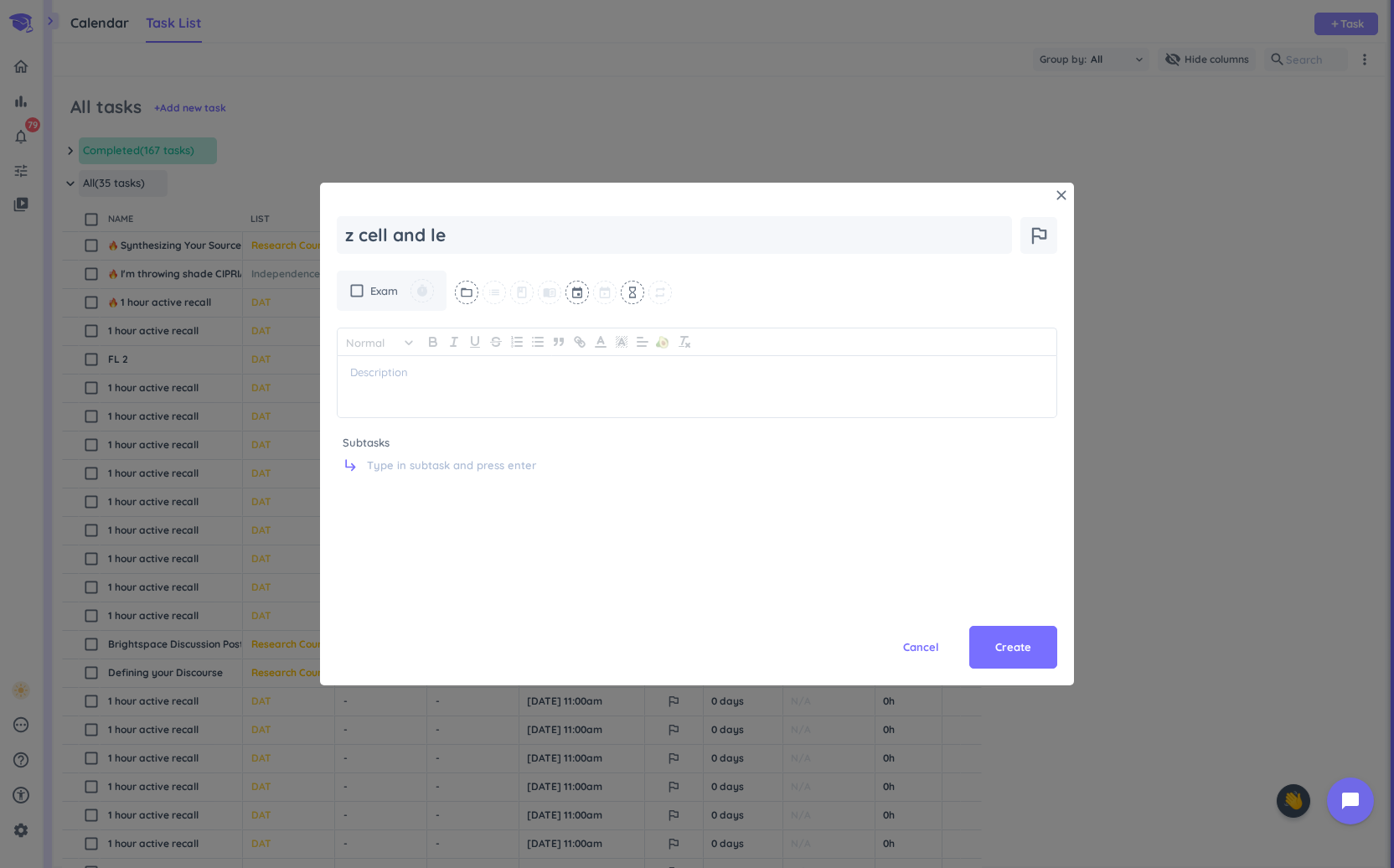type on "x" 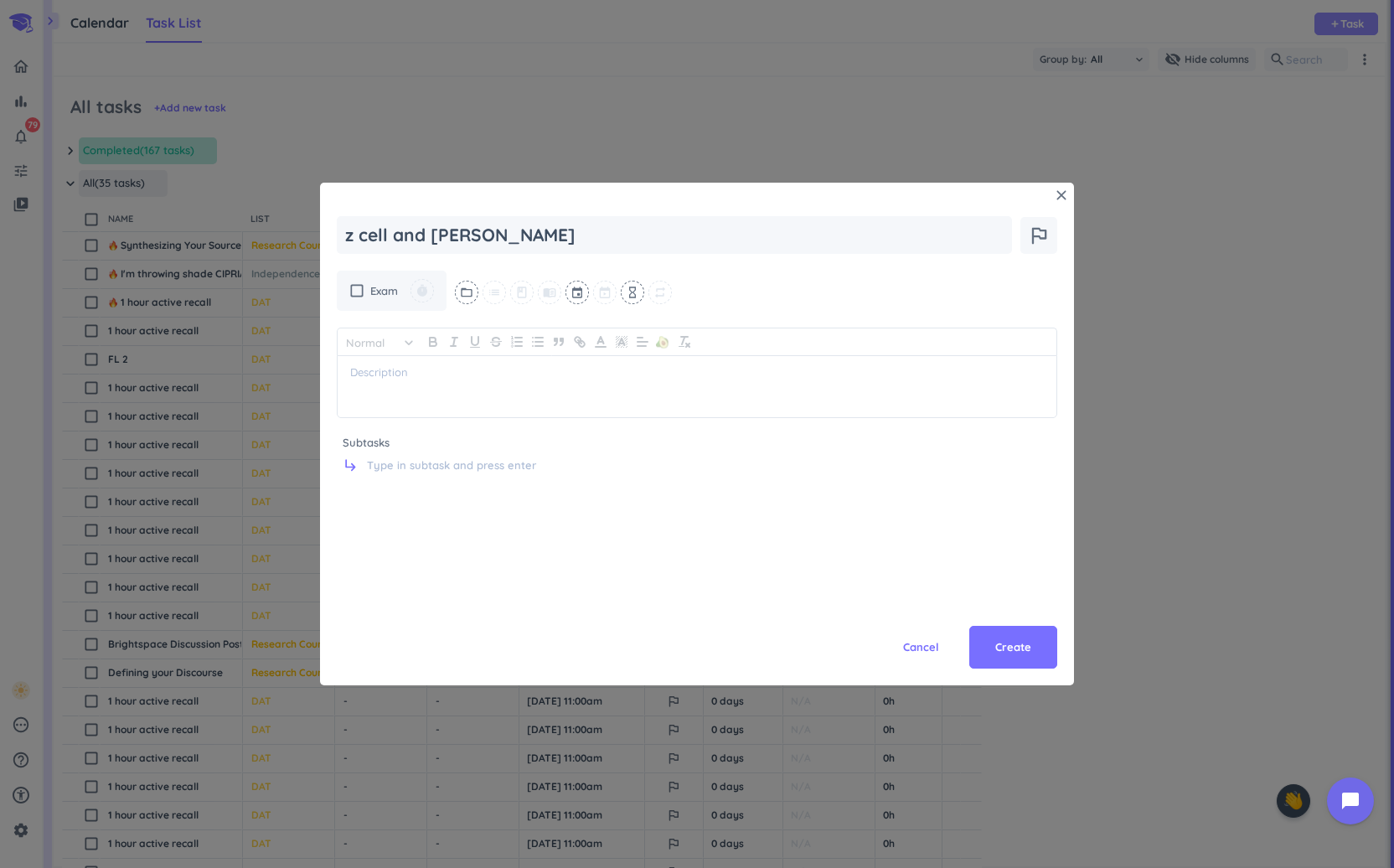 type on "x" 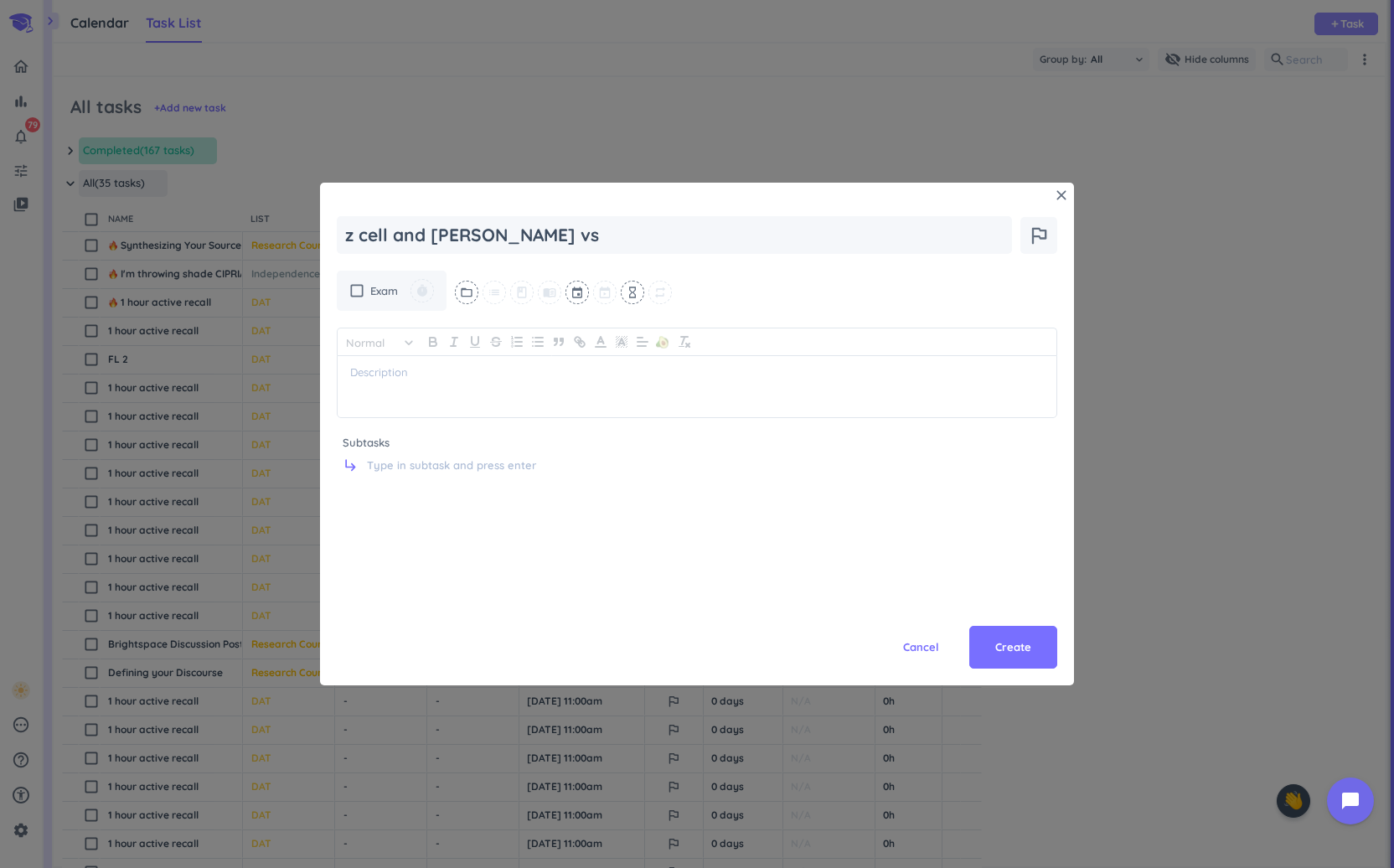 type on "x" 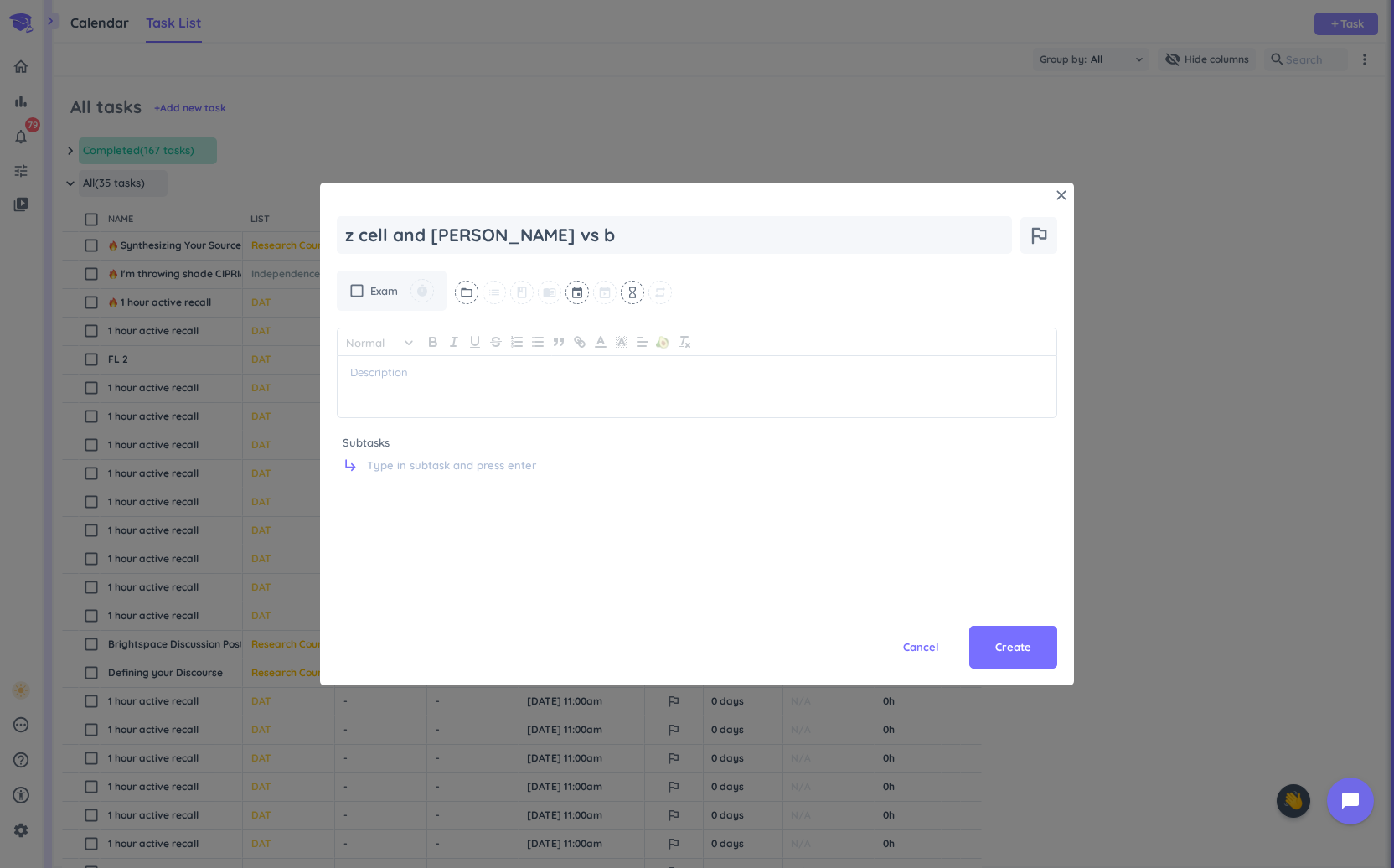 type on "x" 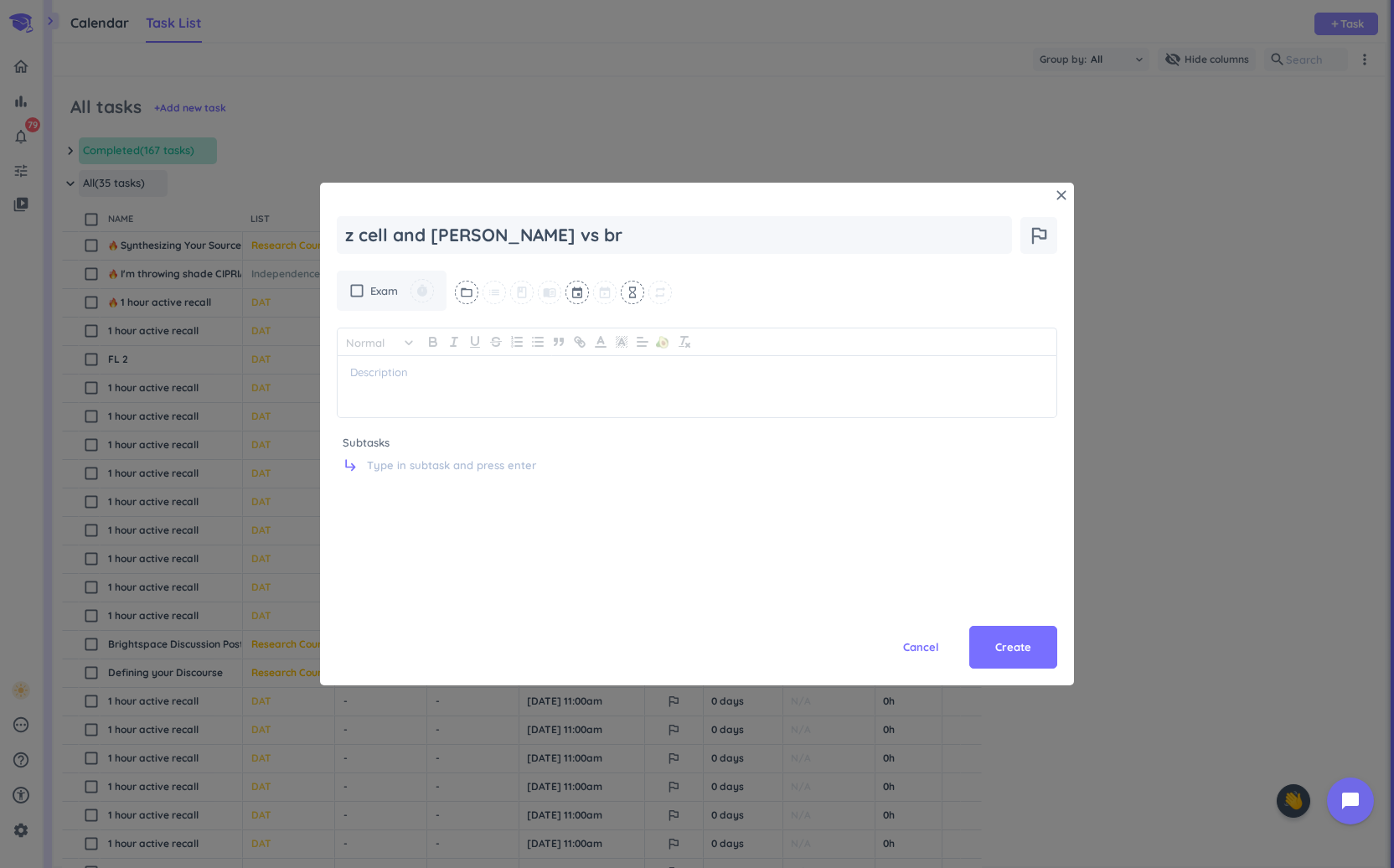 type on "x" 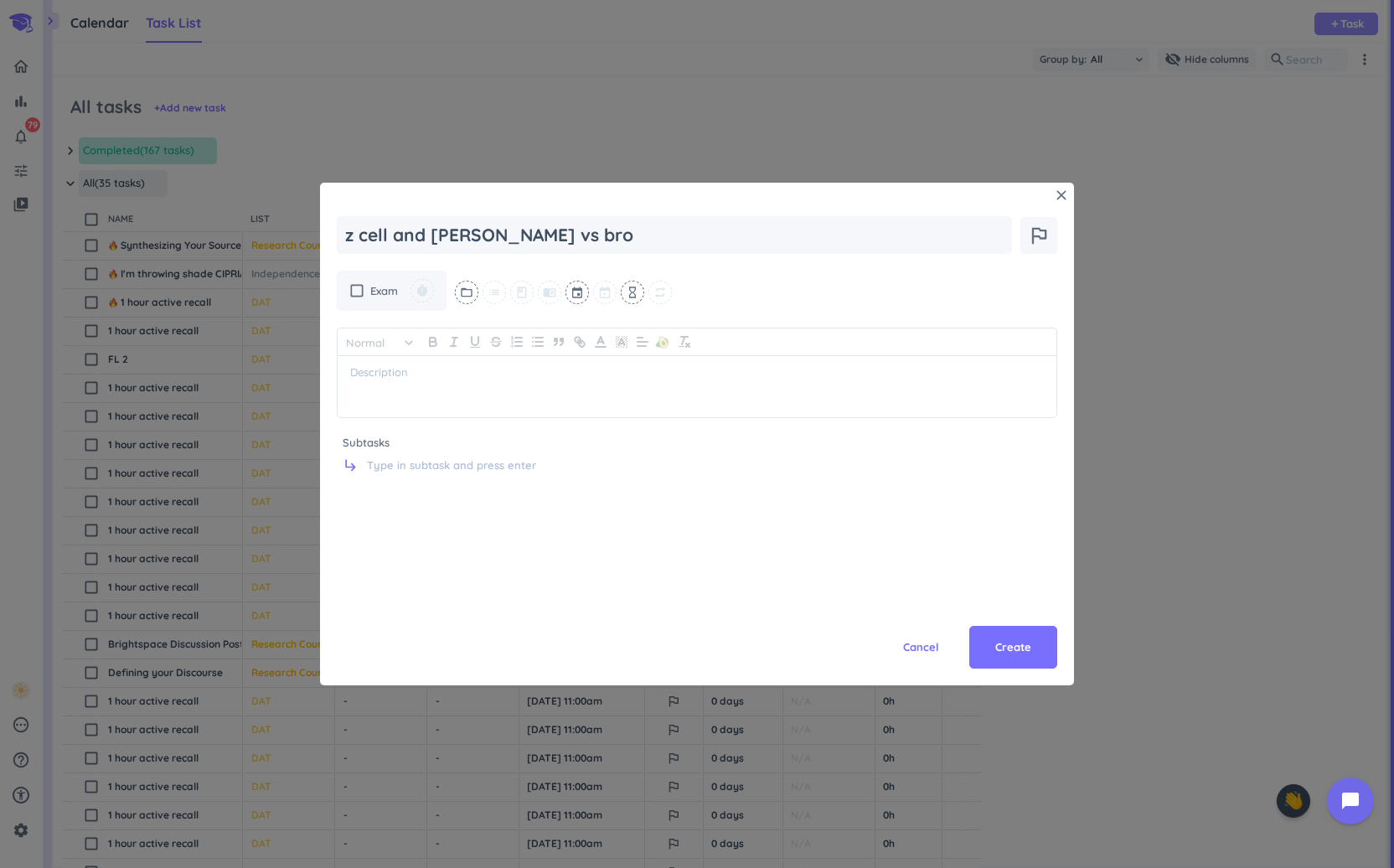 type on "x" 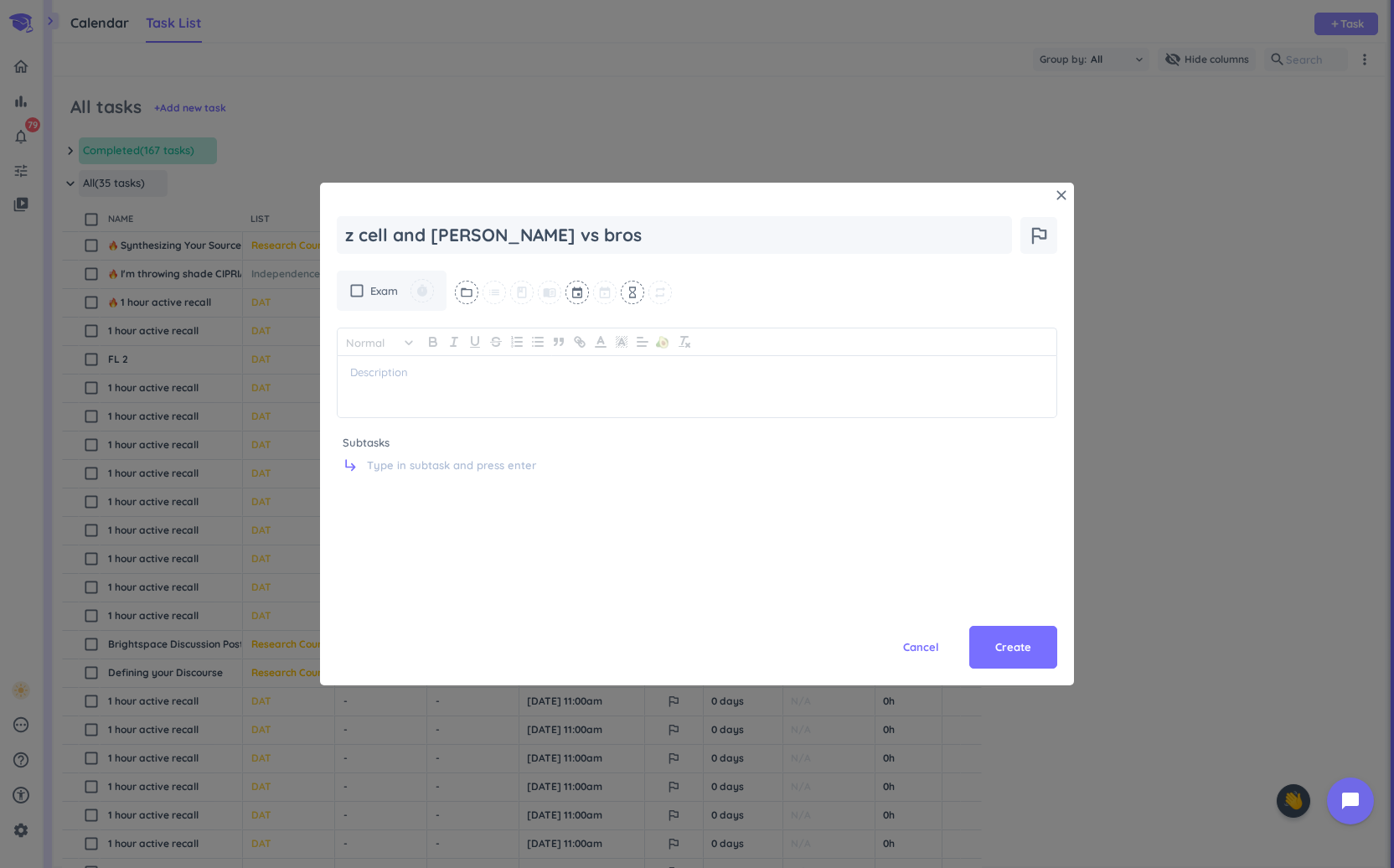 type on "x" 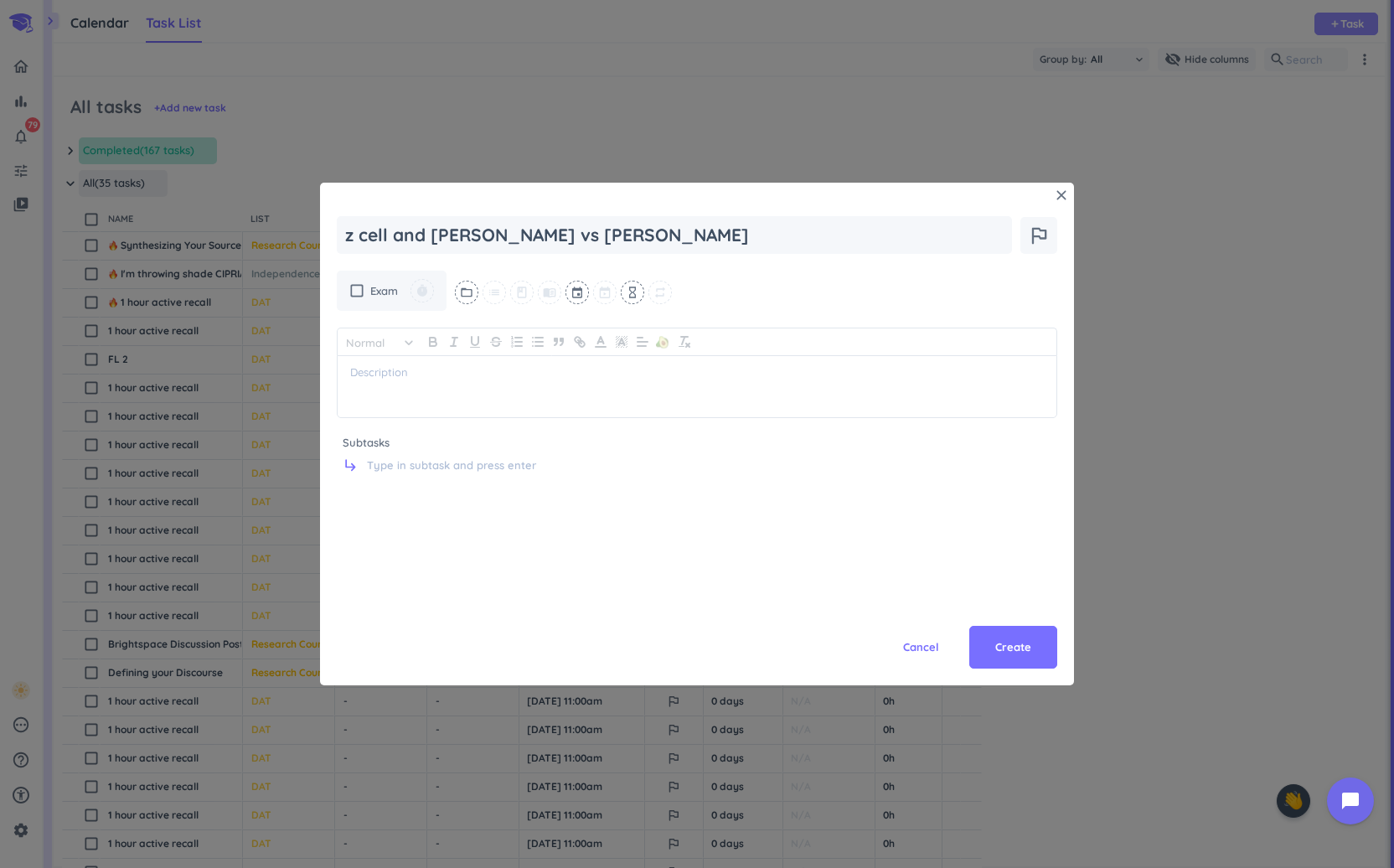 type on "x" 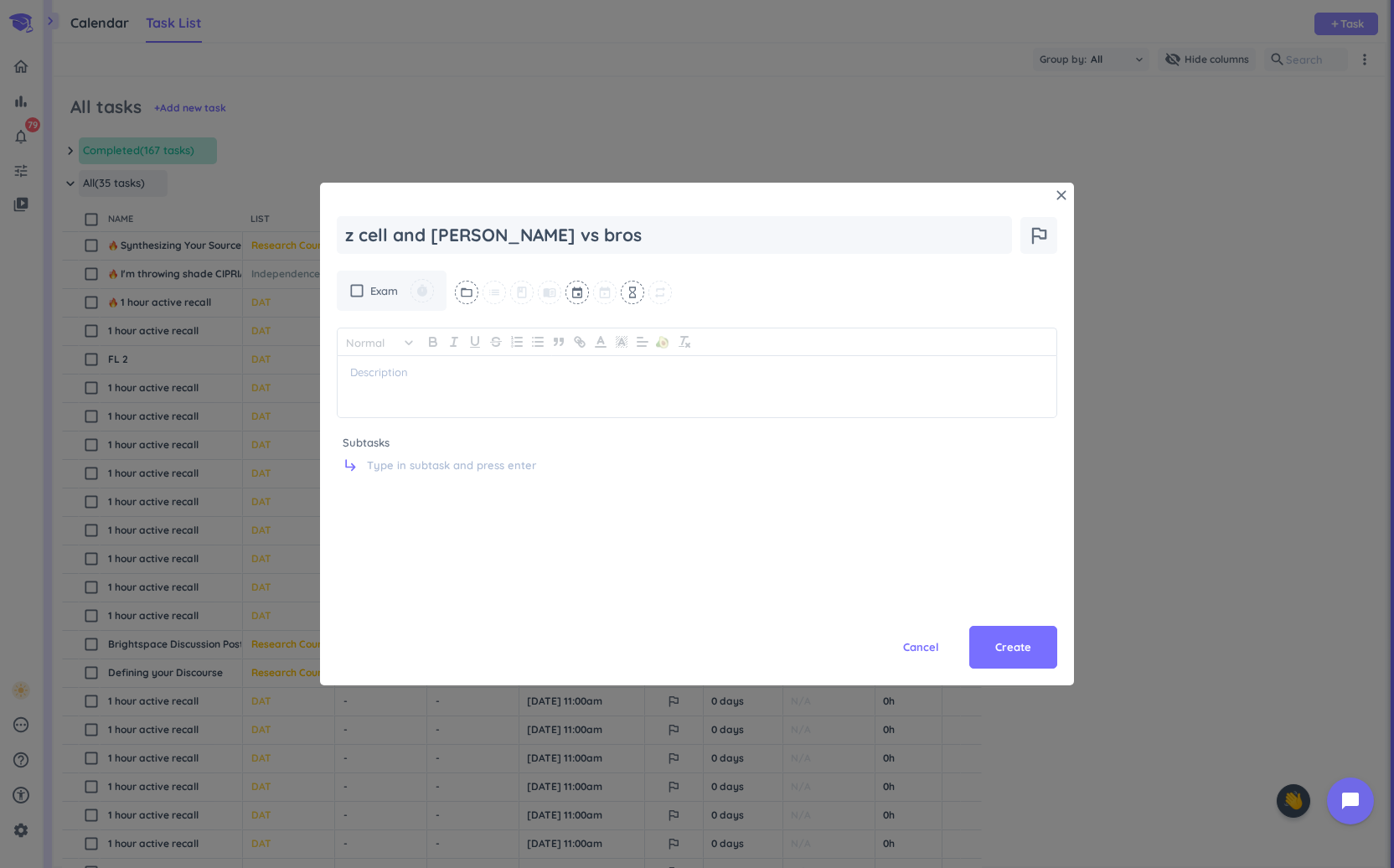 type on "x" 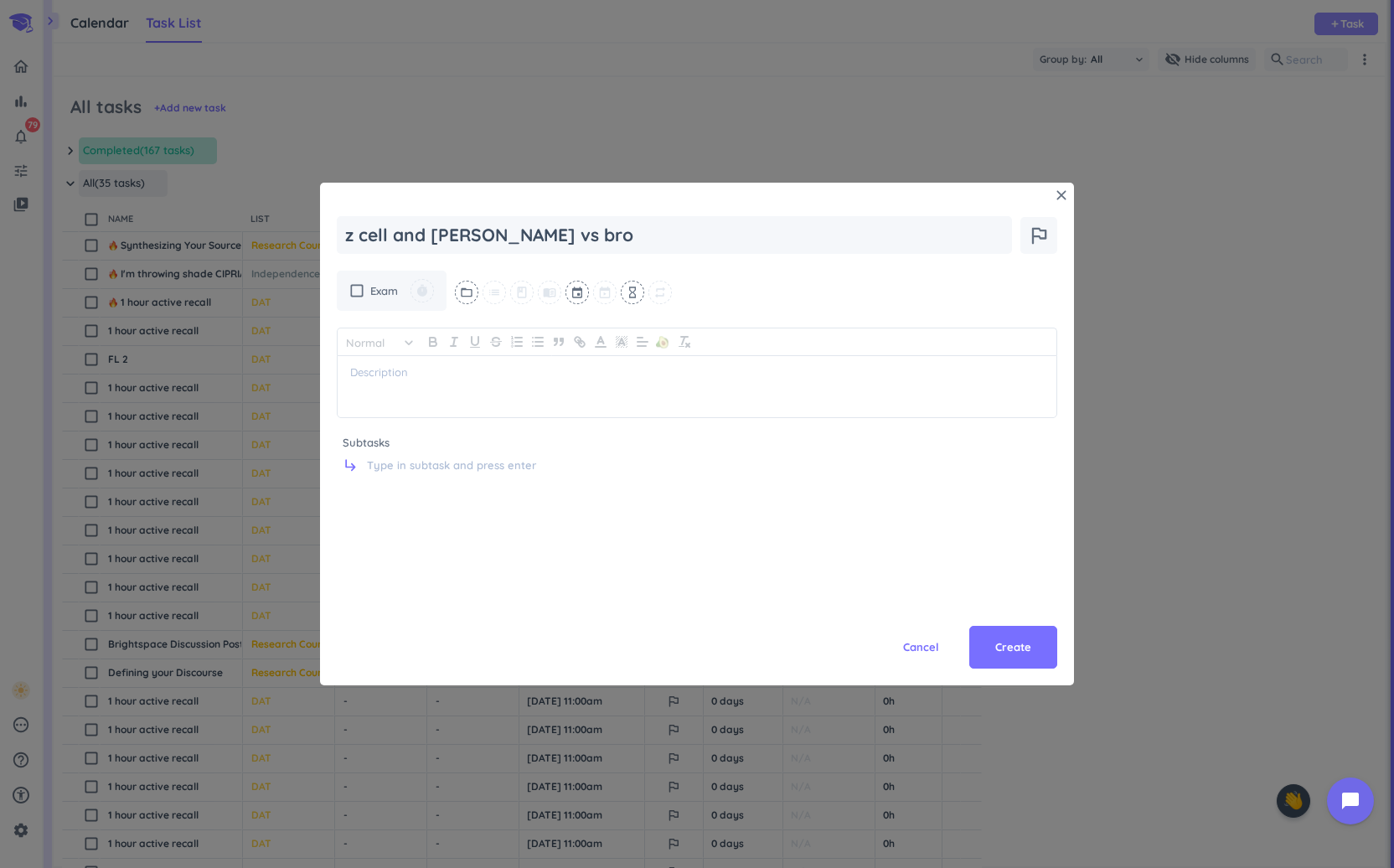 type on "x" 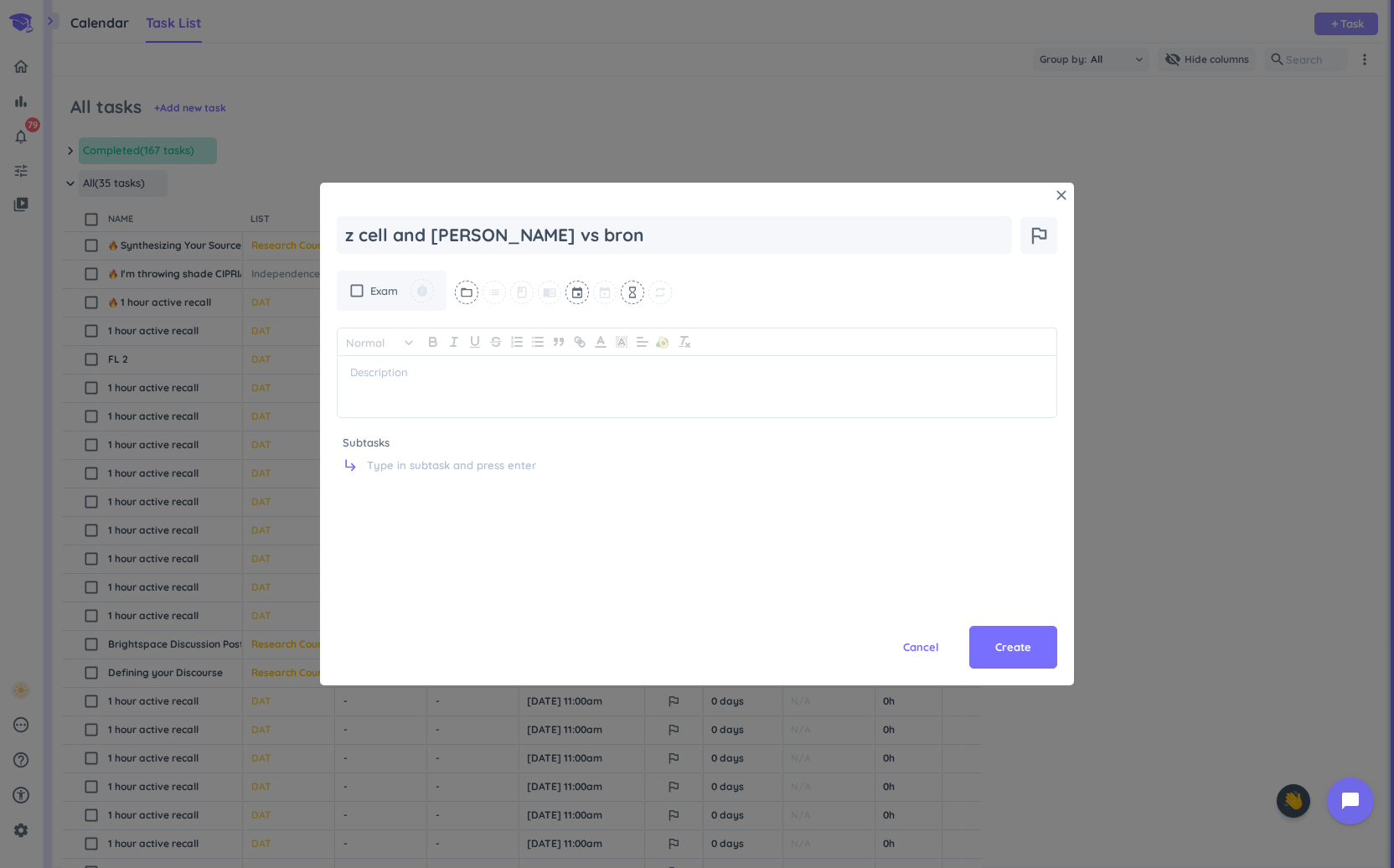 type on "x" 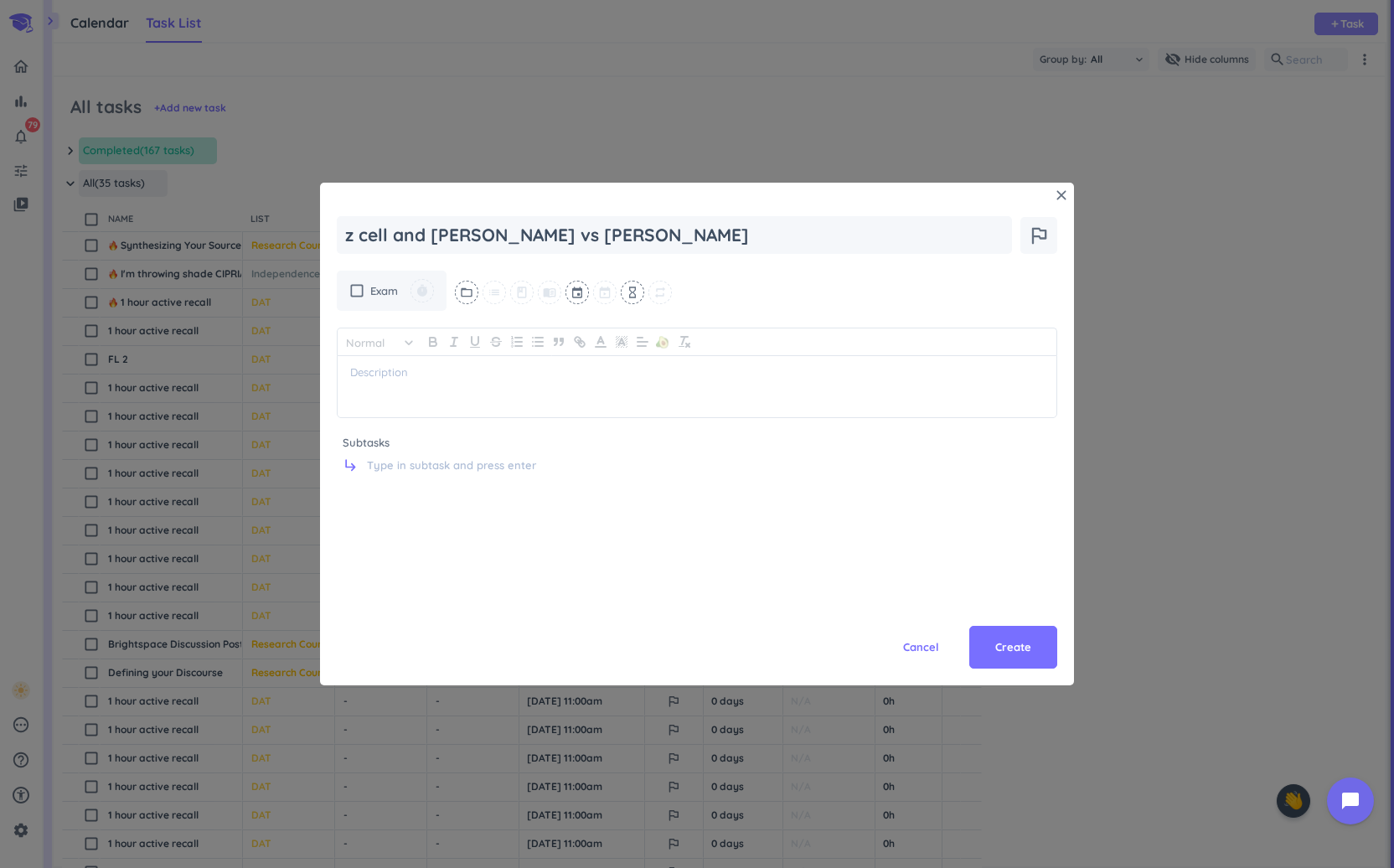 type on "x" 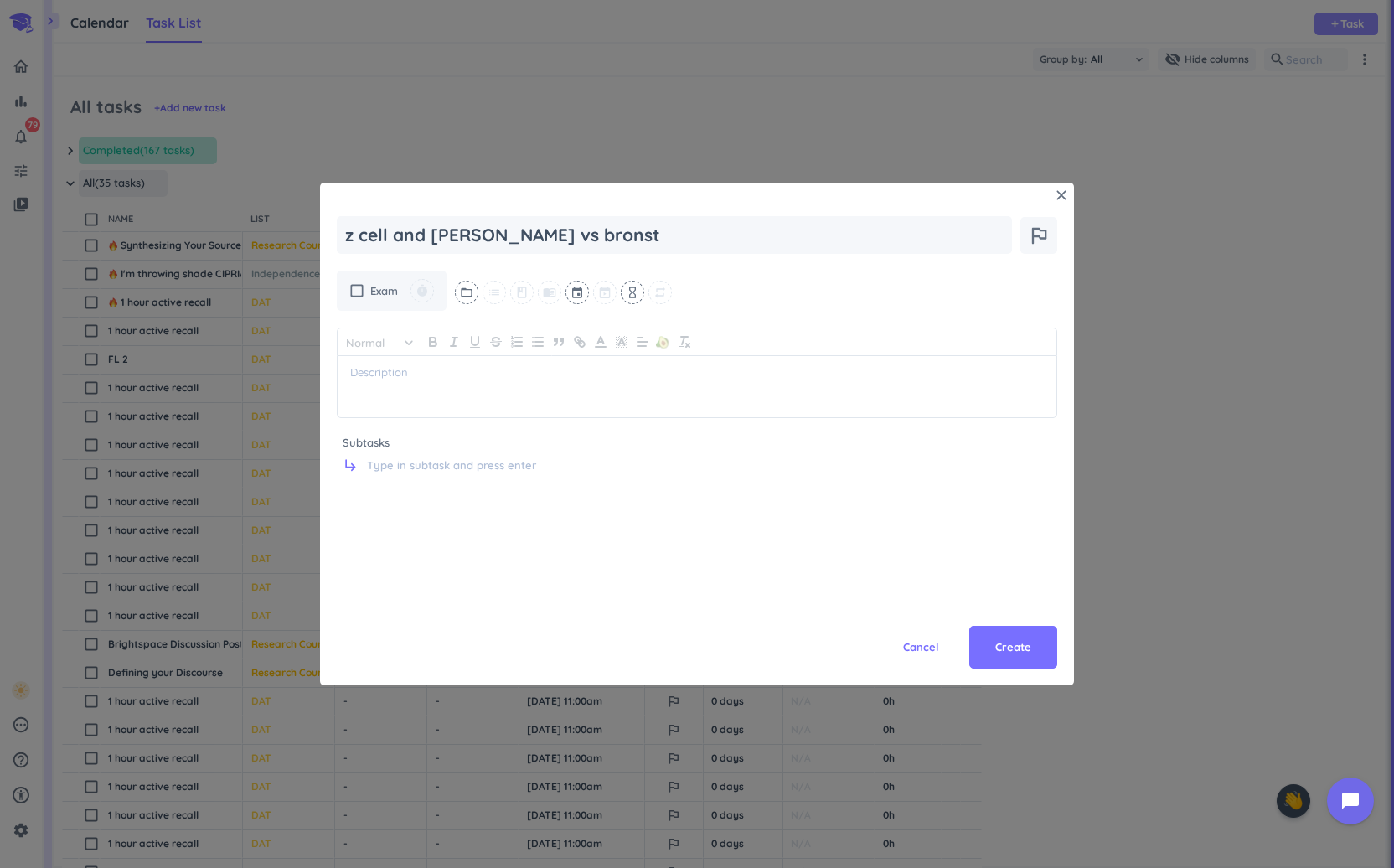 type on "x" 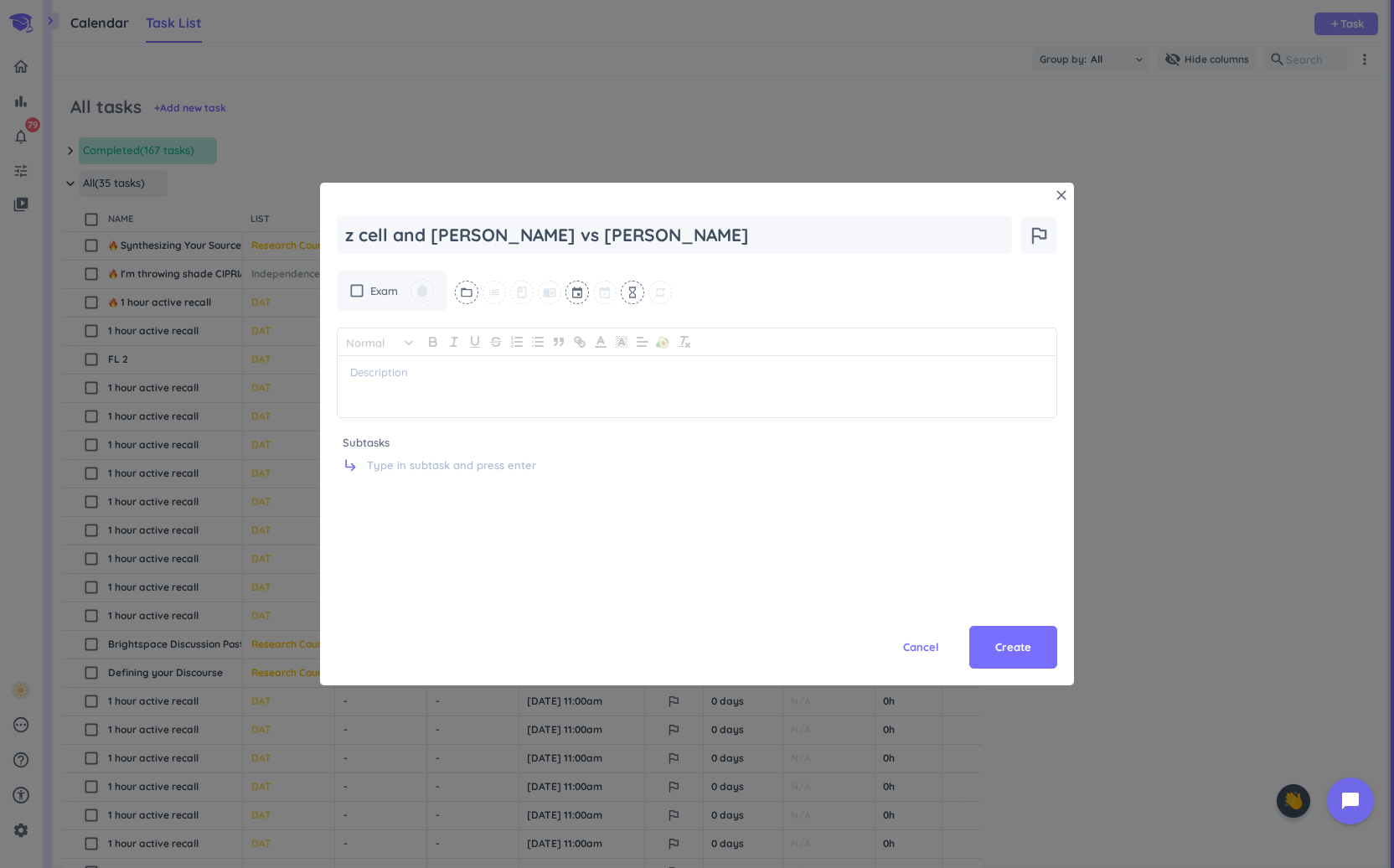 type on "x" 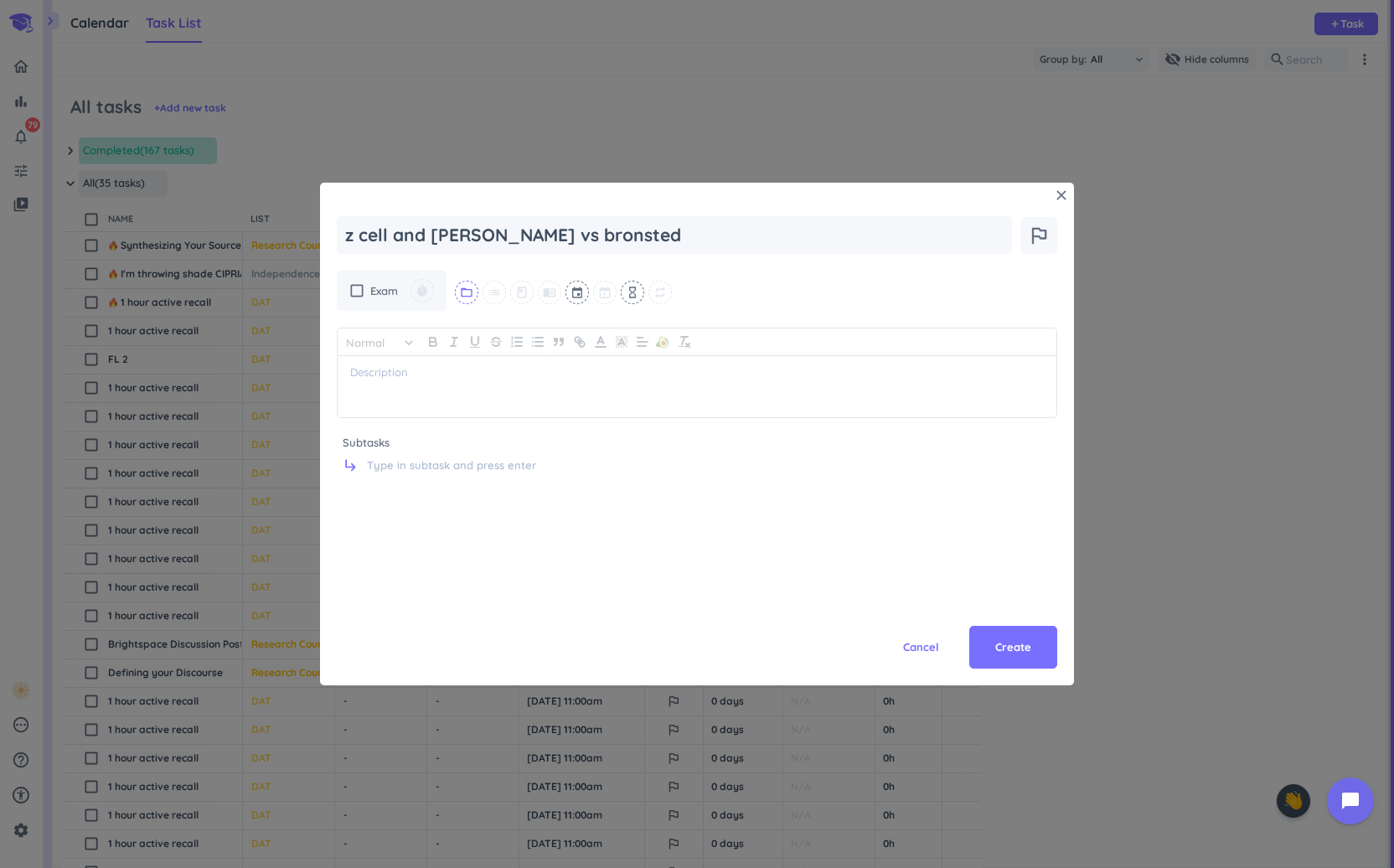 type on "z cell and [PERSON_NAME] vs bronsted" 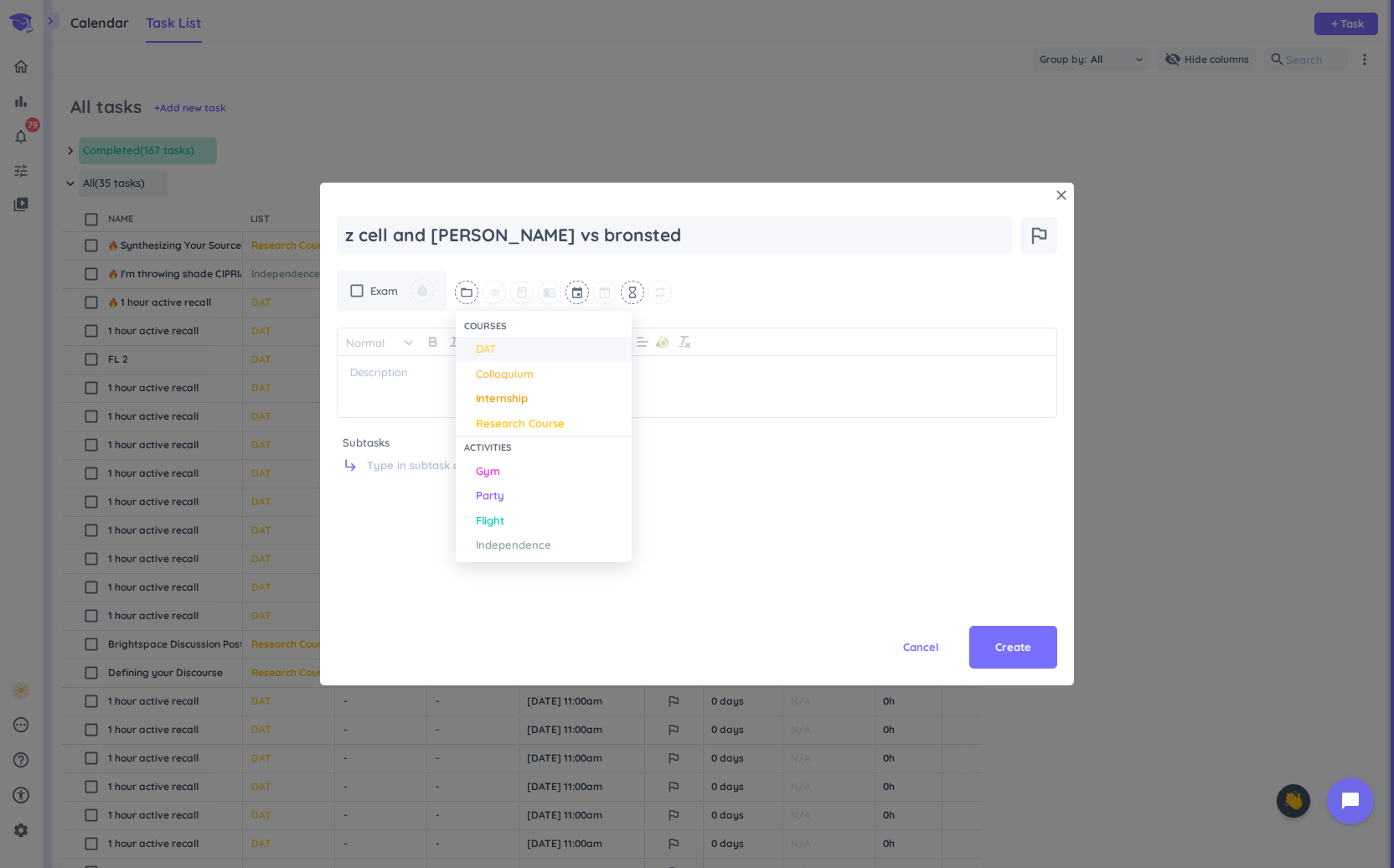 click on "DAT" at bounding box center [544, 349] 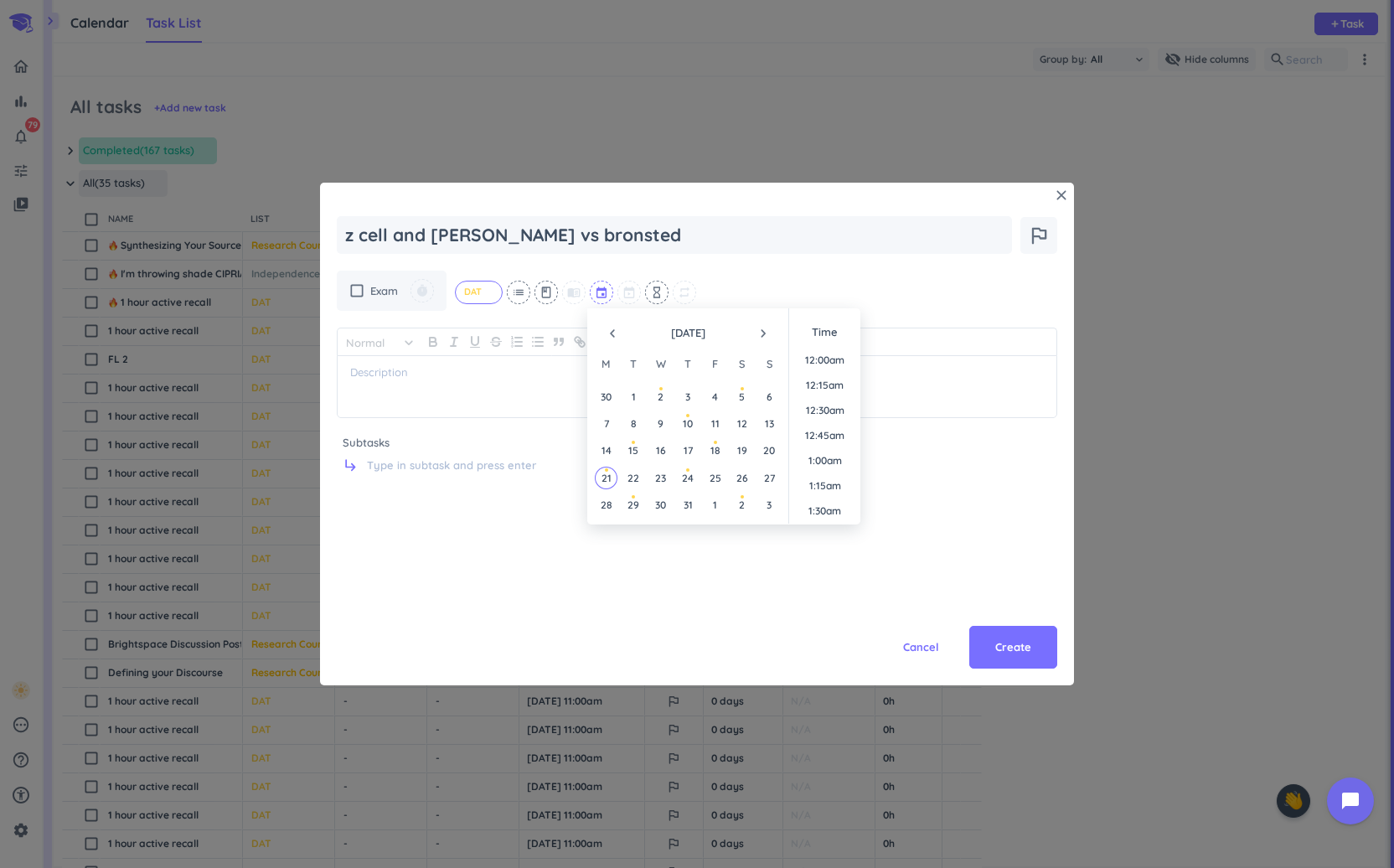 click at bounding box center (602, 292) 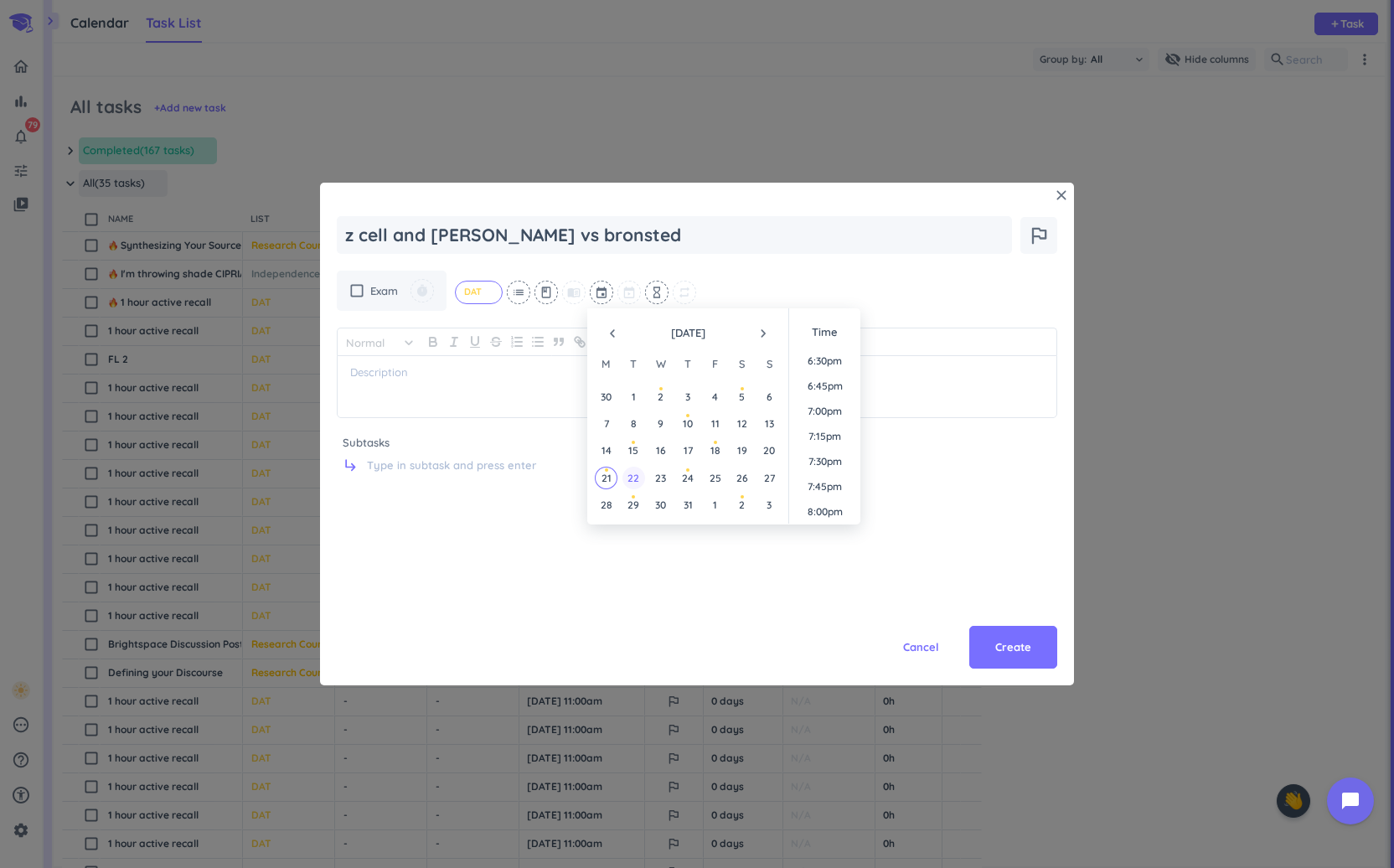 click on "22" at bounding box center [633, 478] 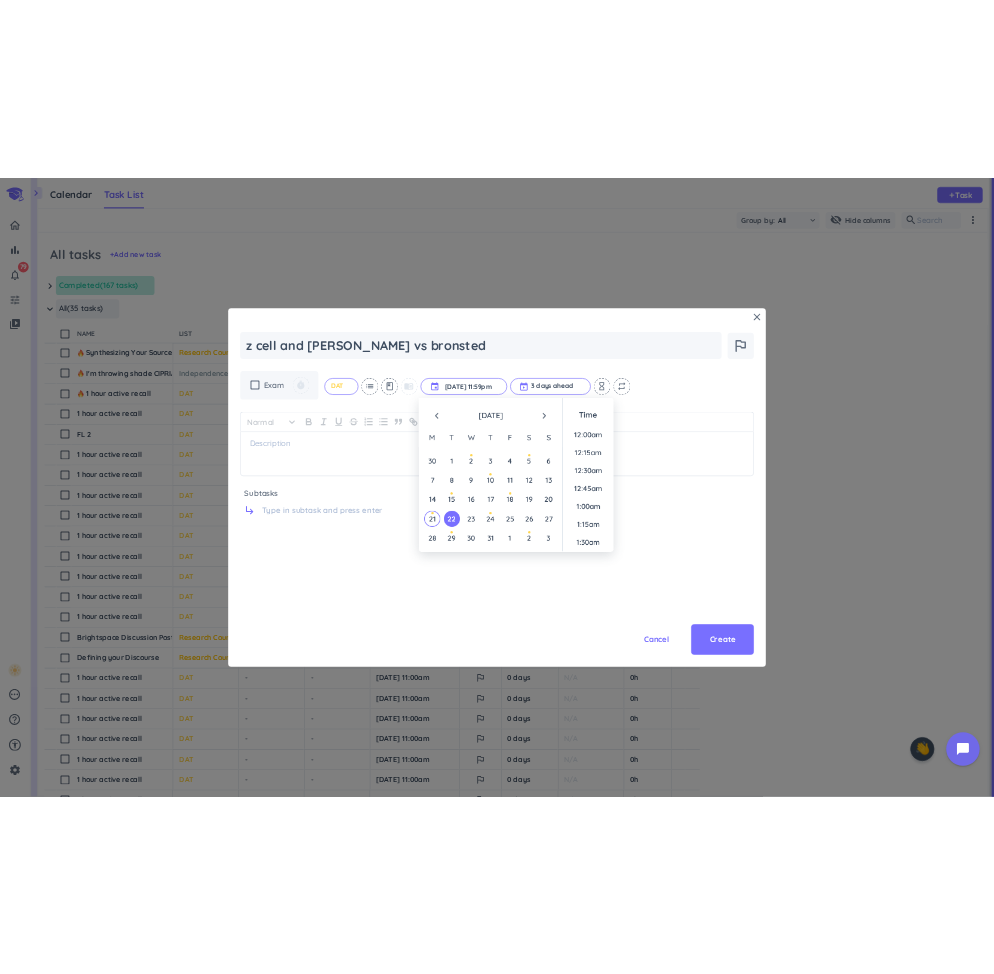 scroll, scrollTop: 2698, scrollLeft: 0, axis: vertical 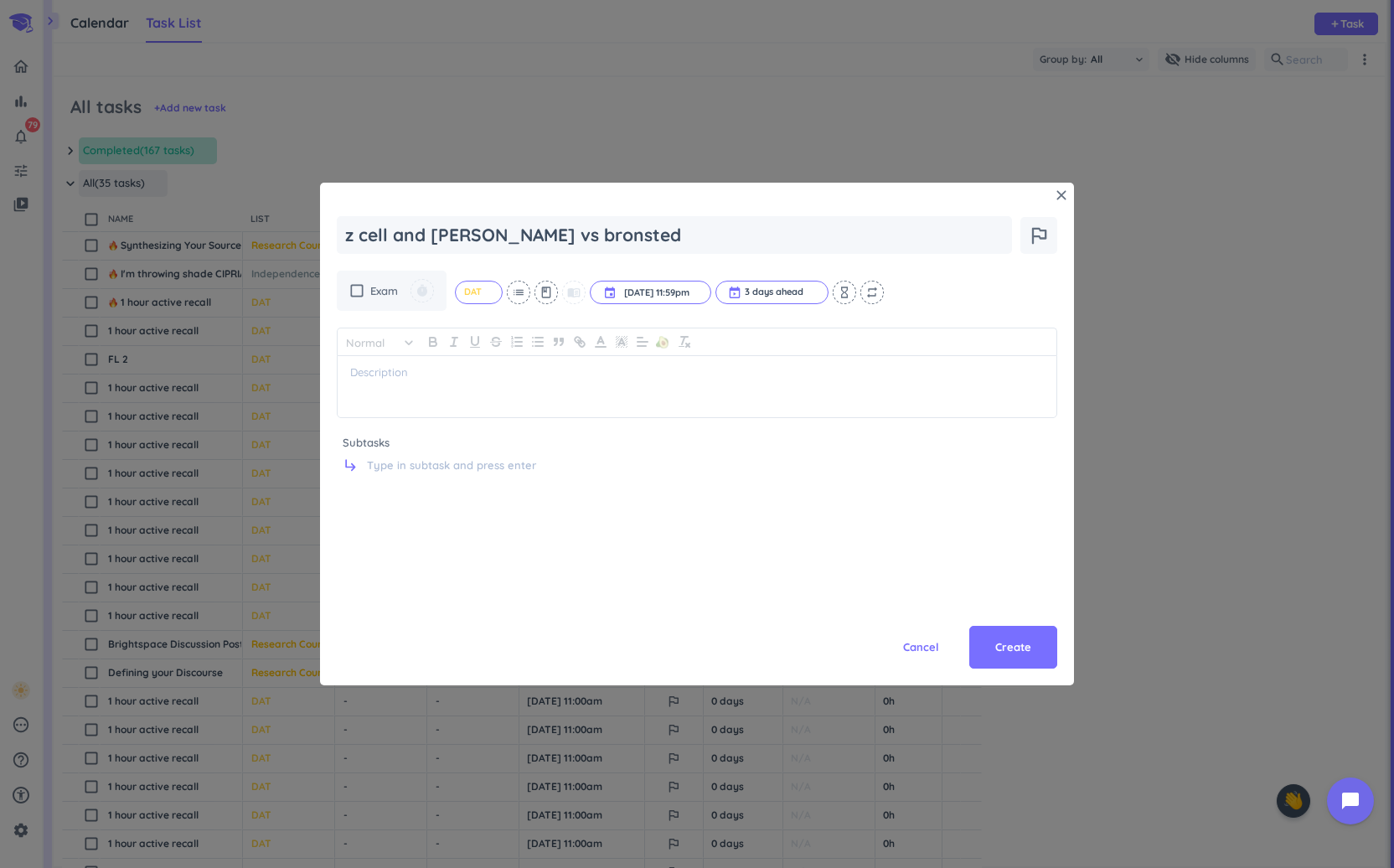 click on "check_box_outline_blank Exam timer DAT cancel list class menu_book event [DATE] 11:59pm [DATE] 11:59pm cancel 3 days ahead cancel hourglass_empty repeat Normal keyboard_arrow_down                                                                             🥑             Subtasks subdirectory_arrow_right" at bounding box center [697, 406] 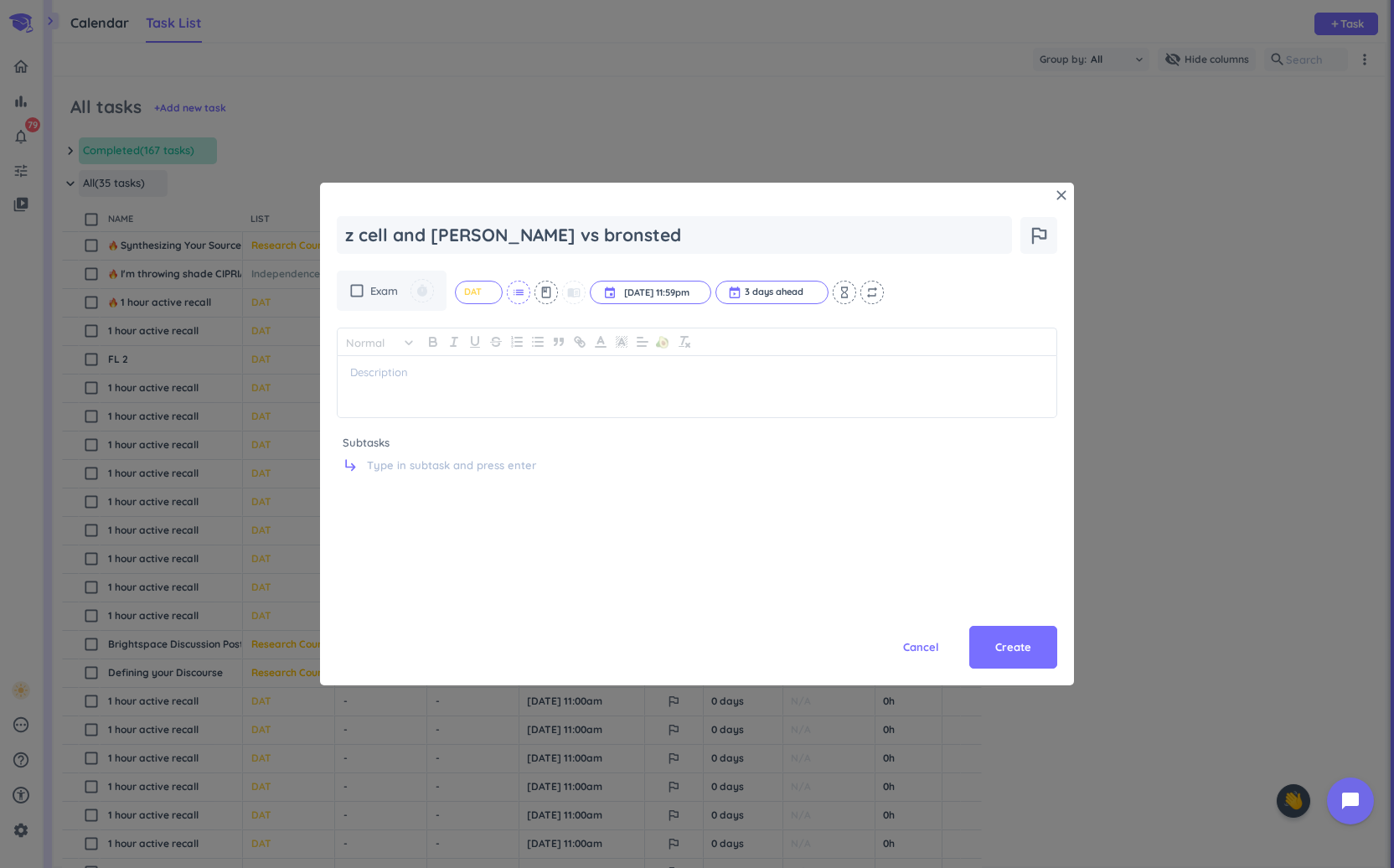click on "list" at bounding box center (519, 292) 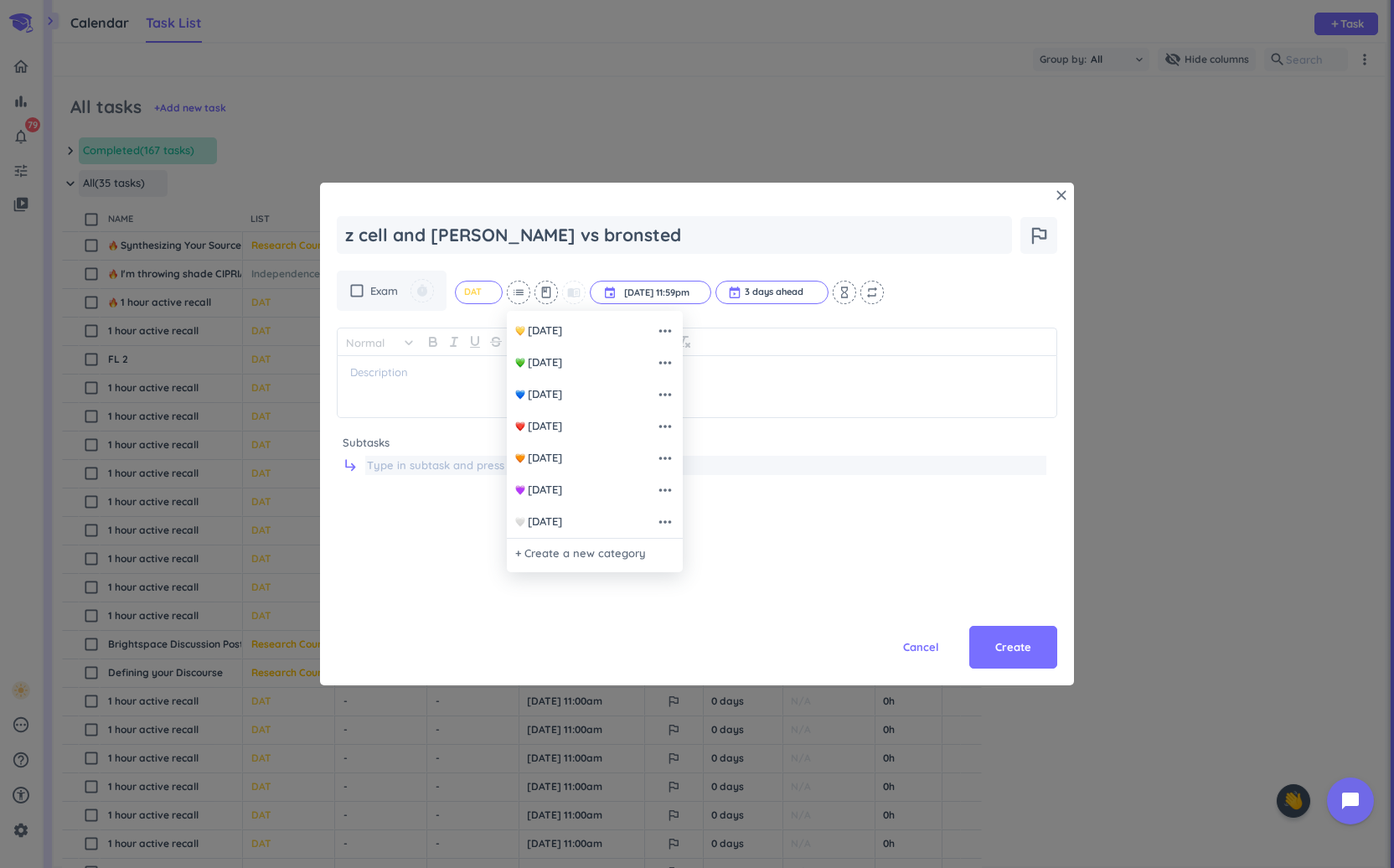 click on "[DATE]" at bounding box center (586, 458) 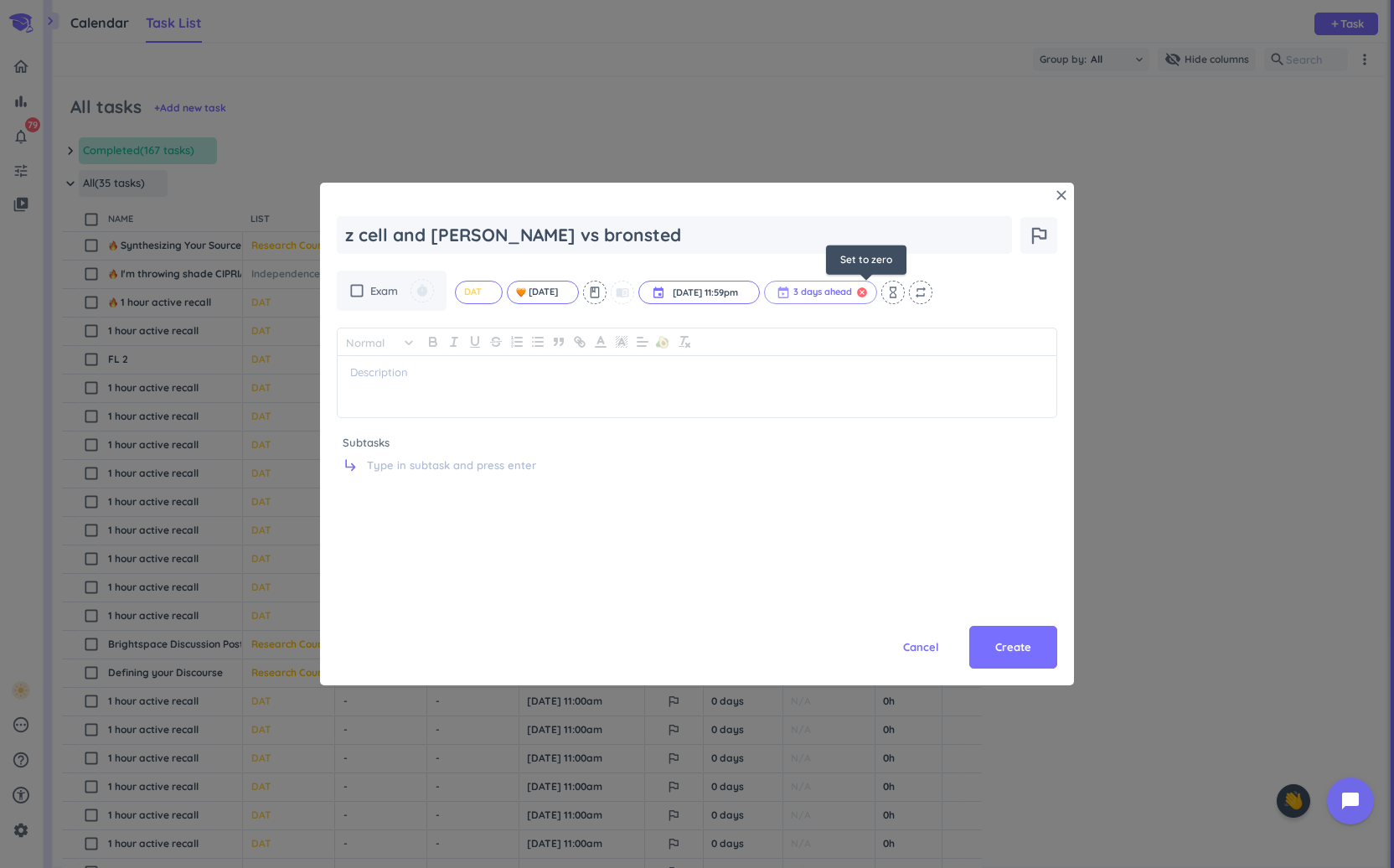 click on "cancel" at bounding box center [862, 292] 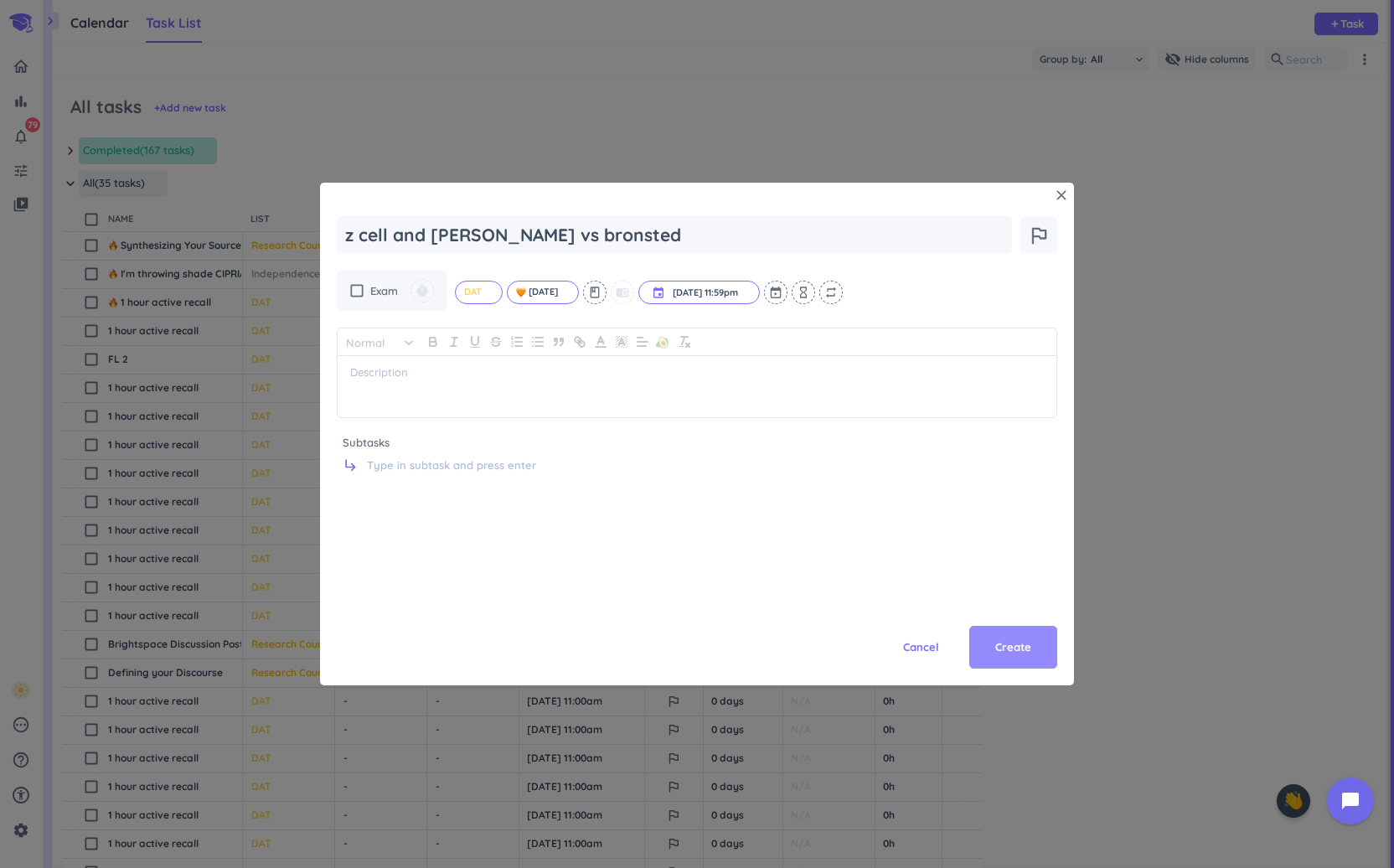 click on "Create" at bounding box center [1013, 648] 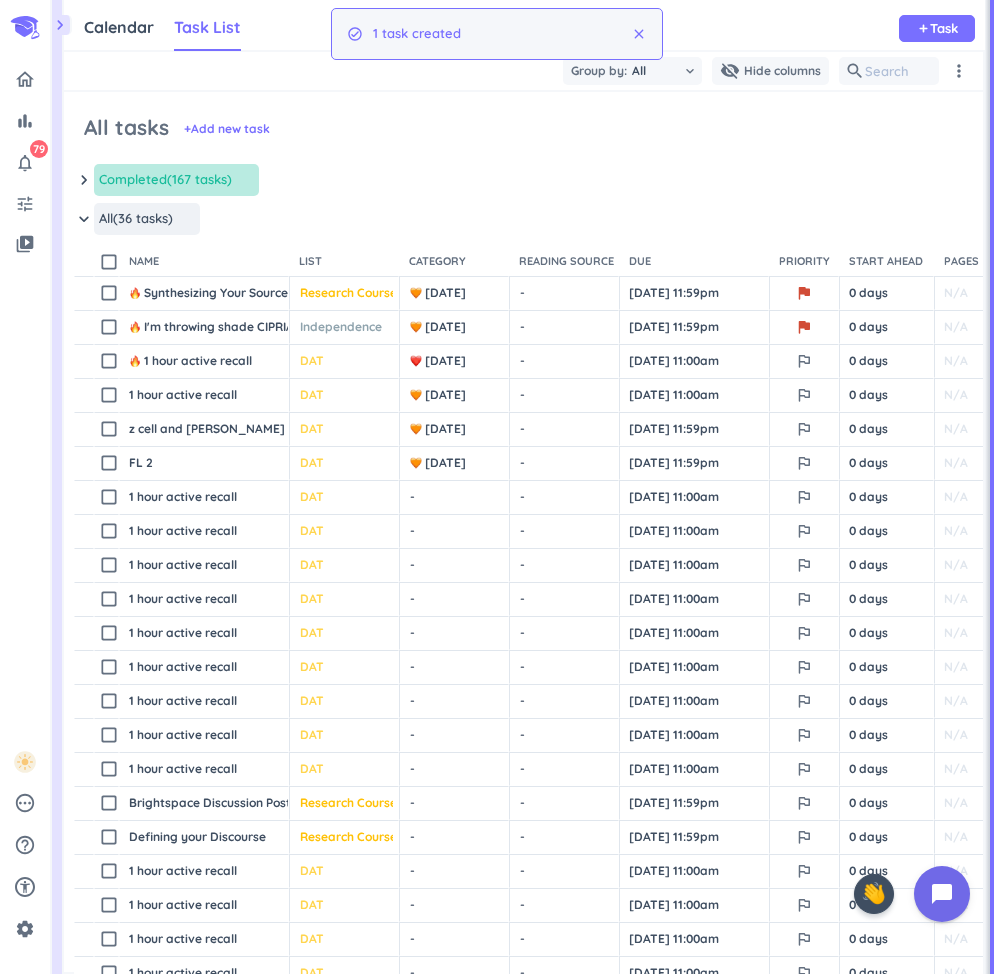 scroll, scrollTop: 42, scrollLeft: 912, axis: both 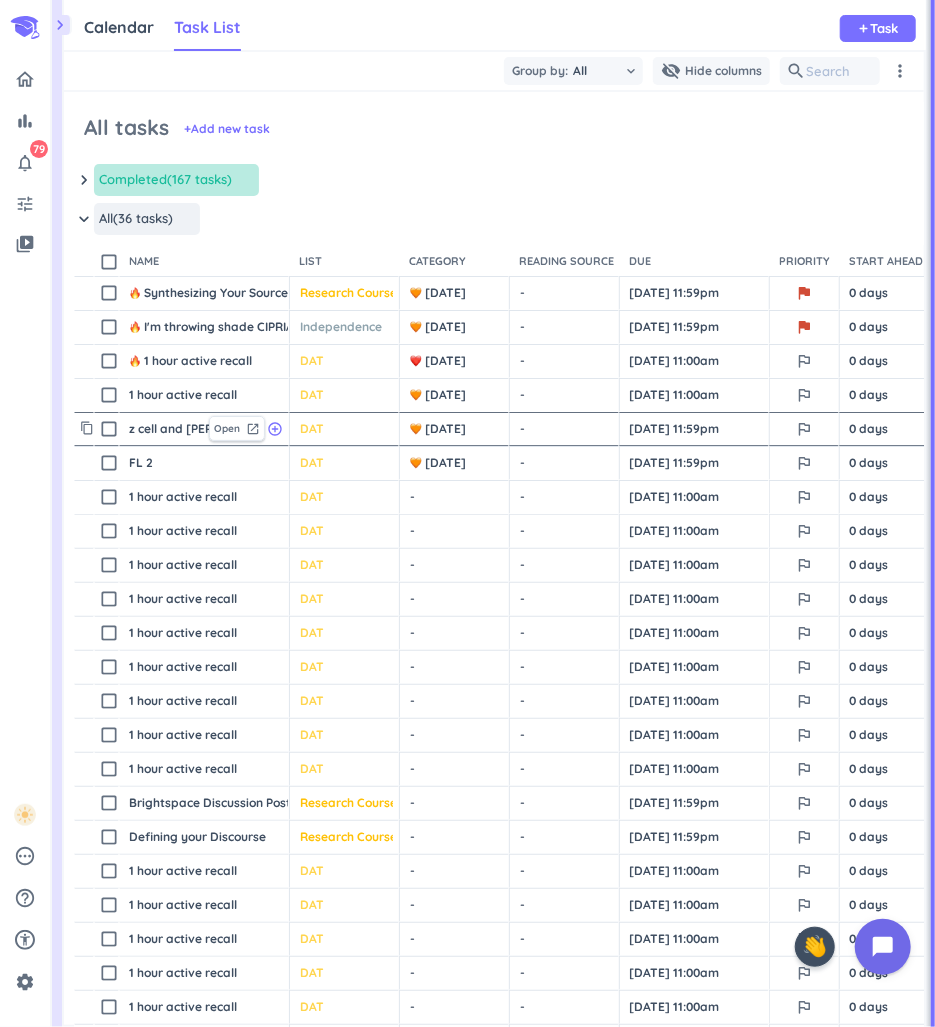 click on "z cell and [PERSON_NAME] vs bronsted" at bounding box center (164, 429) 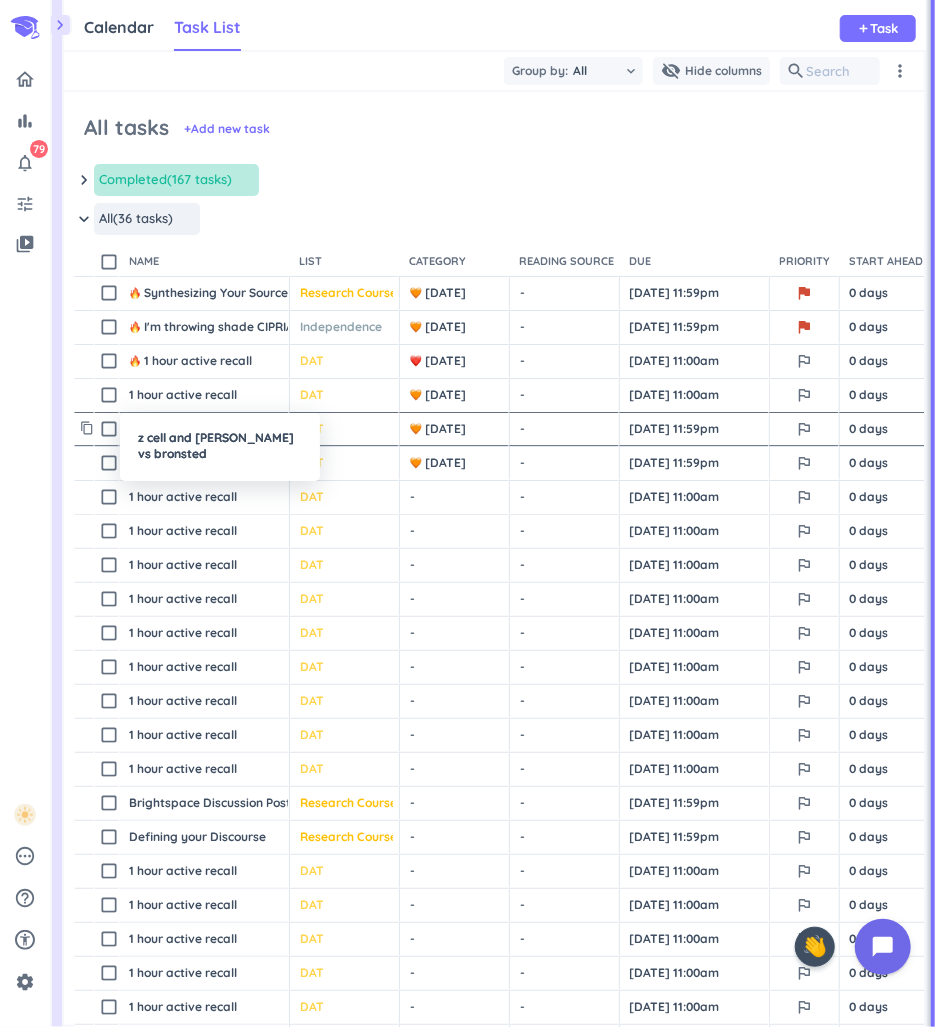 click at bounding box center [467, 513] 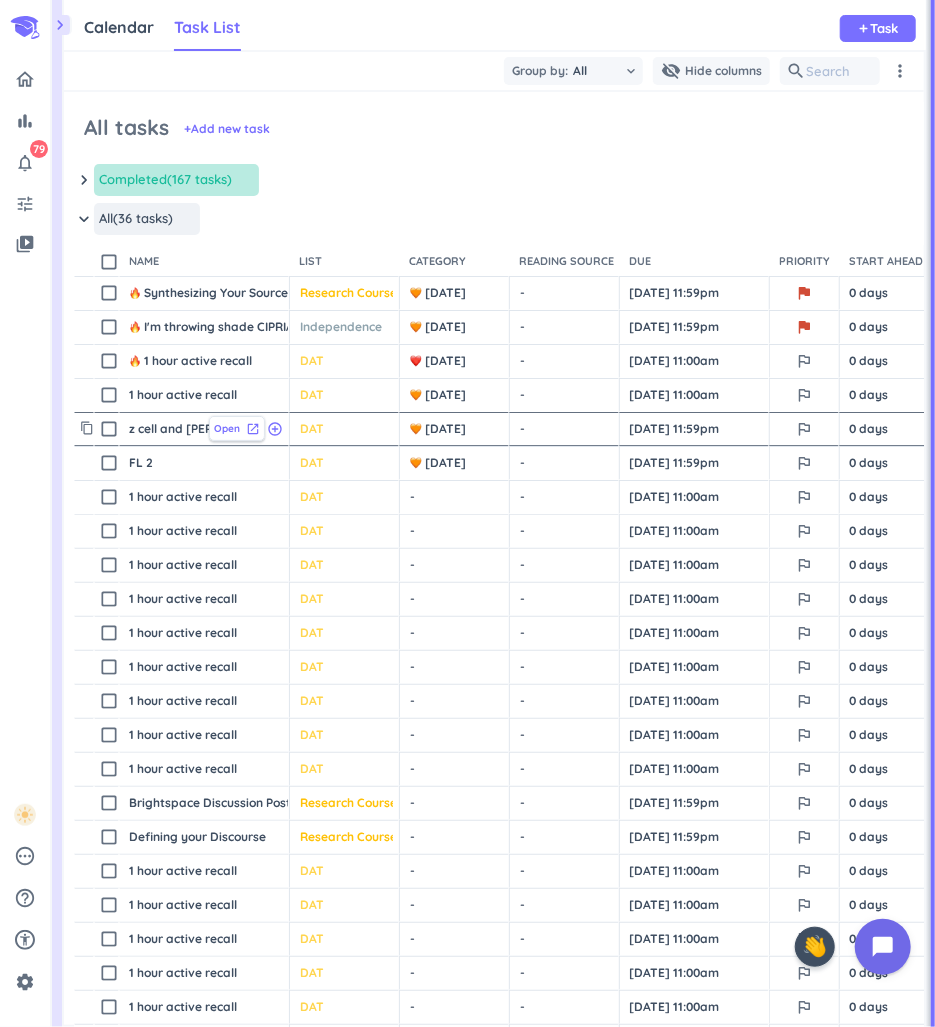 click on "launch" at bounding box center [253, 429] 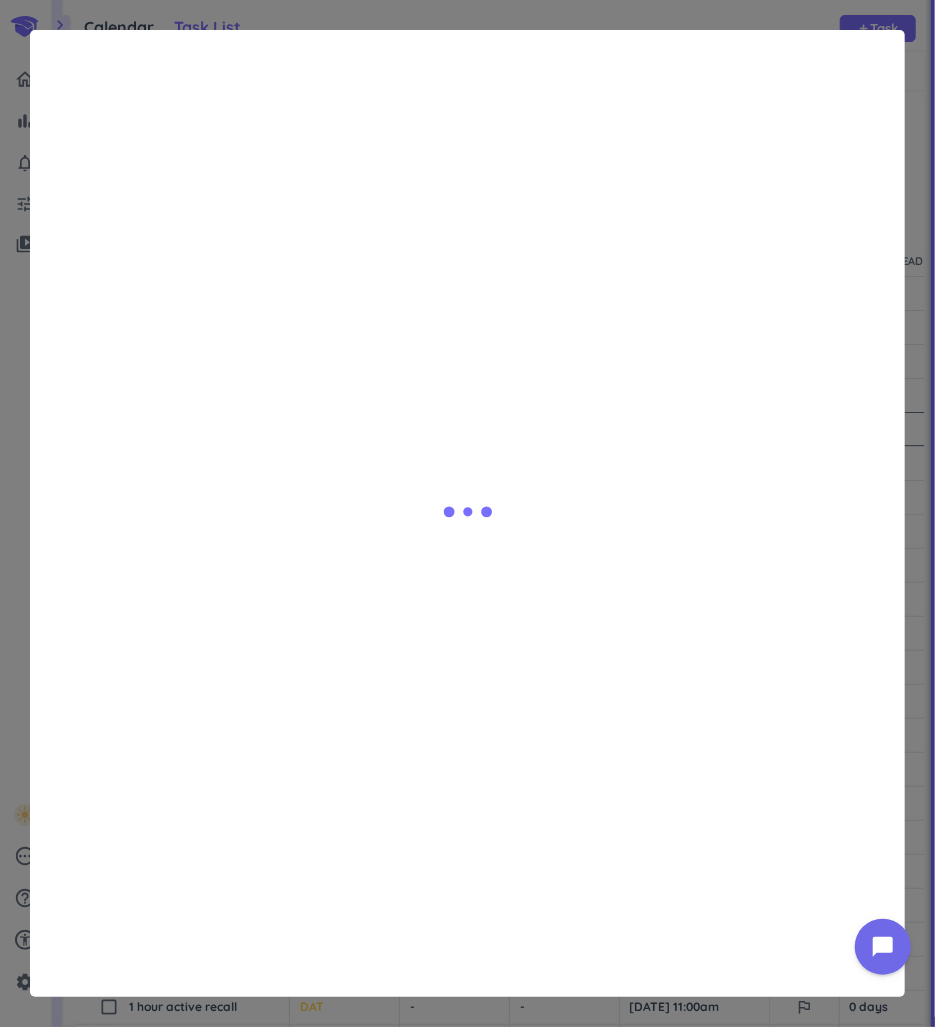 type on "x" 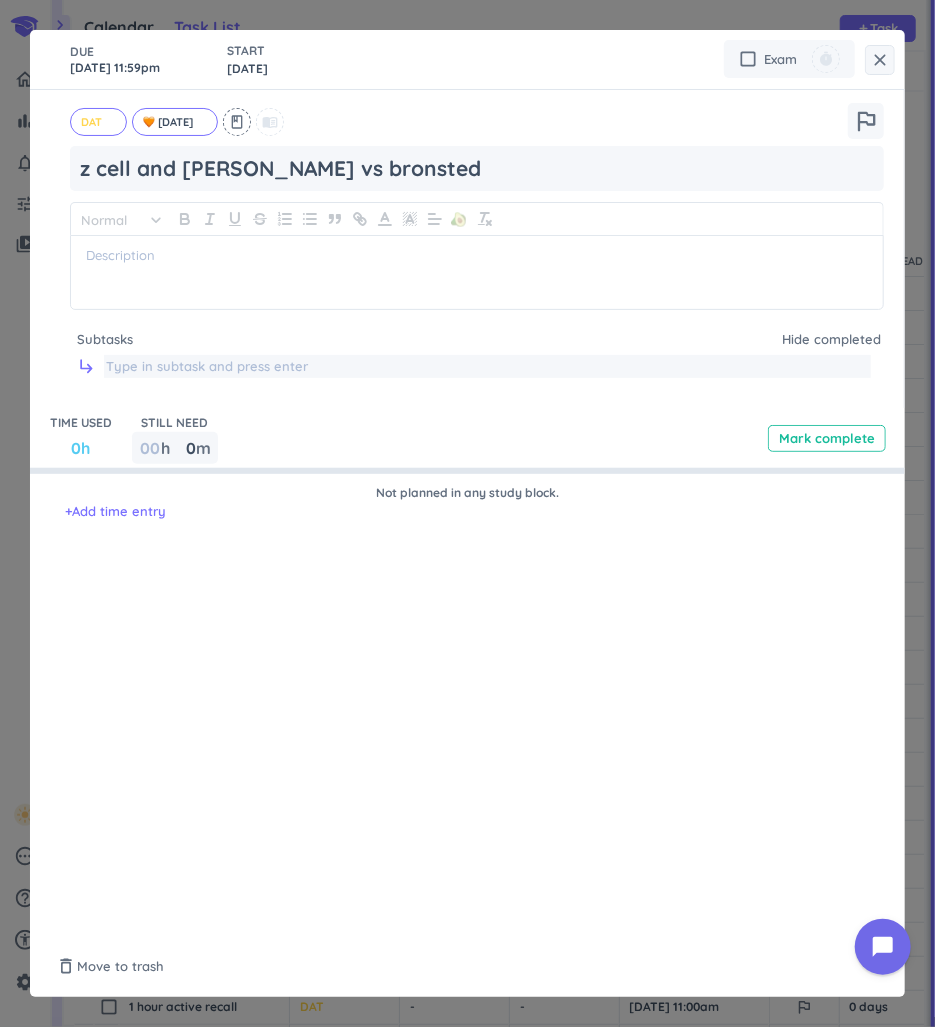 click at bounding box center [487, 367] 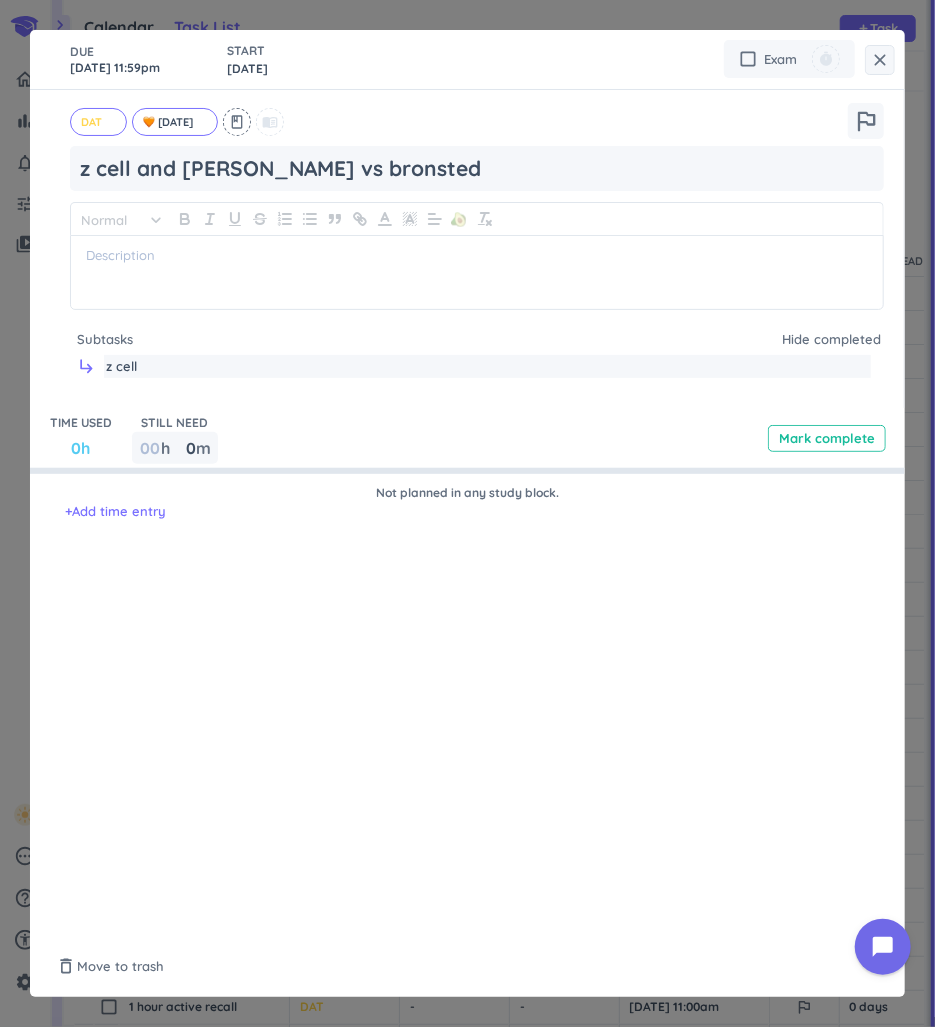 type on "z cell" 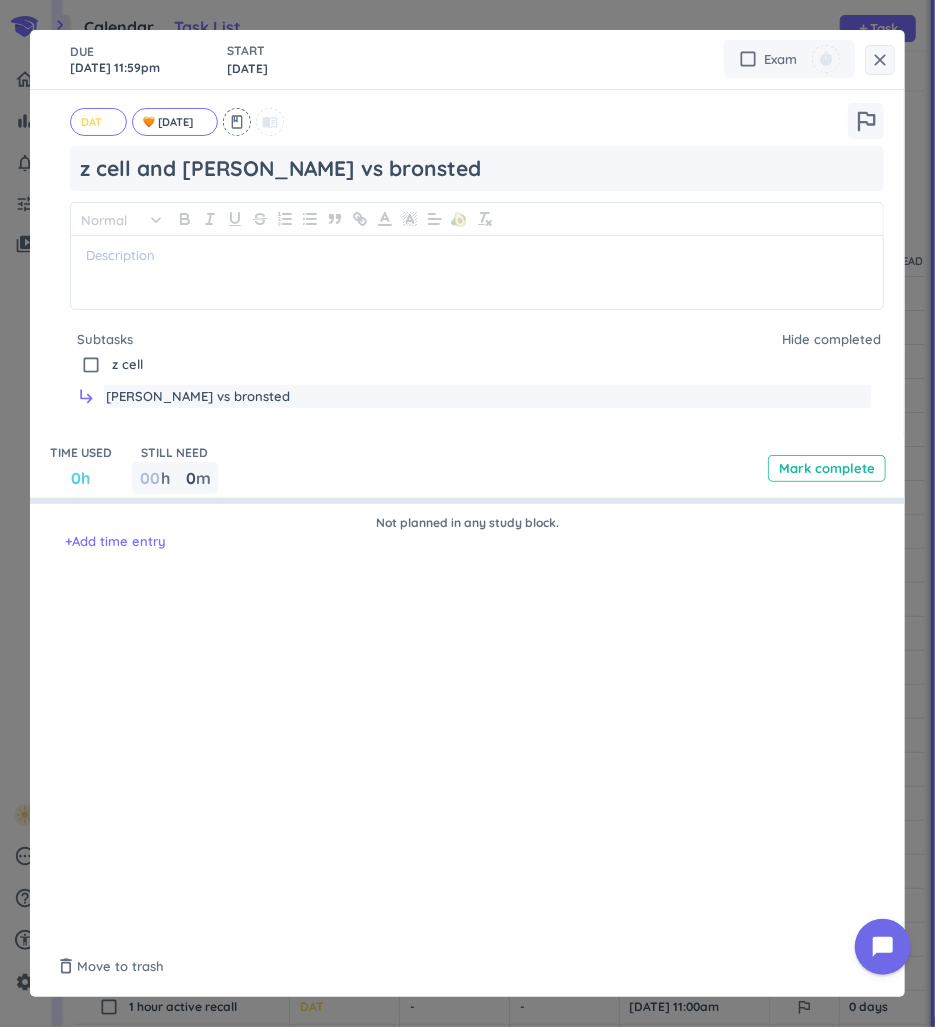 type on "[PERSON_NAME] vs bronsted" 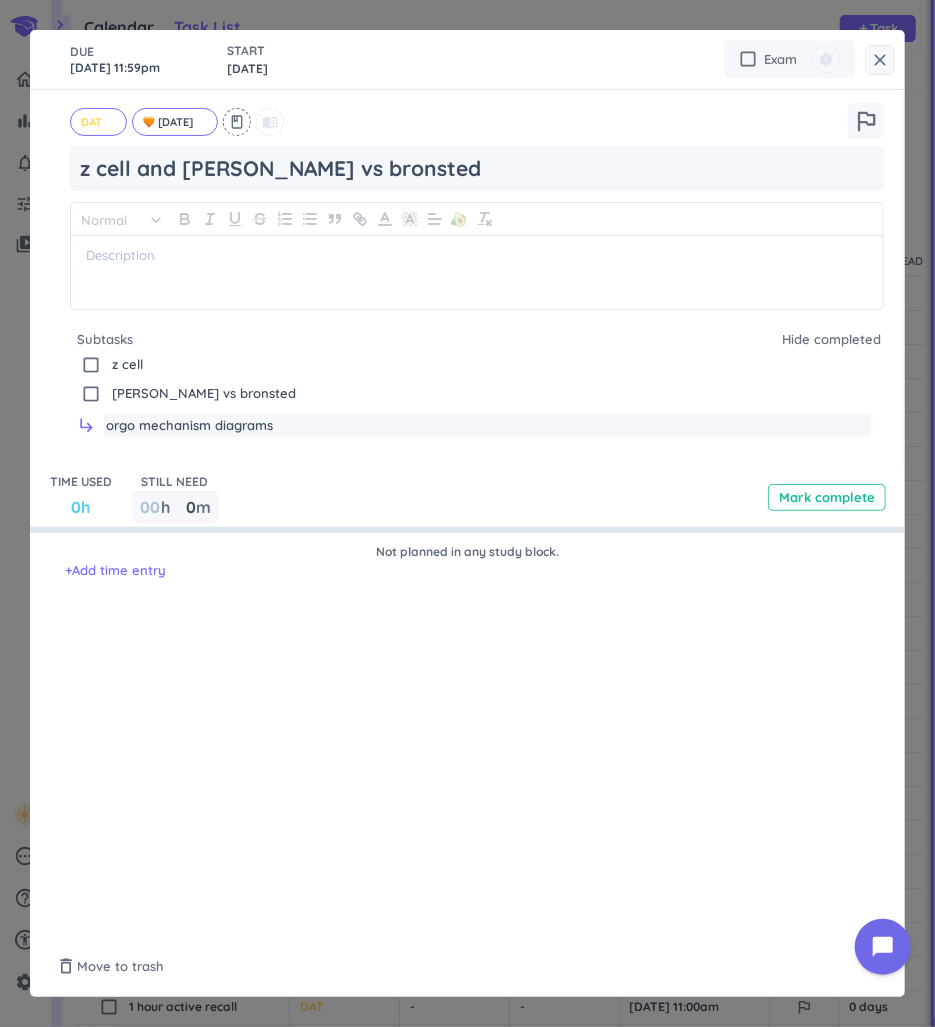 type on "orgo mechanism diagrams" 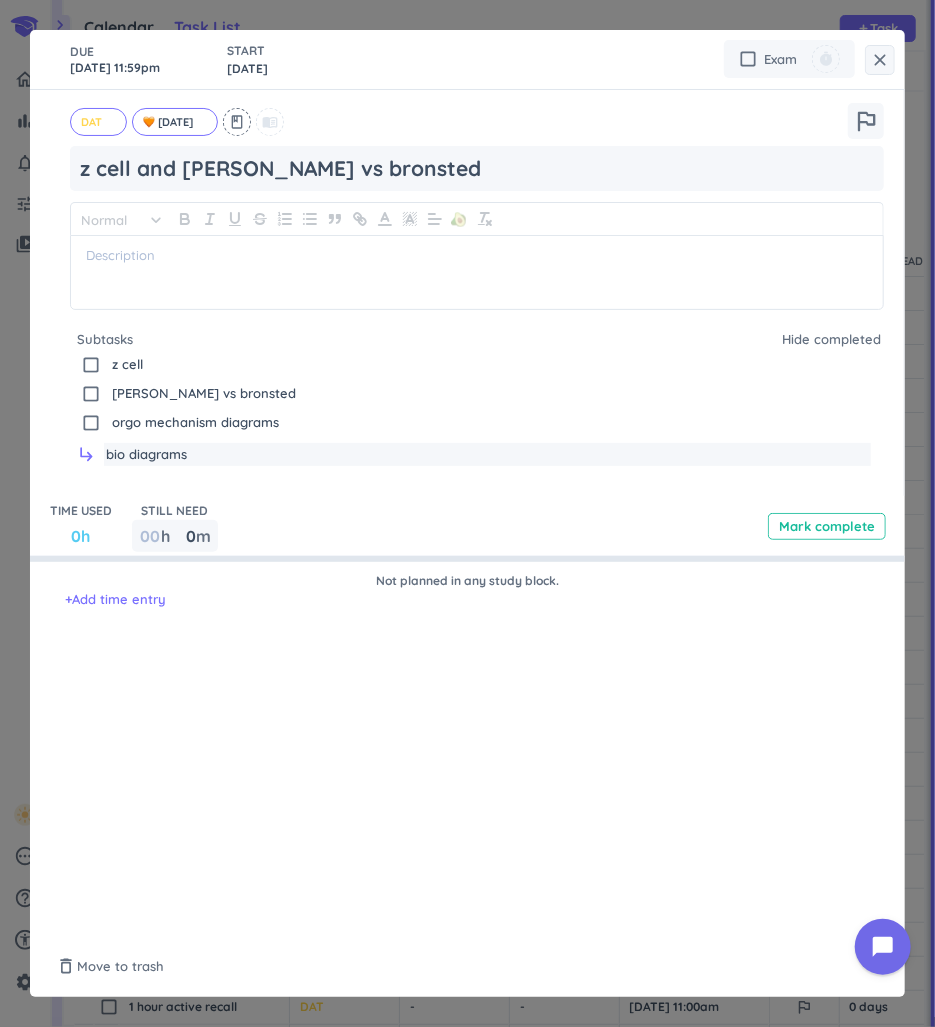 type on "bio diagrams" 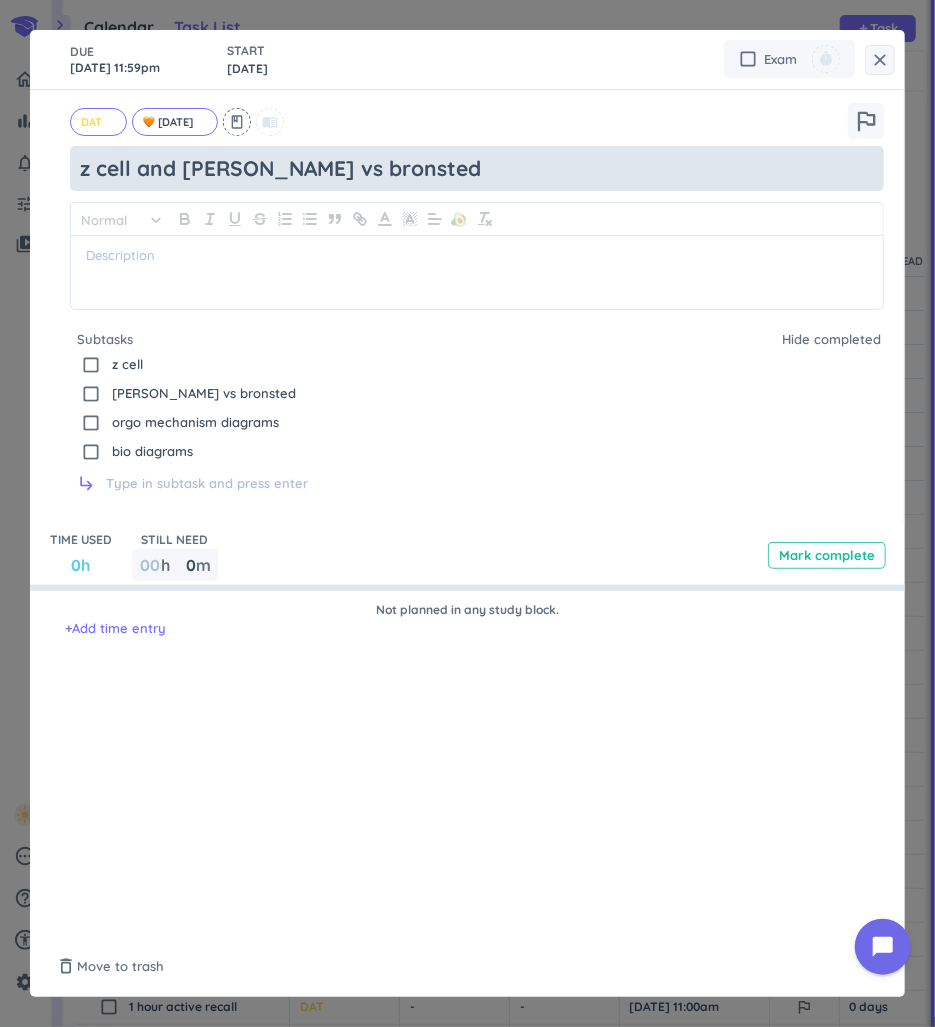 drag, startPoint x: 634, startPoint y: 182, endPoint x: -64, endPoint y: 201, distance: 698.25854 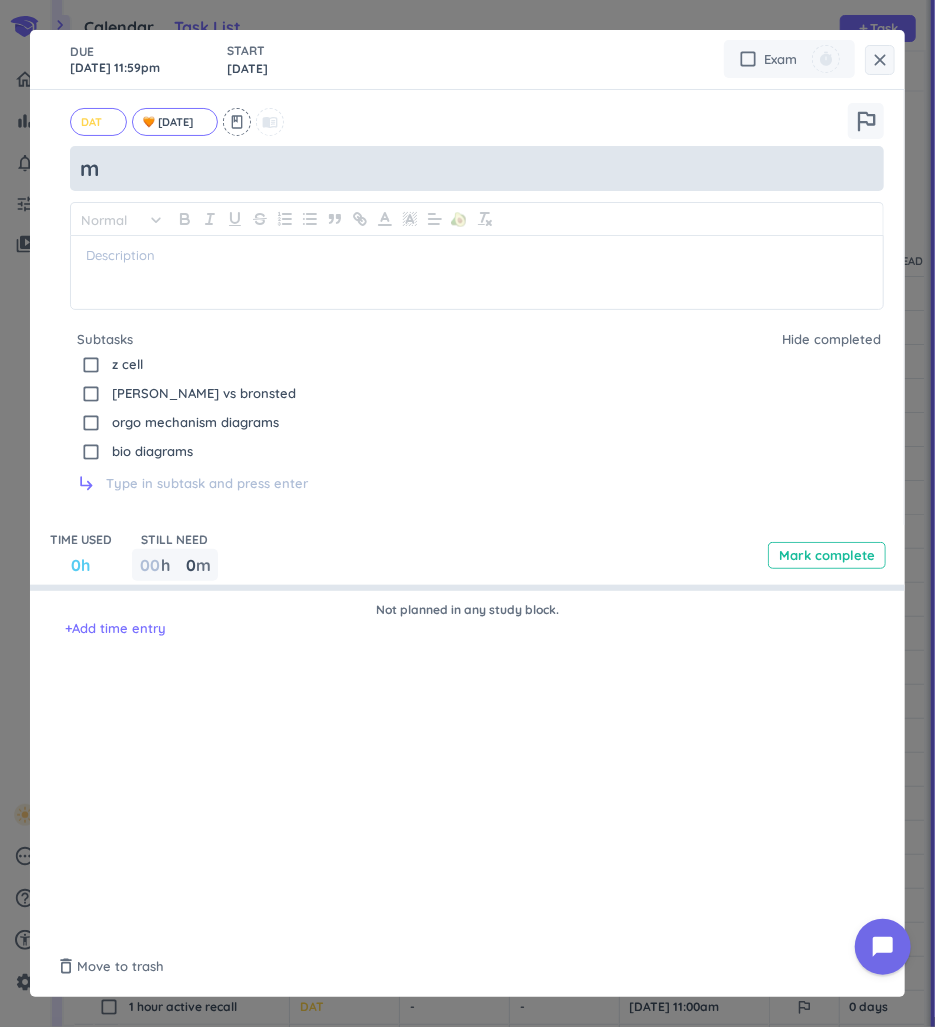 type on "x" 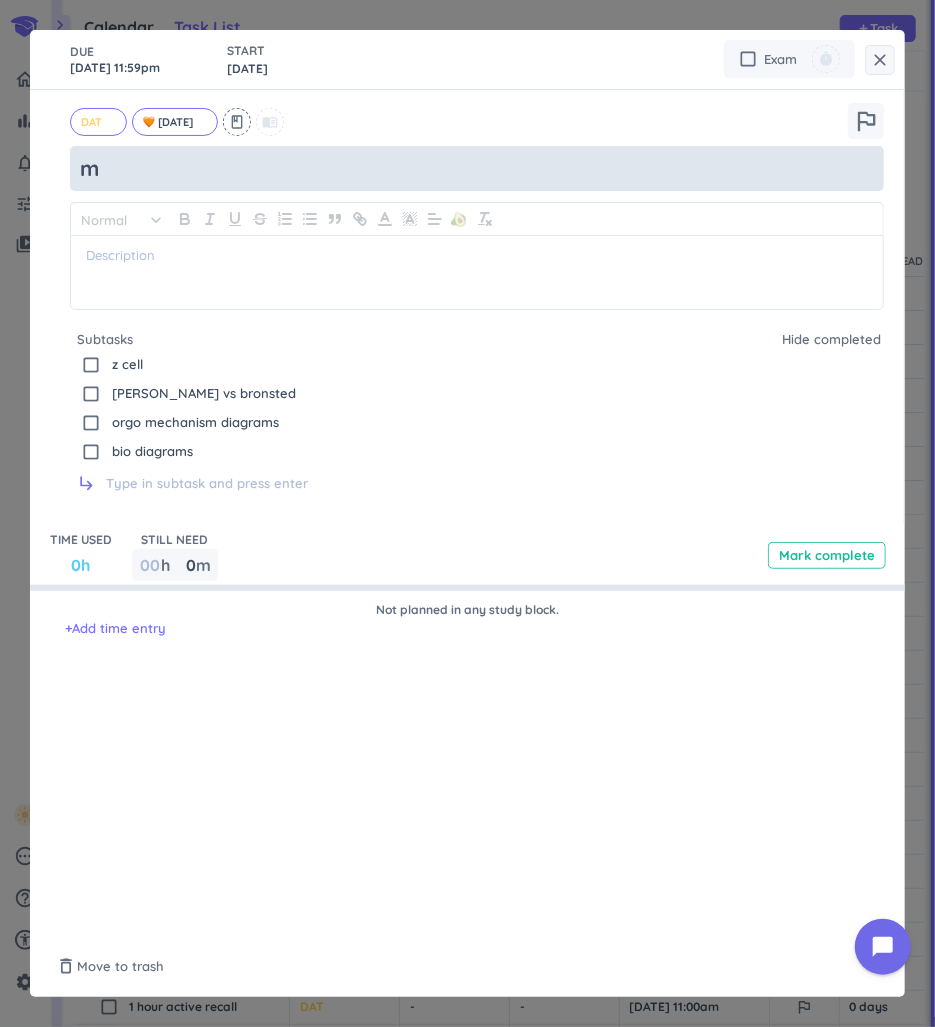 type on "mi" 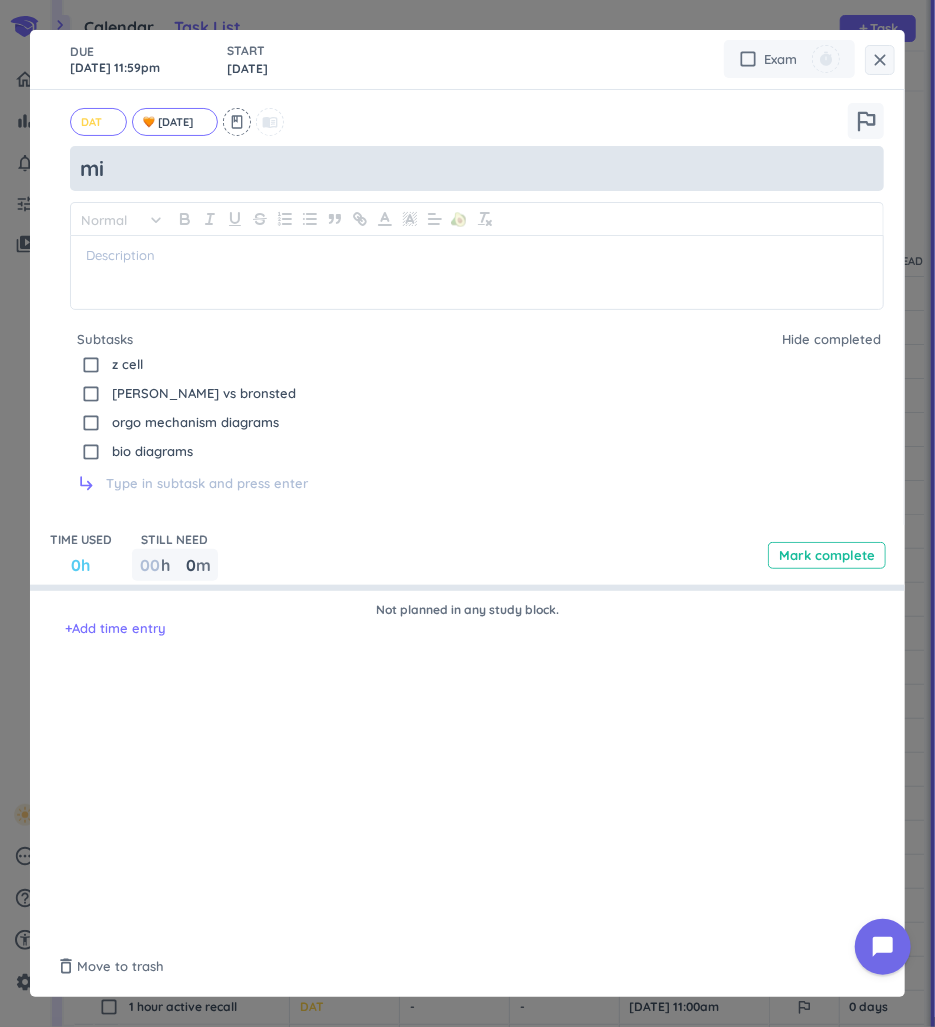 type on "x" 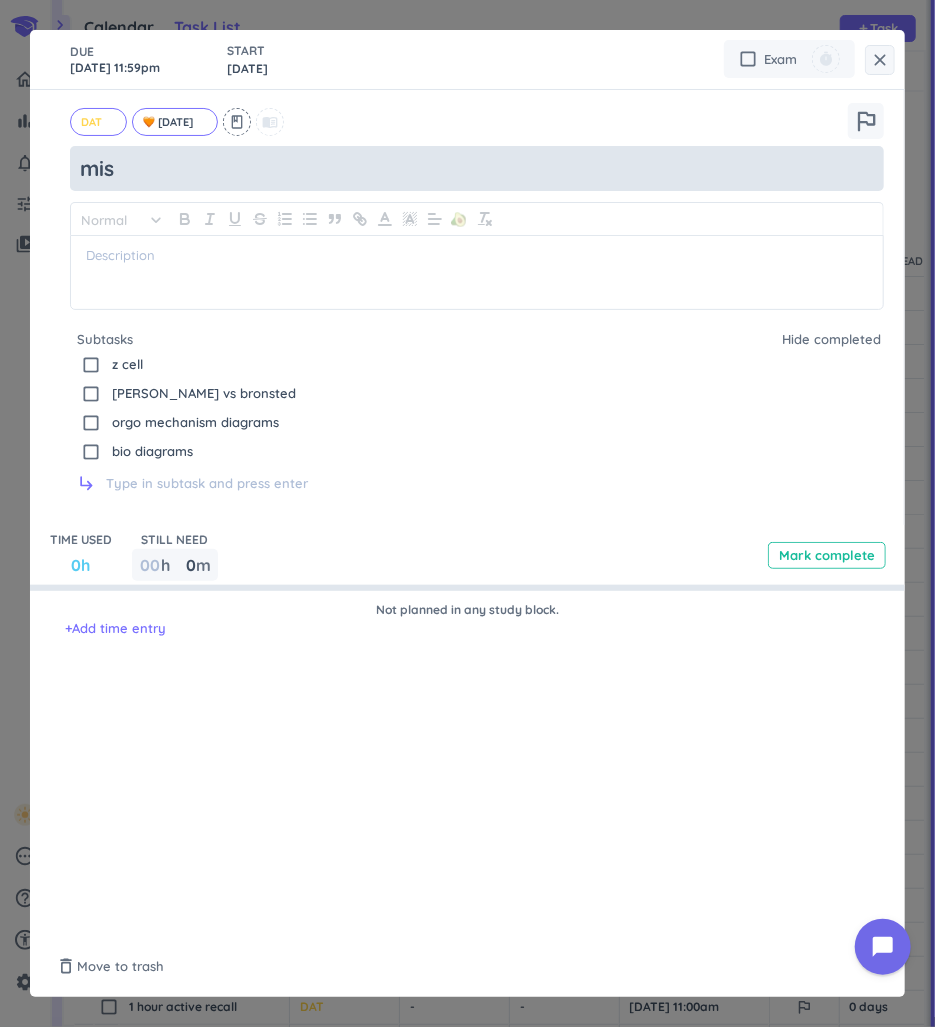 type on "x" 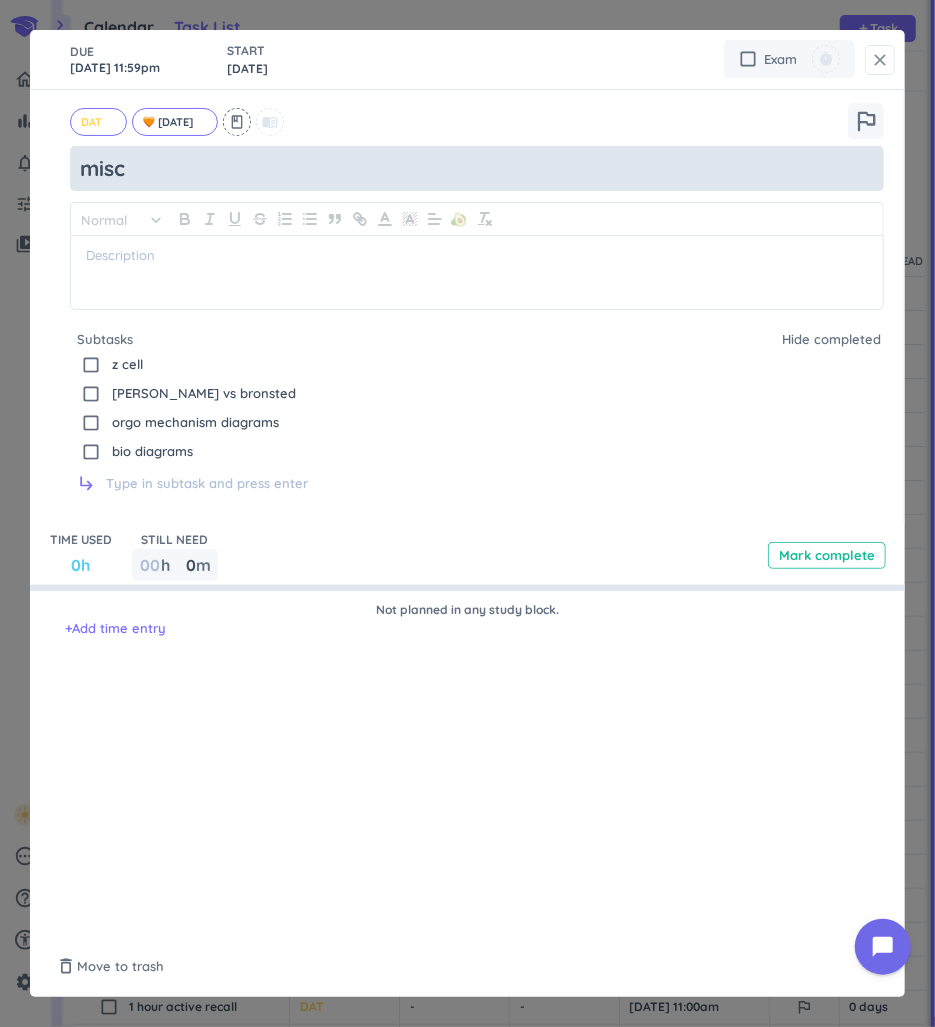 type on "misc" 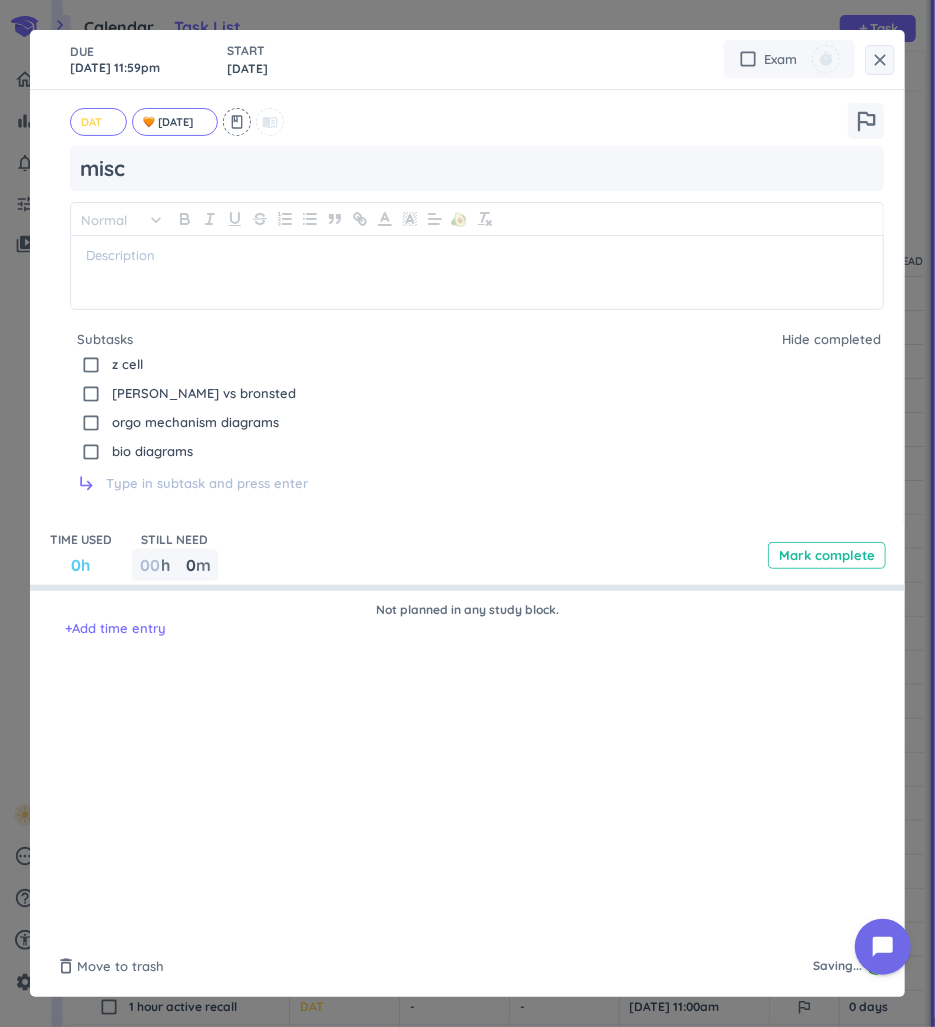 click on "close" at bounding box center [880, 60] 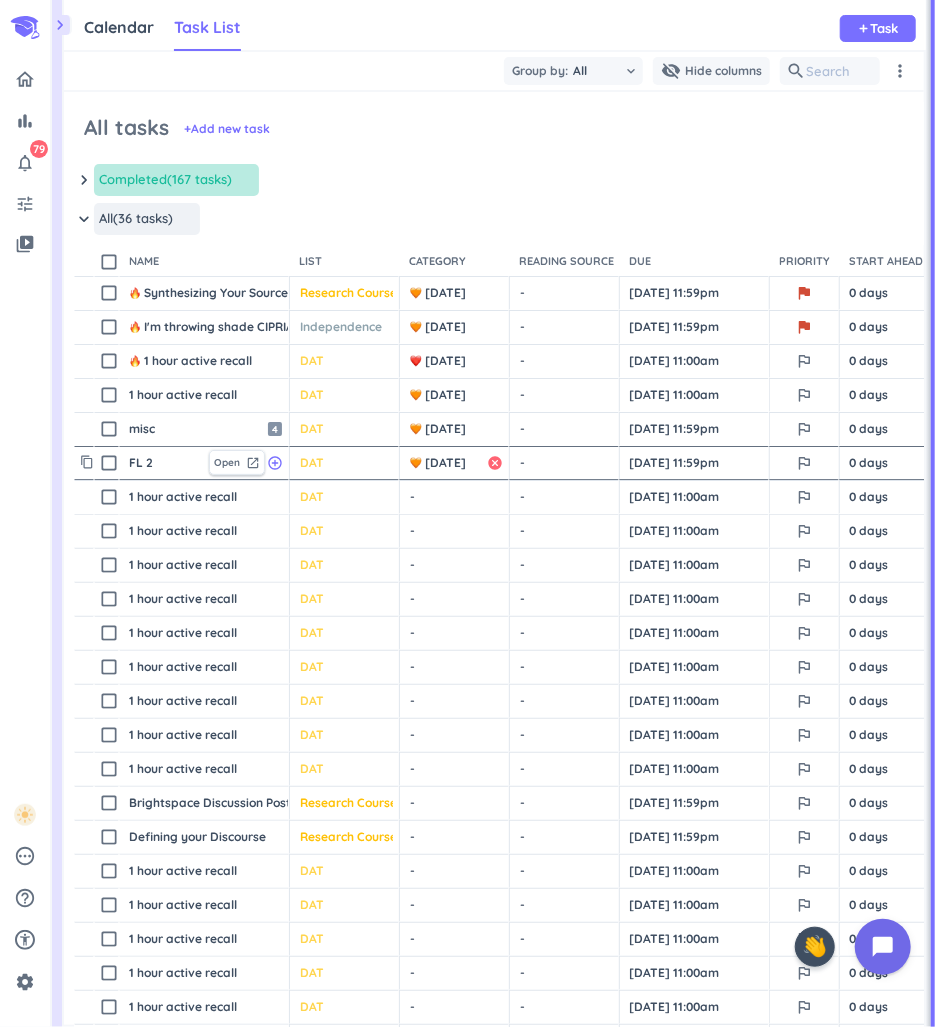 click on "cancel" at bounding box center (495, 463) 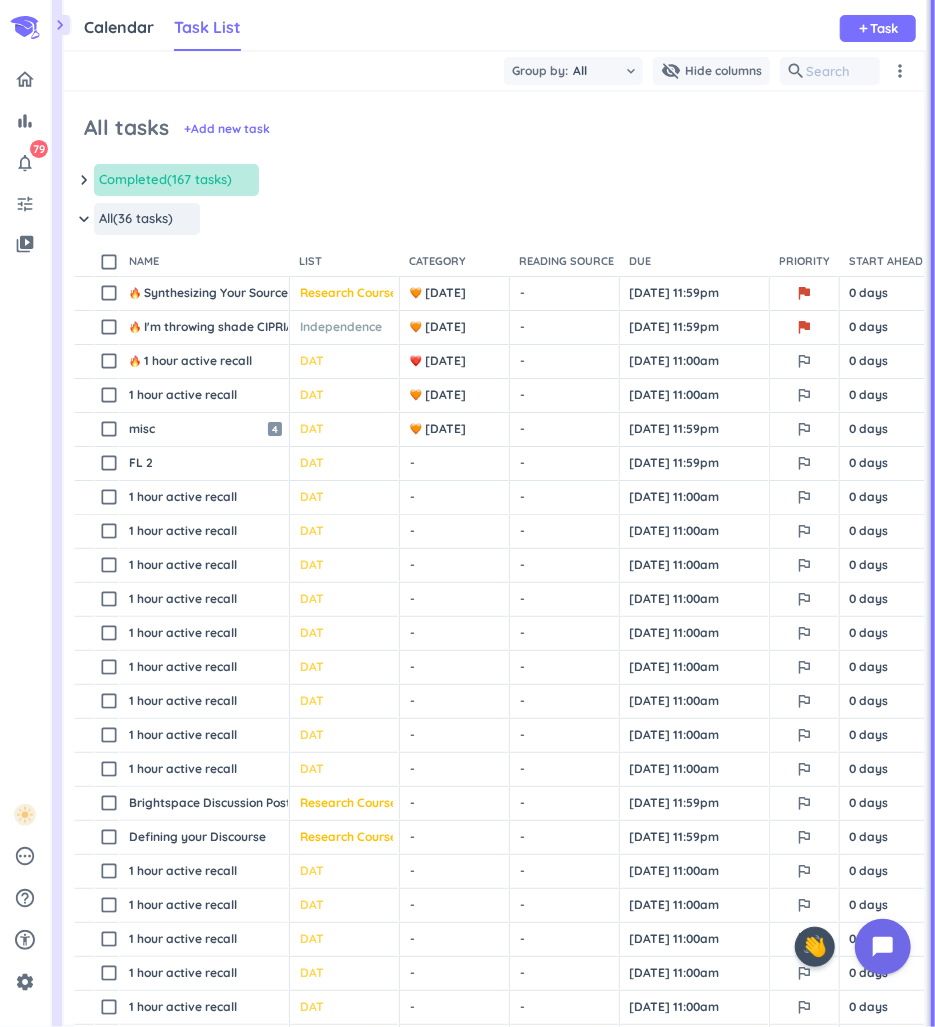 drag, startPoint x: 303, startPoint y: 134, endPoint x: 354, endPoint y: 125, distance: 51.78803 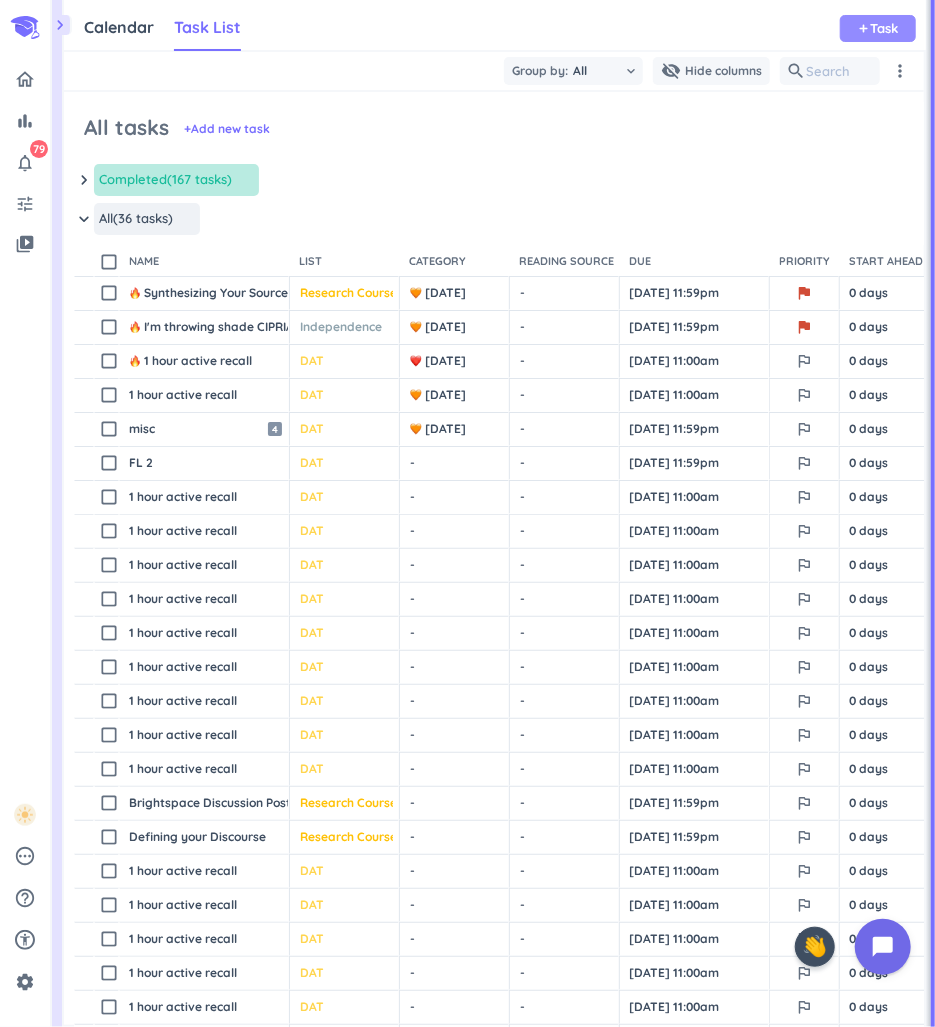 click on "Task" at bounding box center [885, 28] 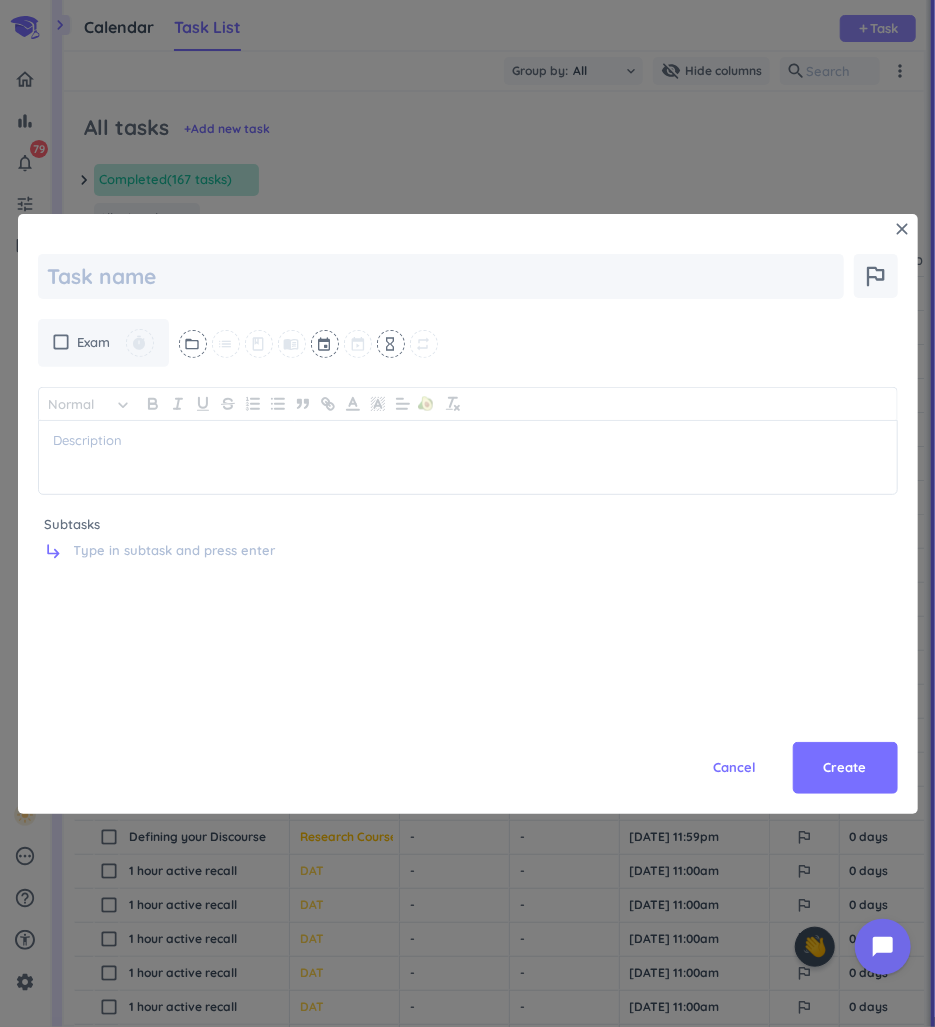 type on "x" 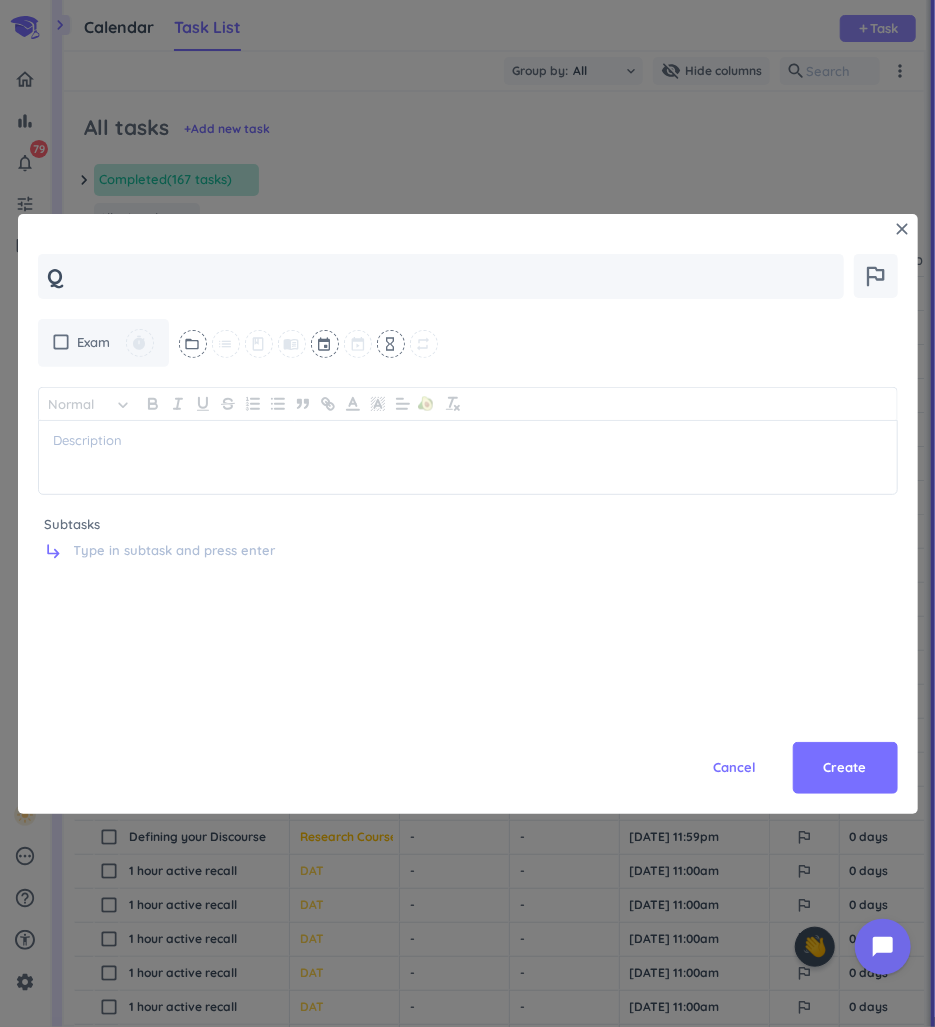 type on "x" 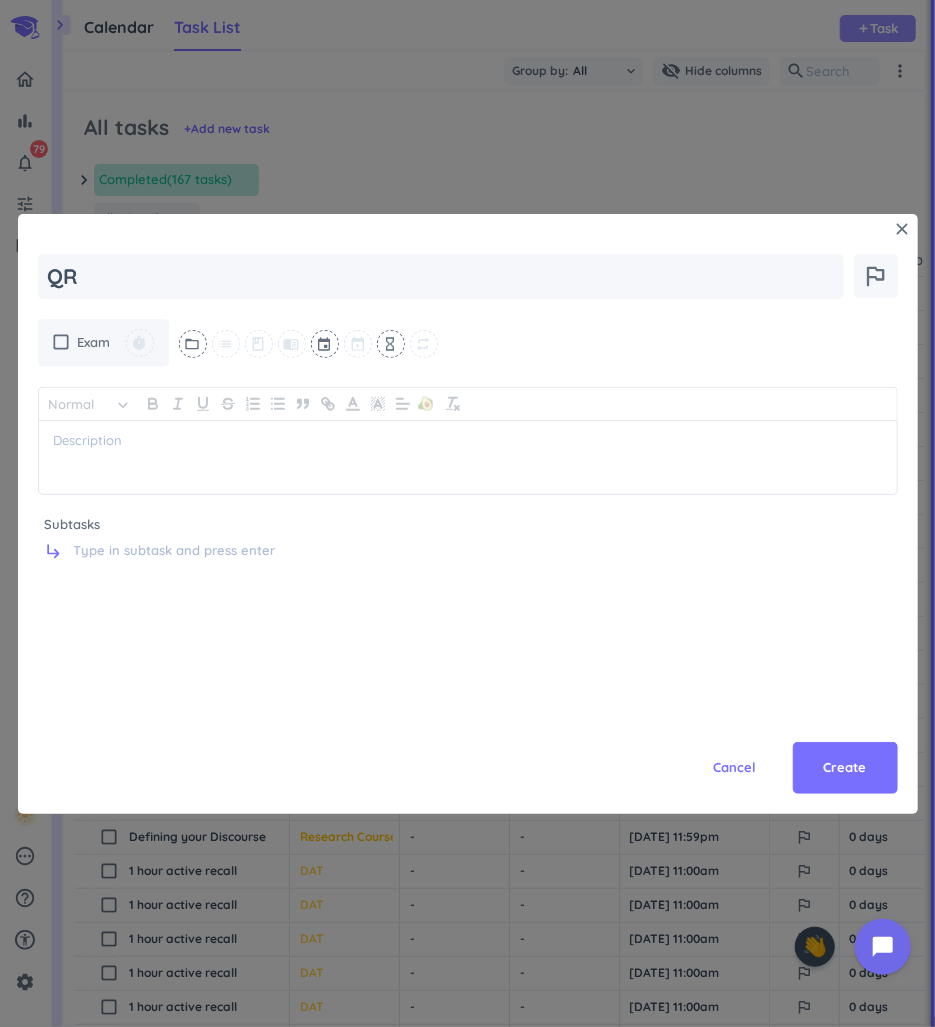 type on "x" 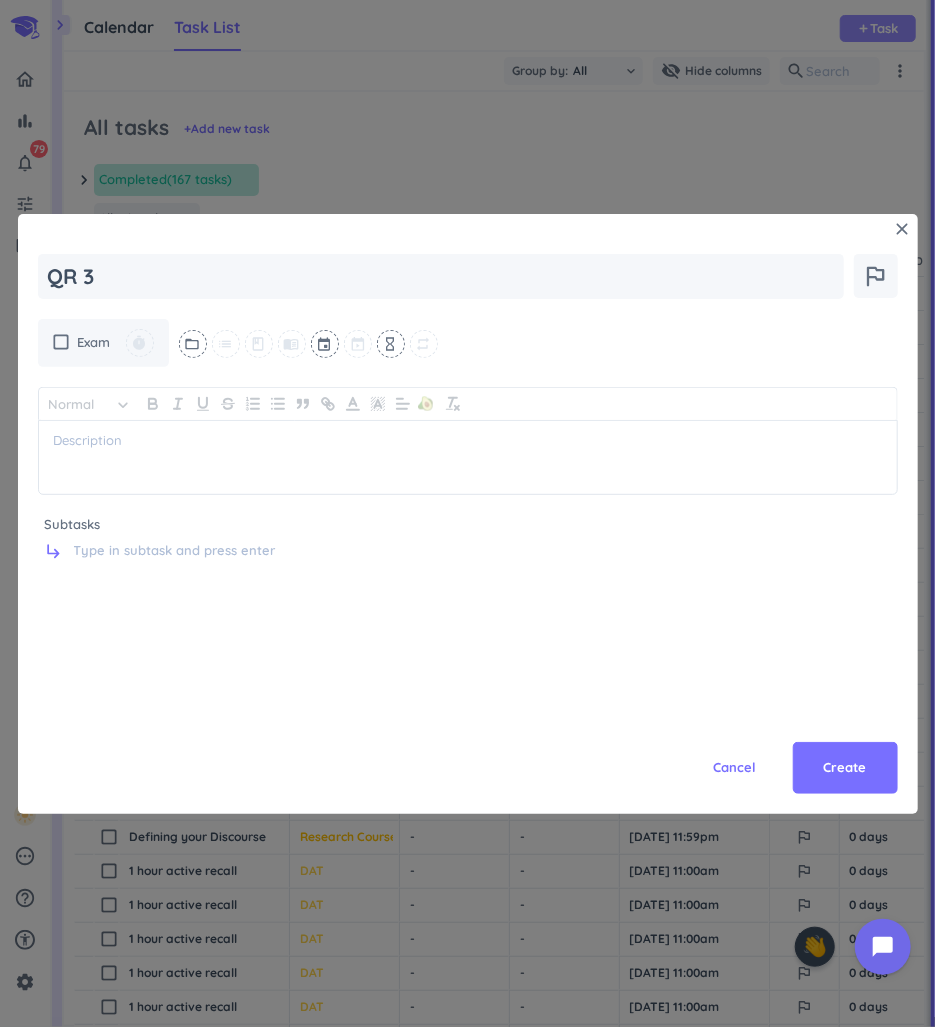 type on "x" 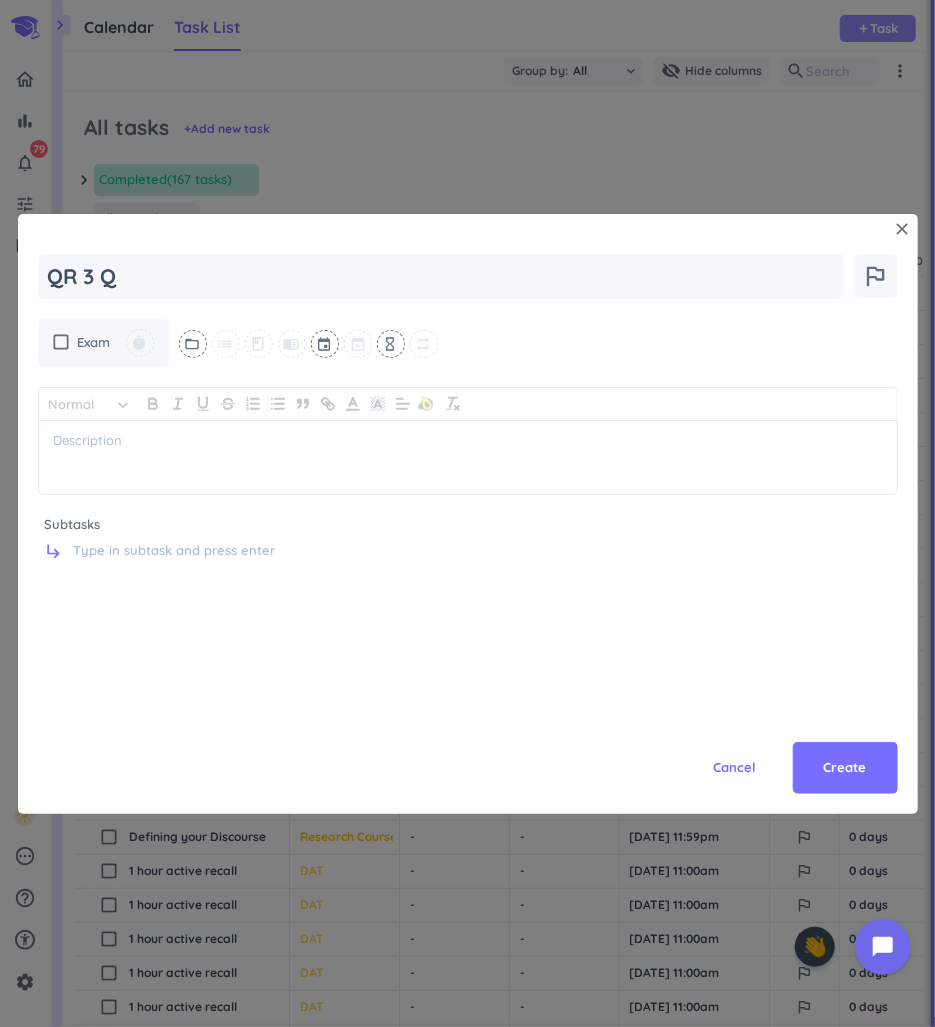 type on "x" 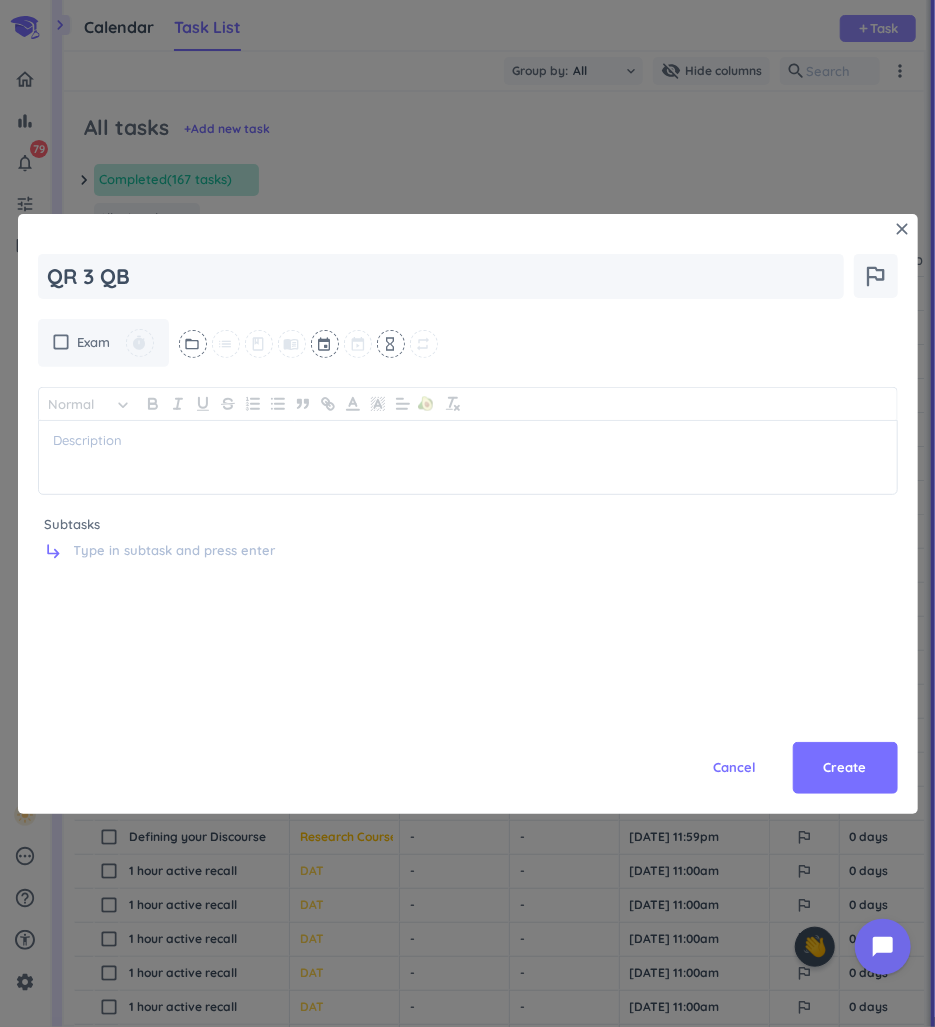 type on "x" 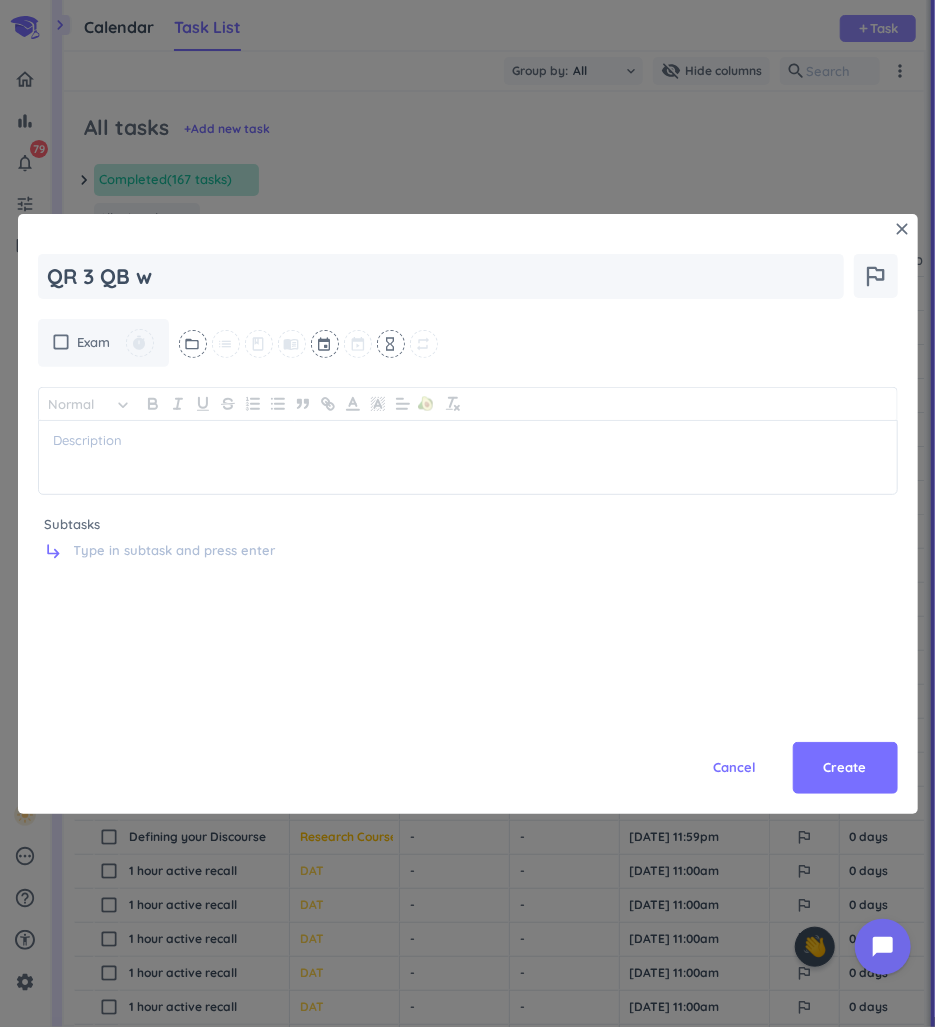 type on "x" 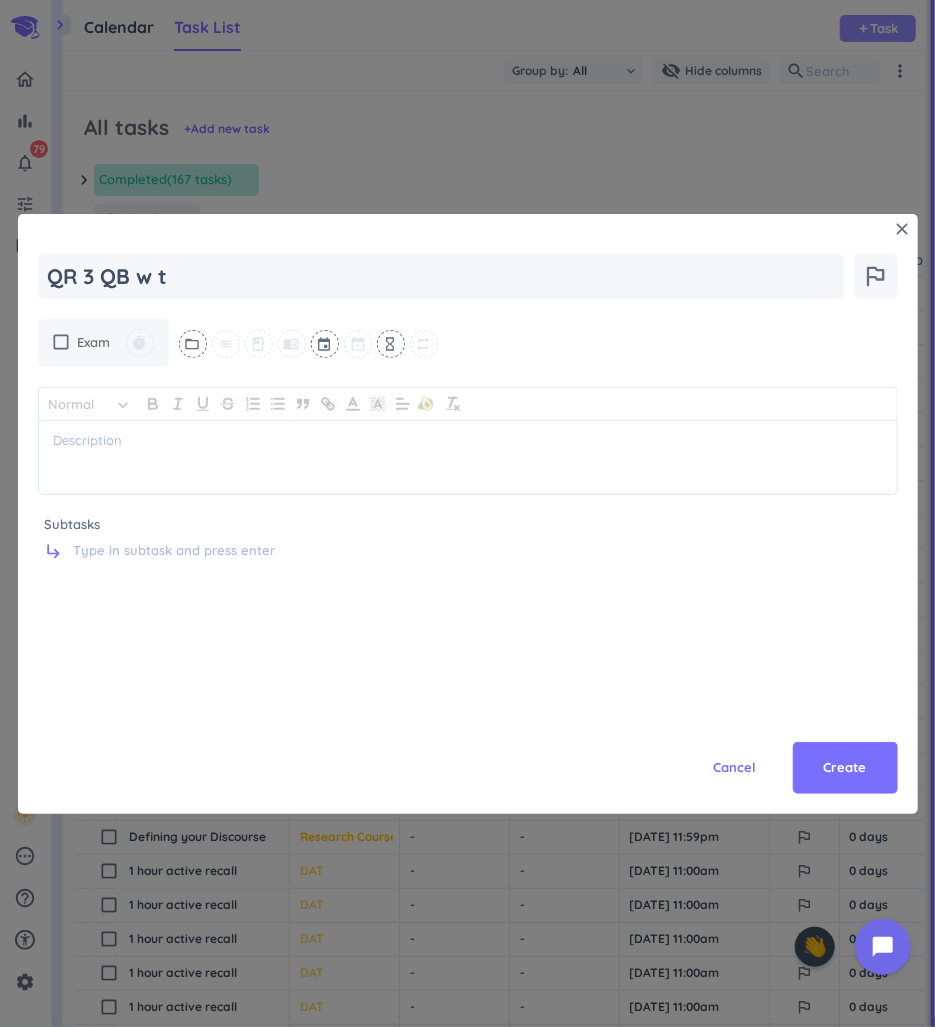 type on "x" 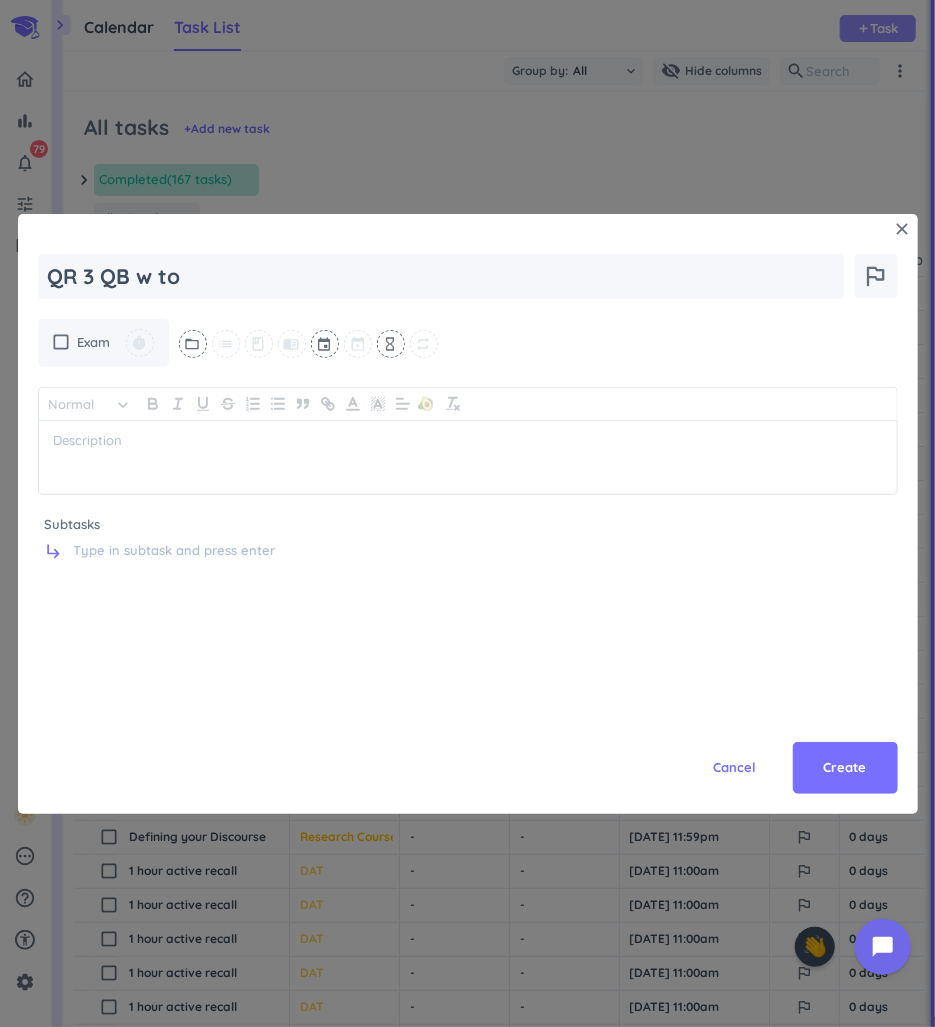 type on "x" 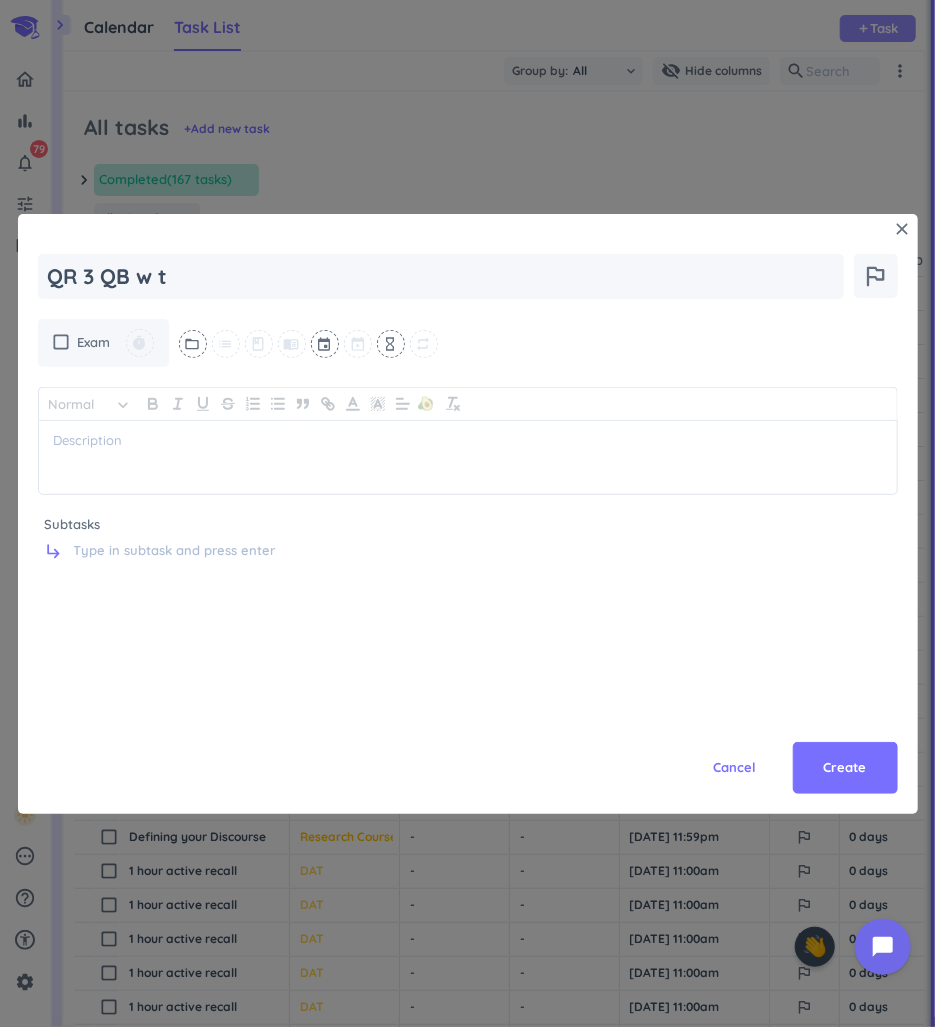 type on "x" 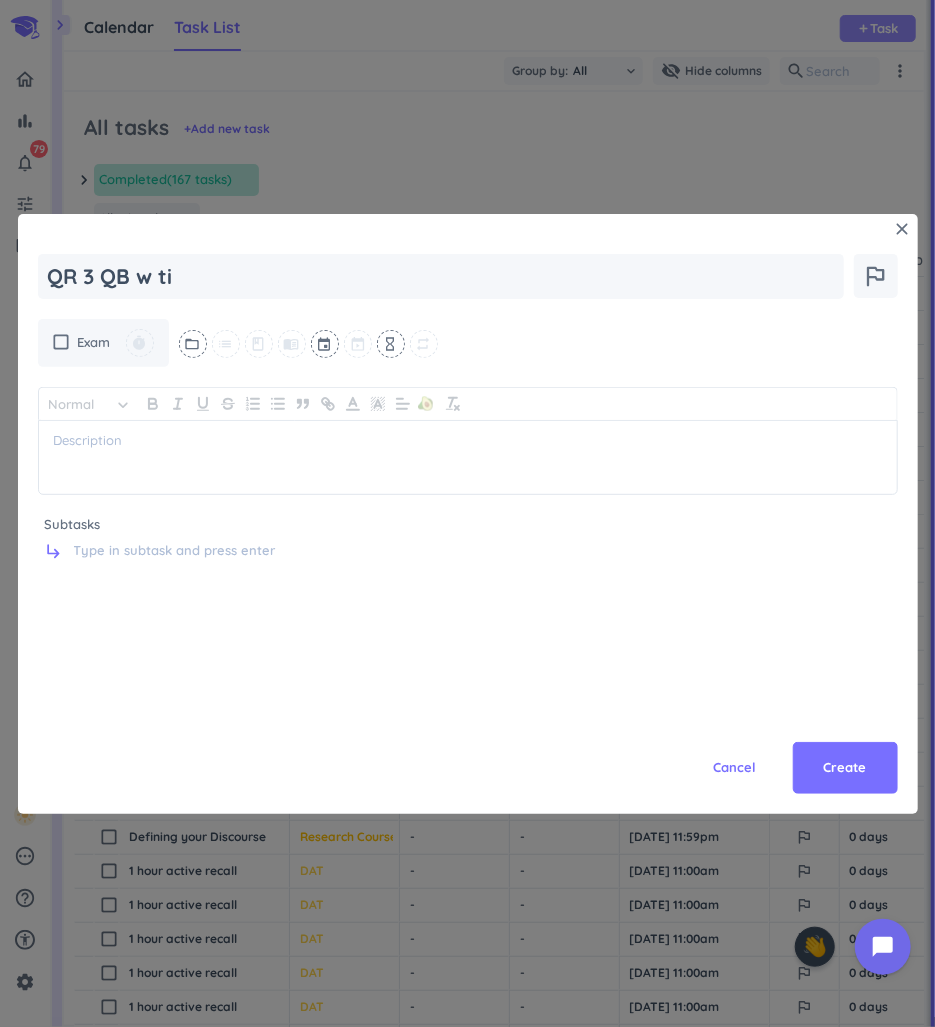 type on "x" 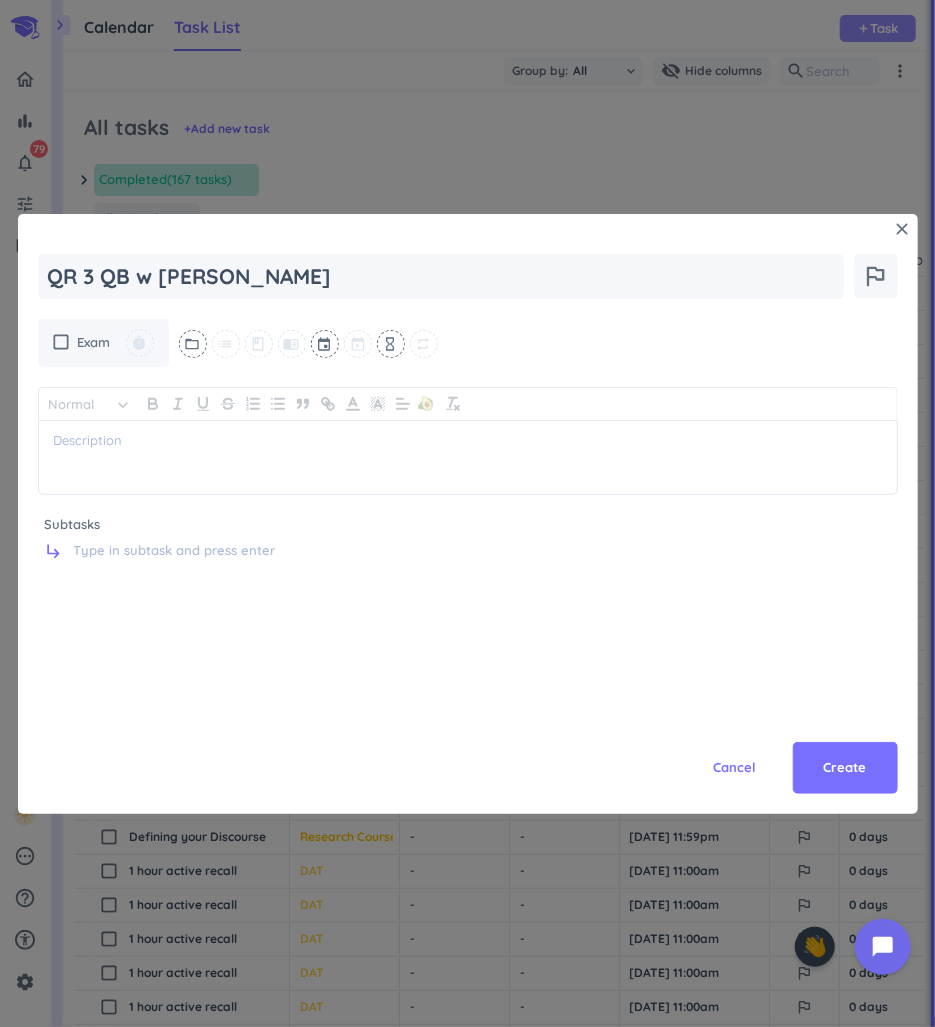 type on "QR 3 QB w time" 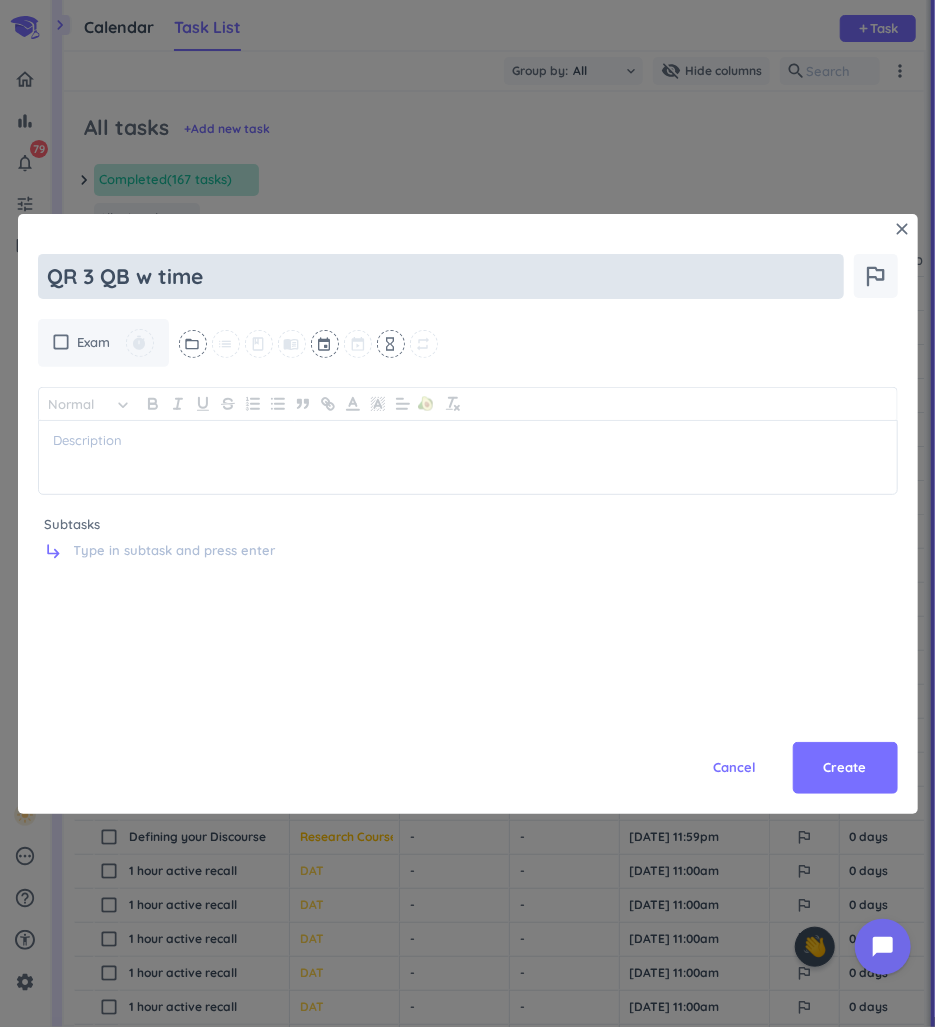 type on "x" 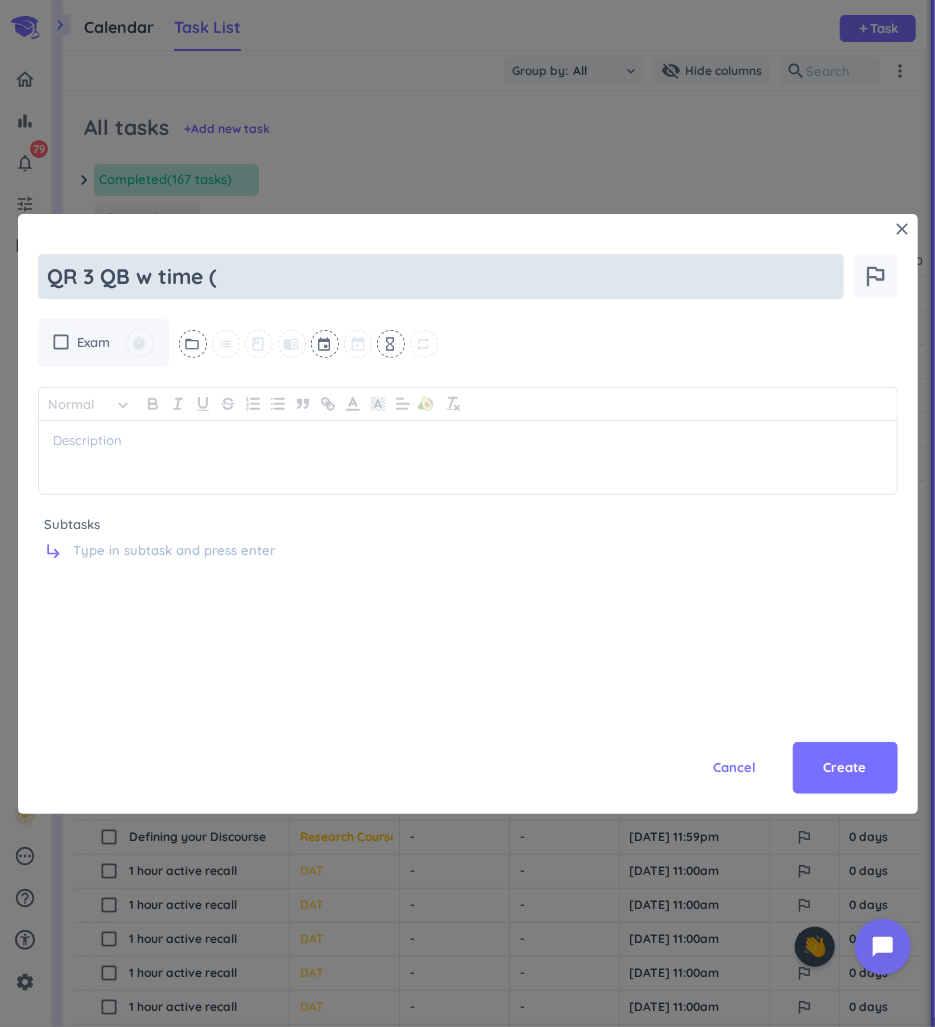 type on "x" 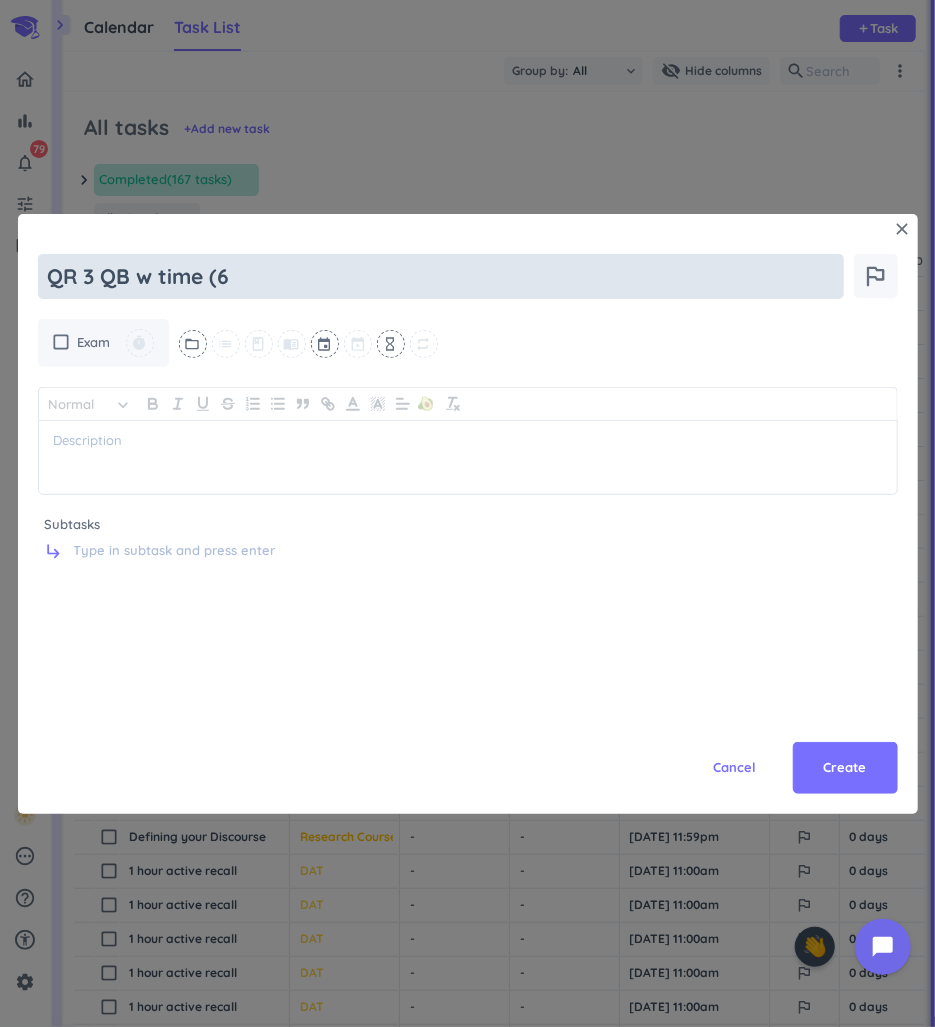 type on "x" 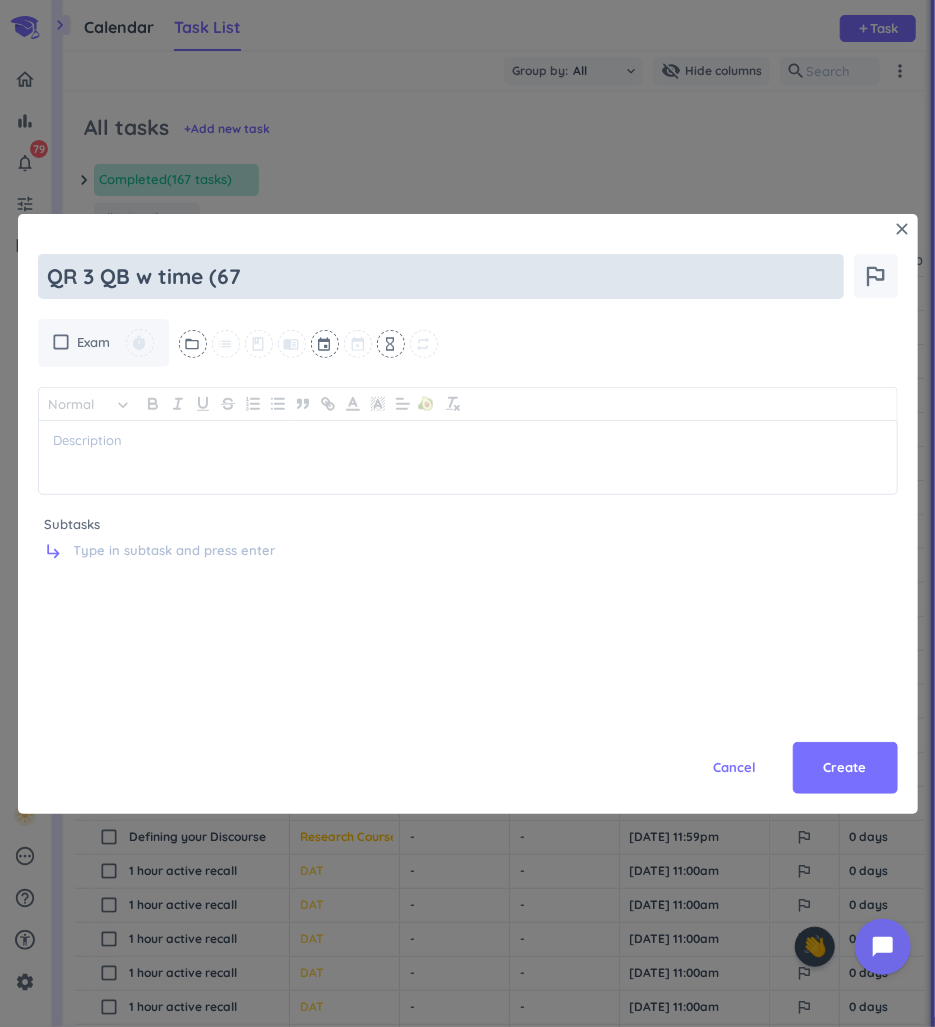 type on "x" 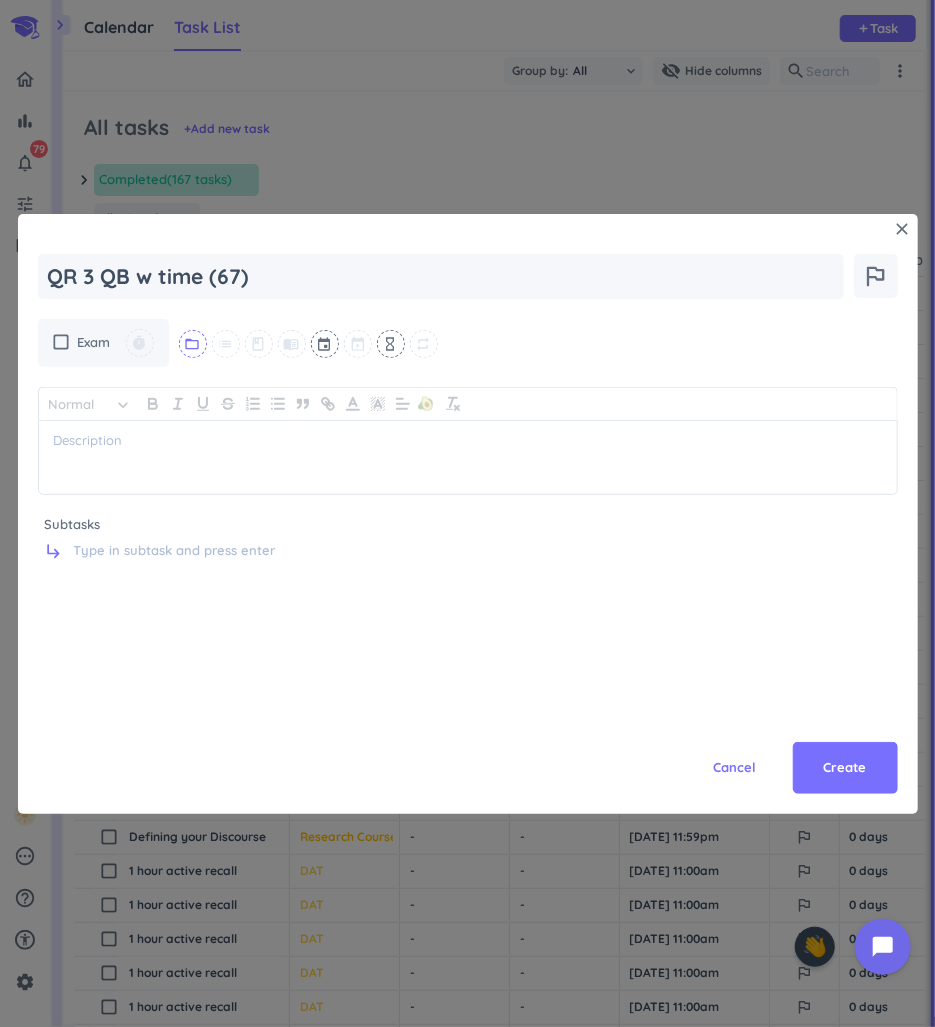 type on "QR 3 QB w time (67)" 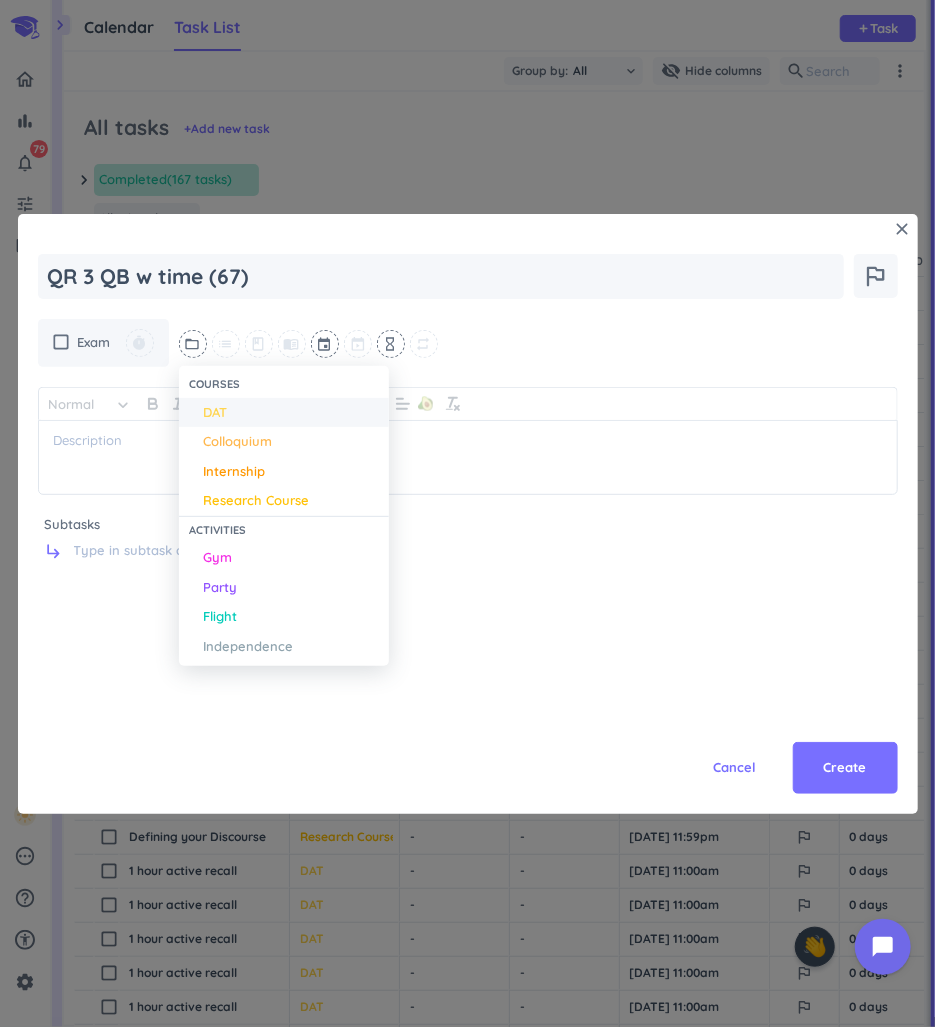click on "DAT" at bounding box center (291, 413) 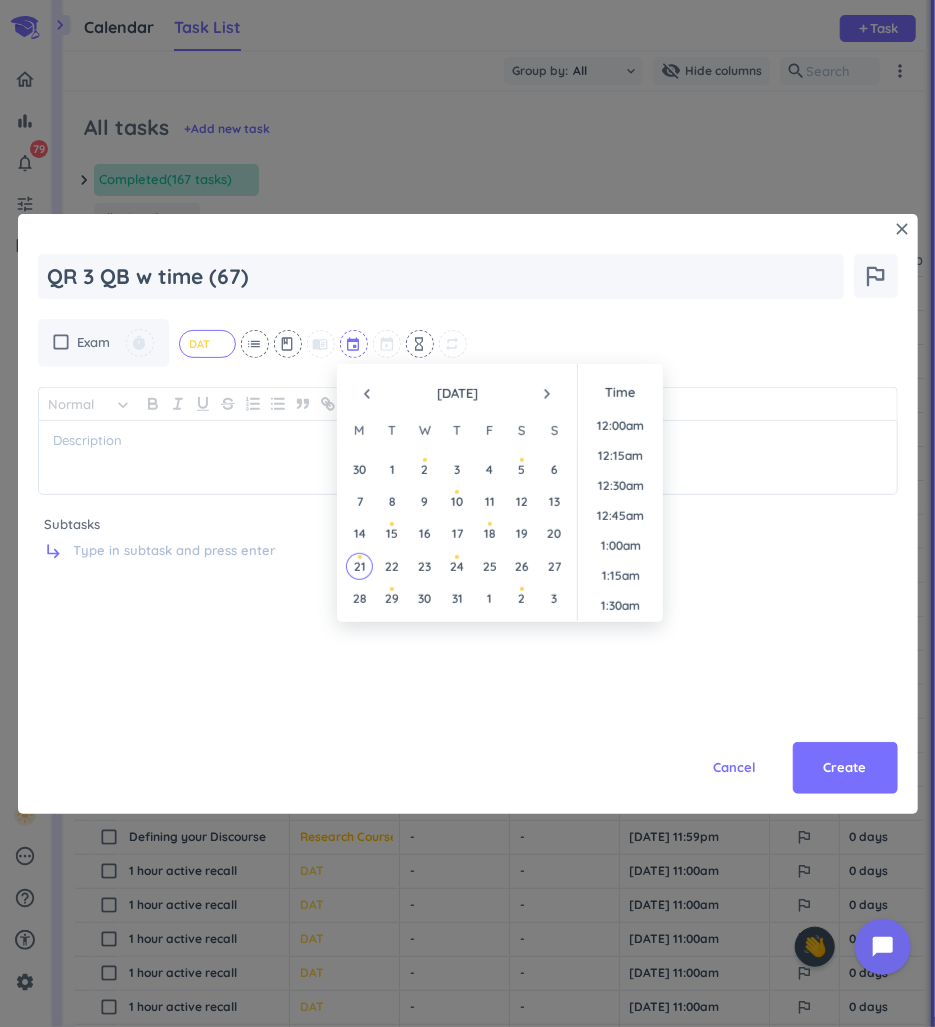 click at bounding box center (355, 344) 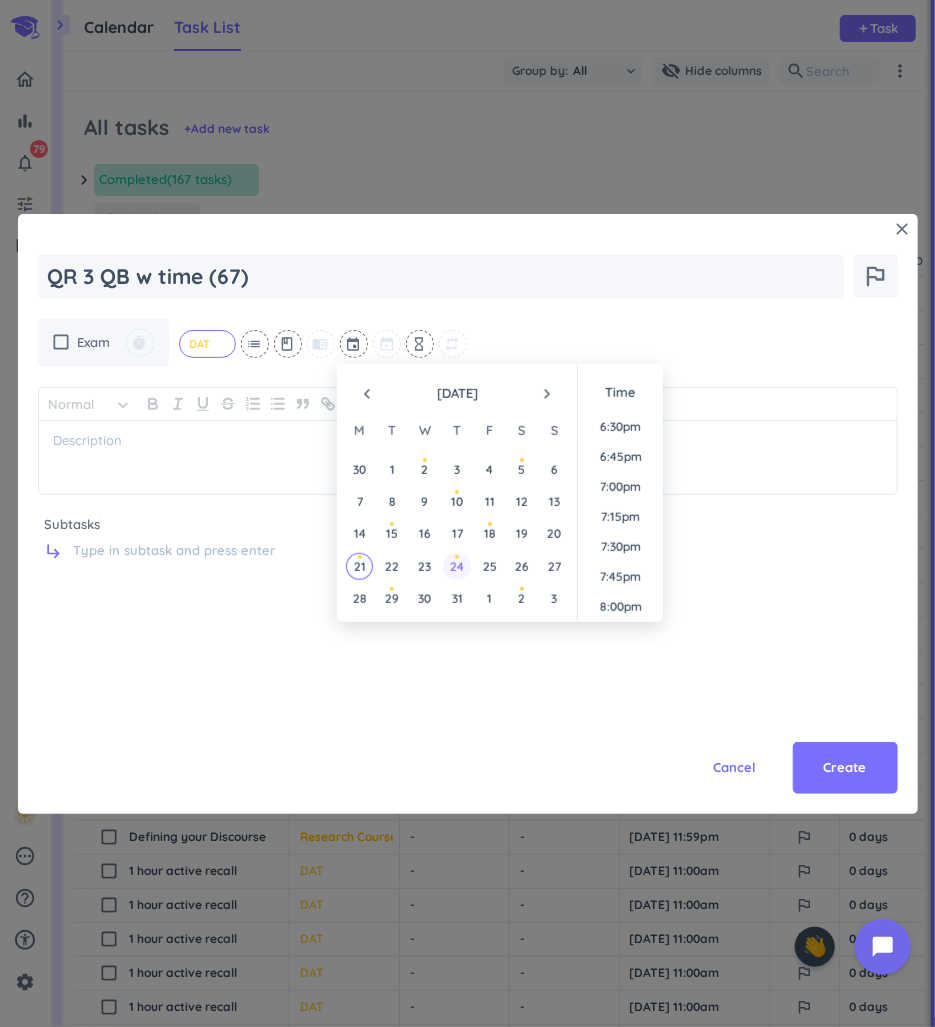 click on "24" at bounding box center (457, 566) 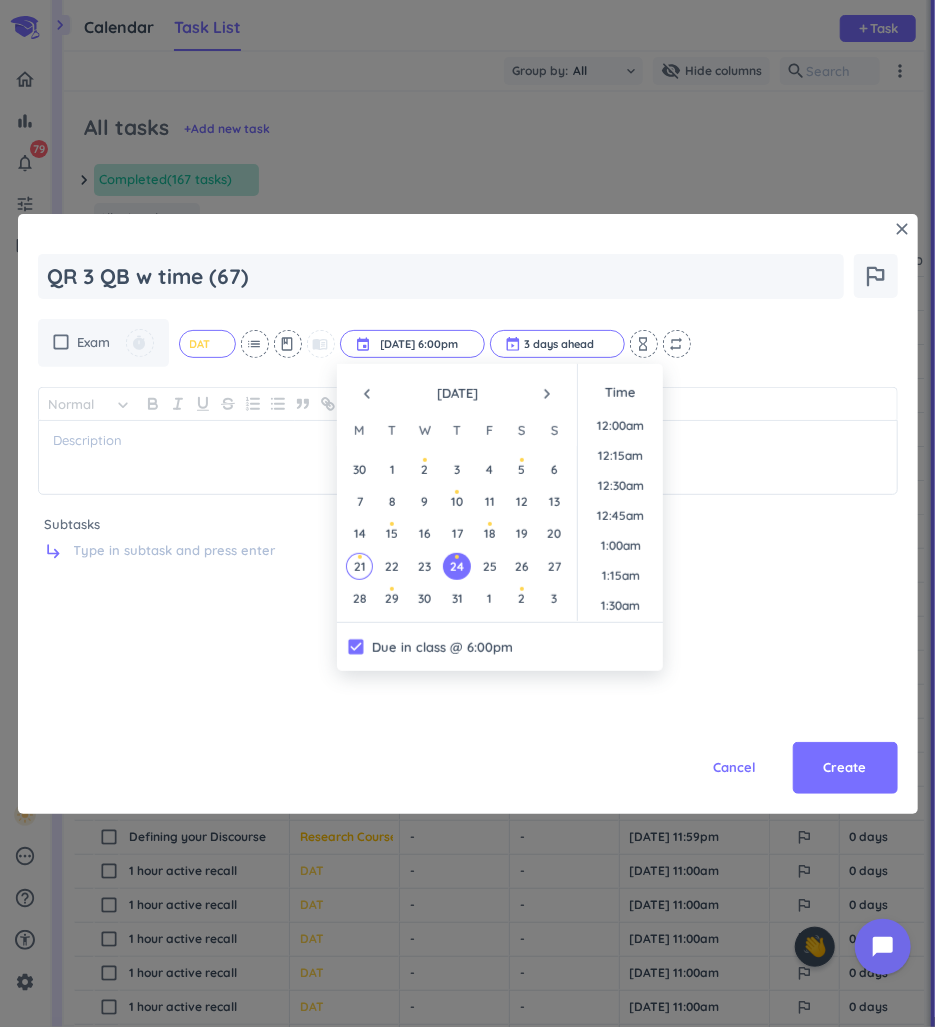 scroll, scrollTop: 2069, scrollLeft: 0, axis: vertical 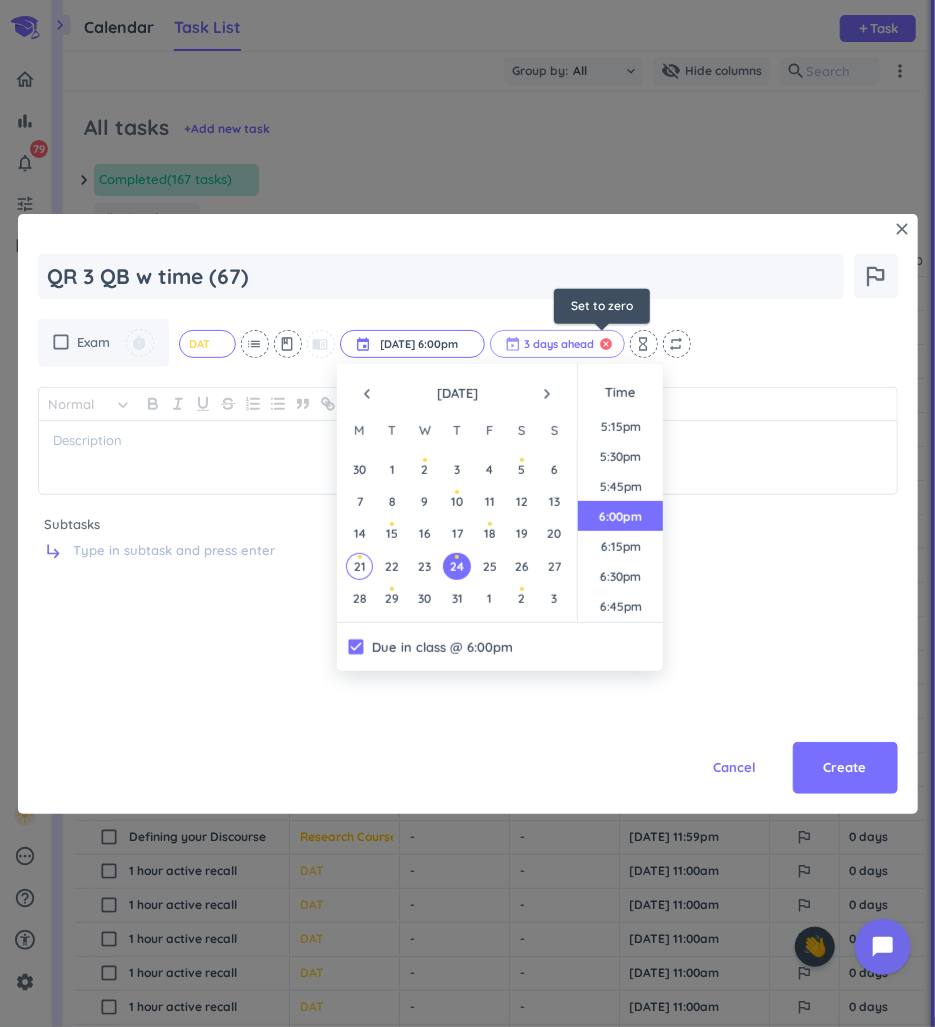 click on "cancel" at bounding box center (607, 344) 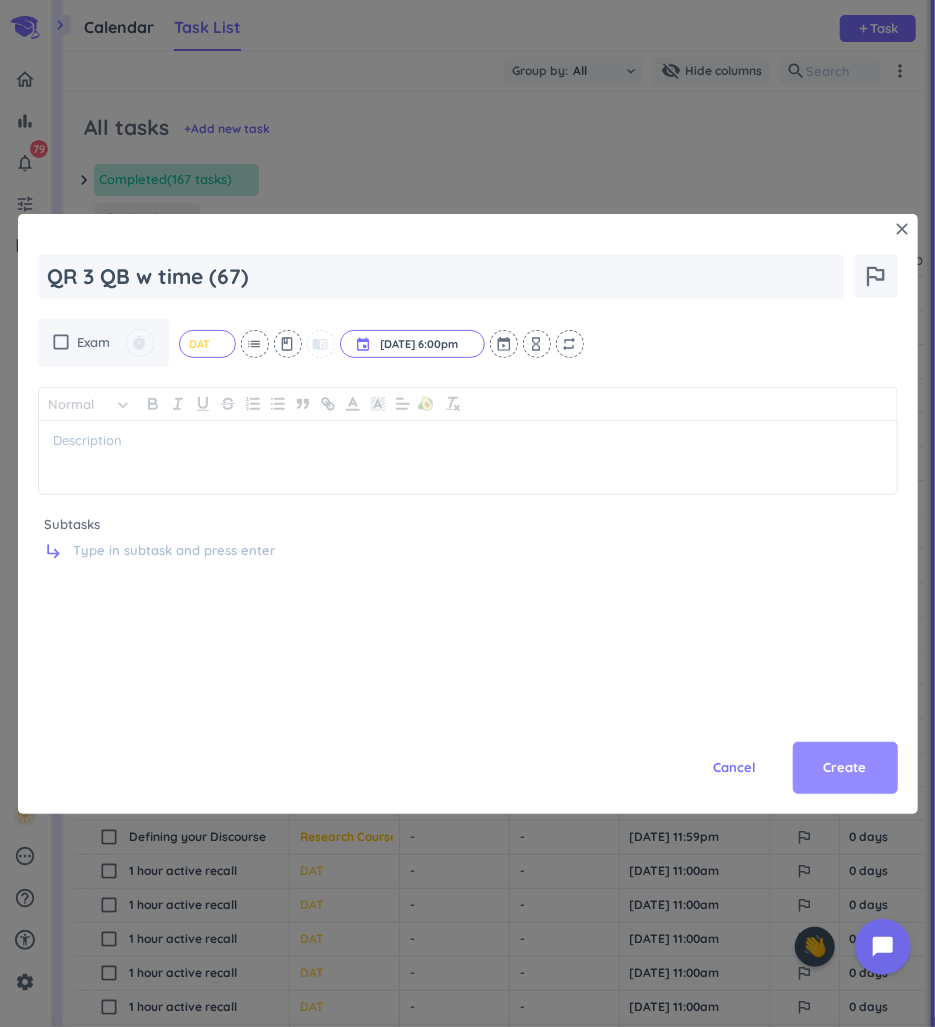 click on "Create" at bounding box center [845, 768] 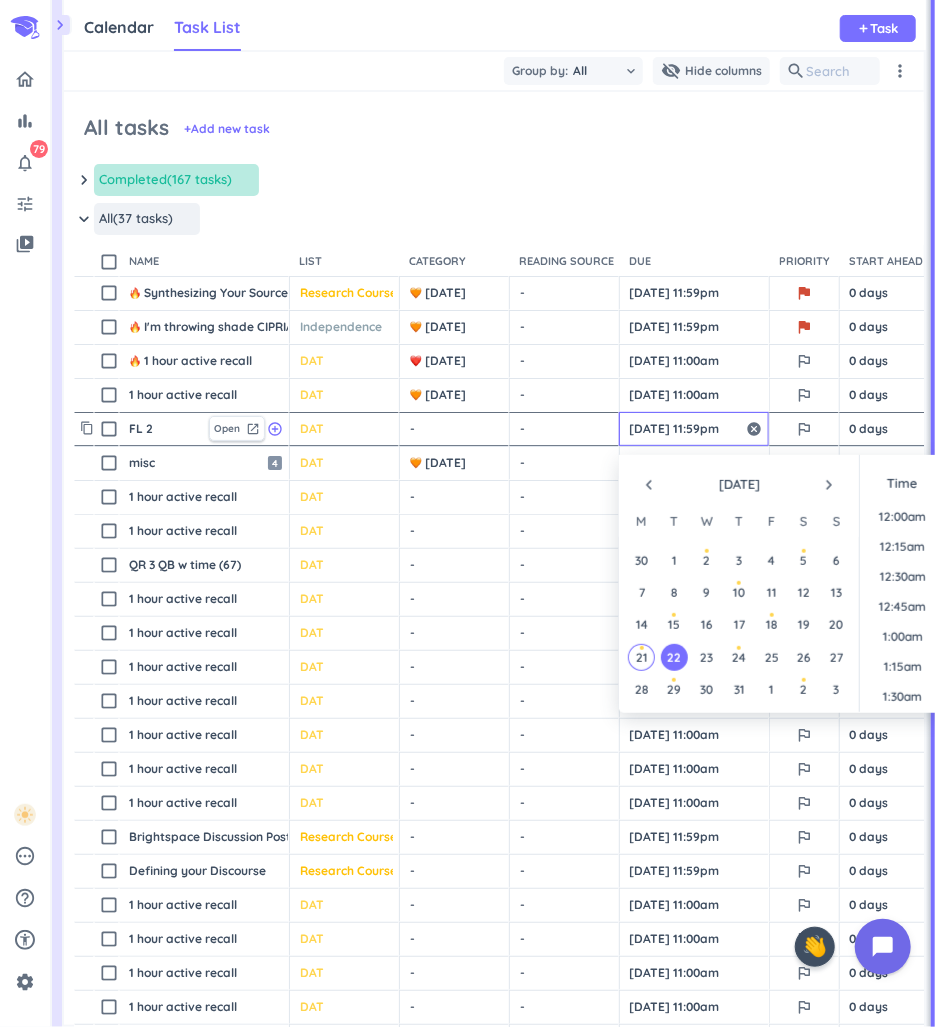 click on "[DATE] 11:59pm" at bounding box center (694, 429) 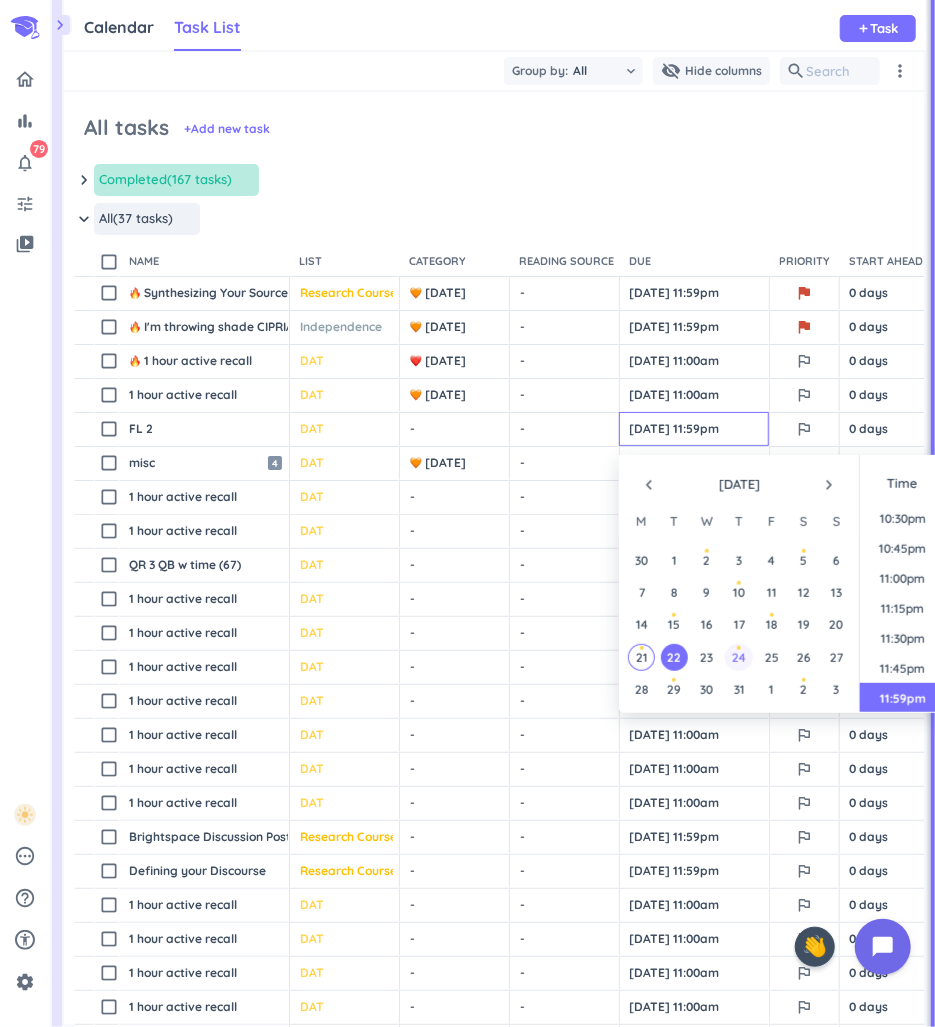 click at bounding box center (739, 648) 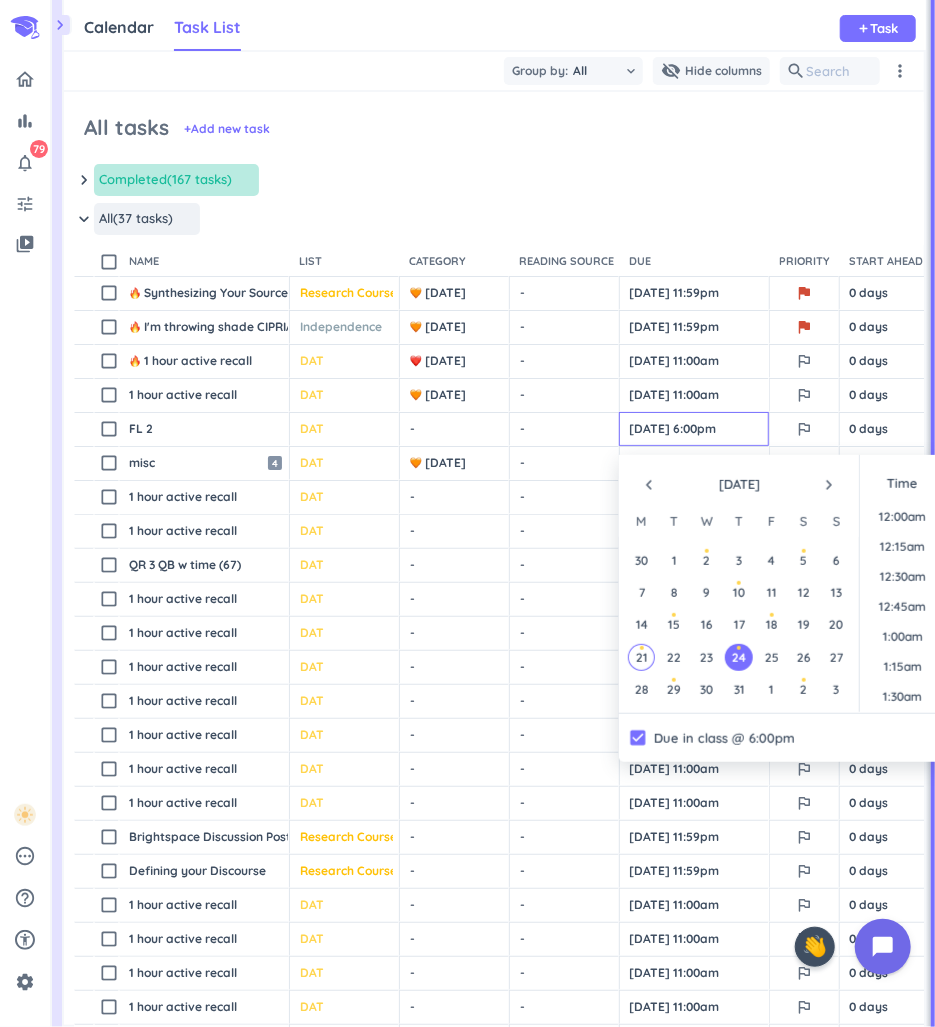scroll, scrollTop: 0, scrollLeft: 0, axis: both 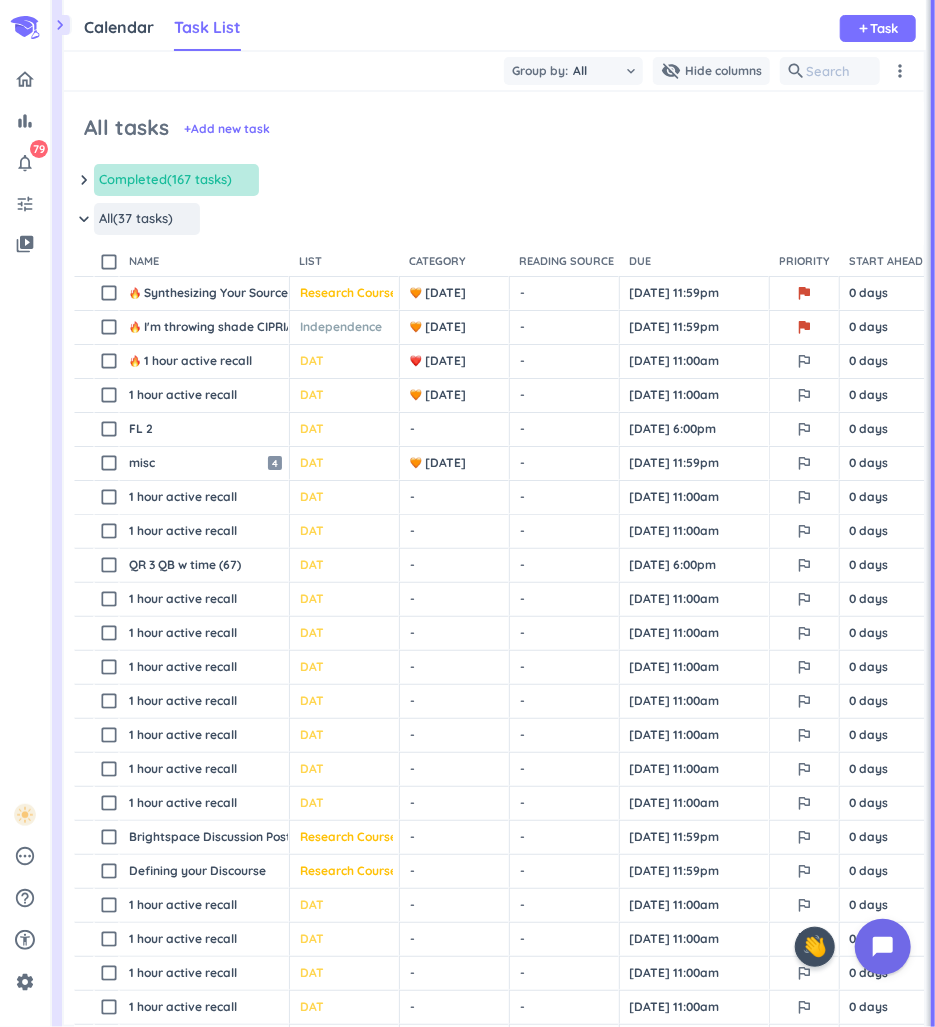 click on "All tasks +  Add new task" at bounding box center [494, 133] 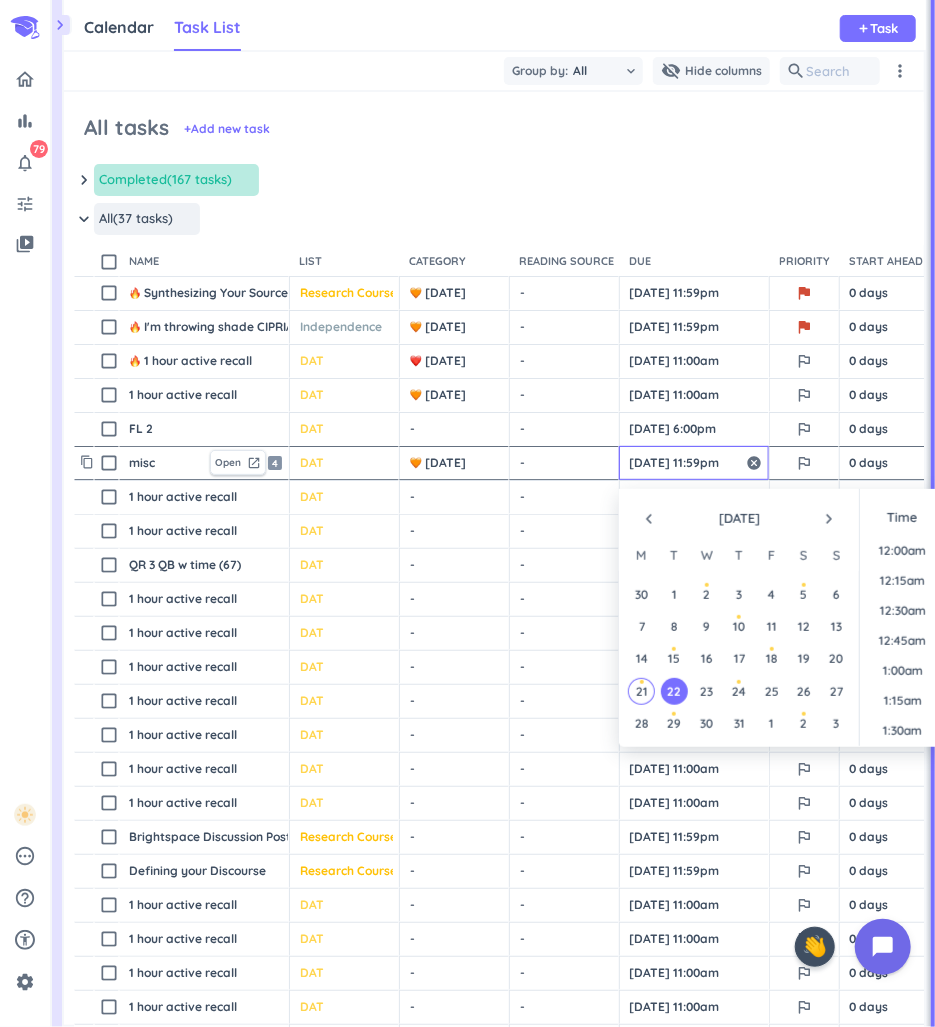 click on "[DATE] 11:59pm" at bounding box center [694, 463] 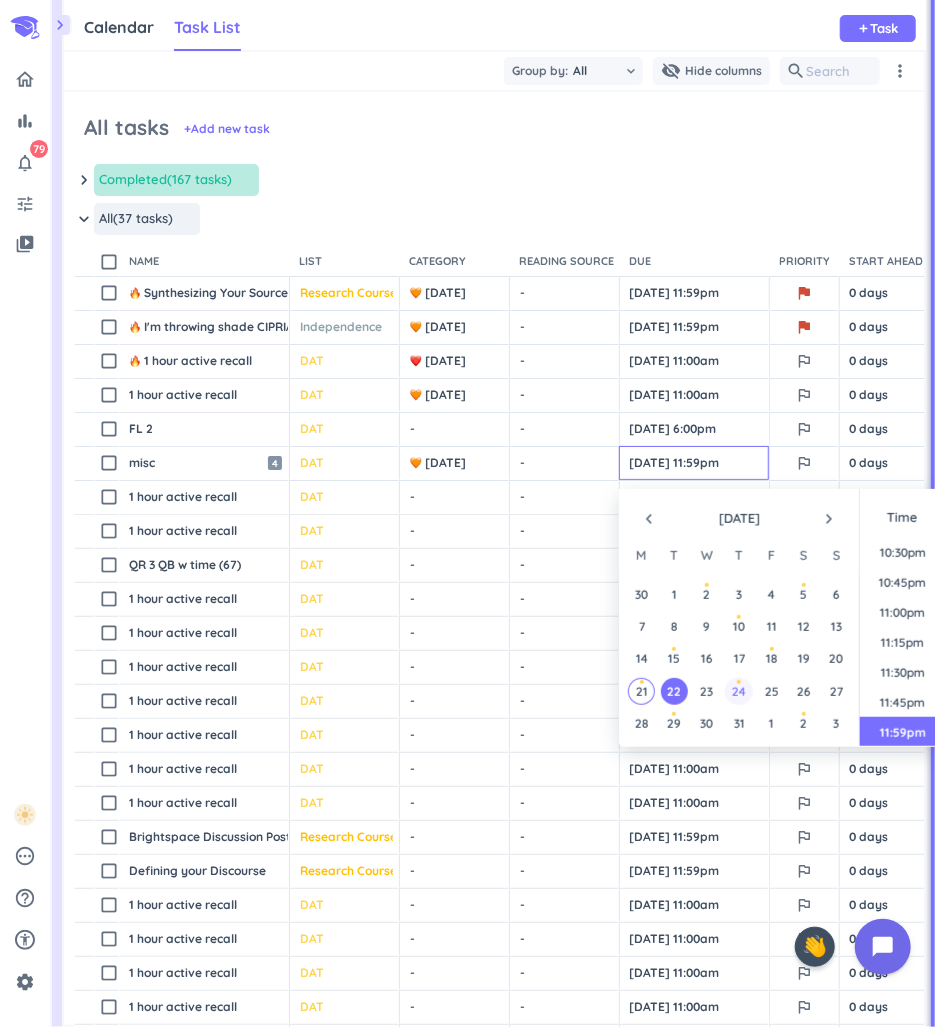 click on "24" at bounding box center [738, 691] 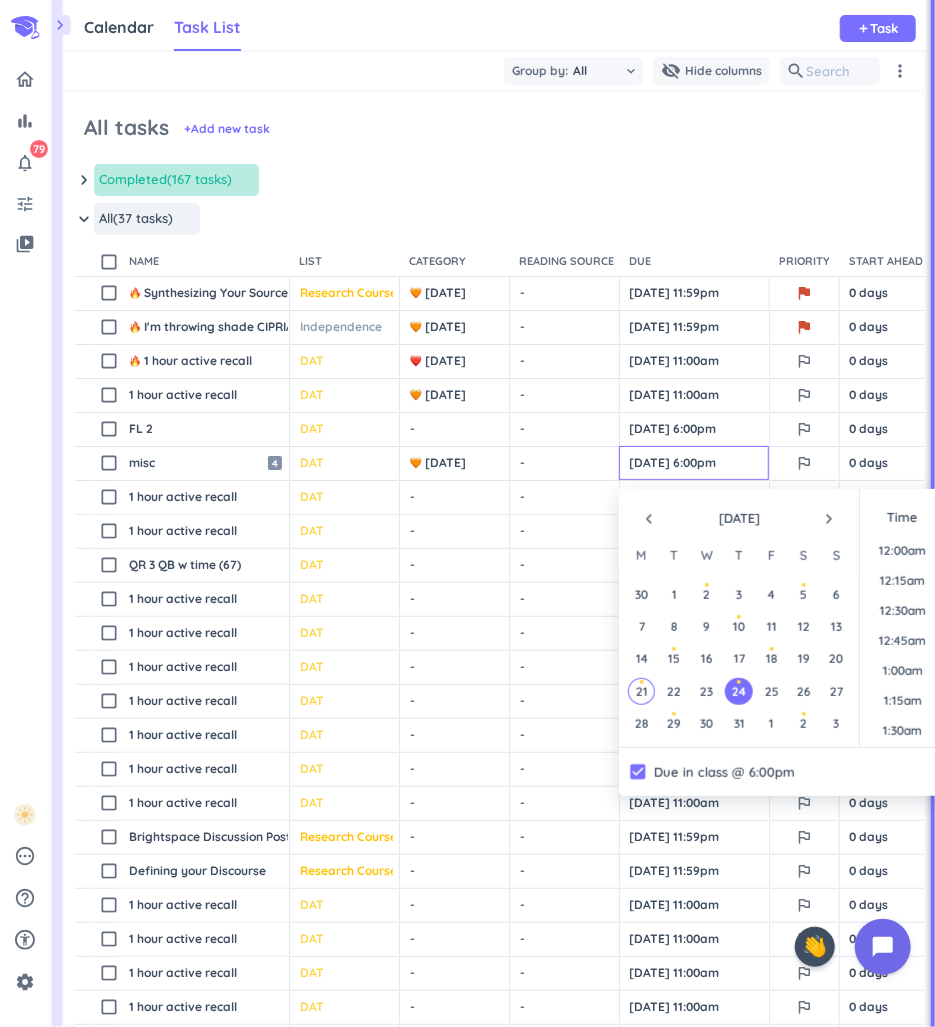 scroll, scrollTop: 2069, scrollLeft: 0, axis: vertical 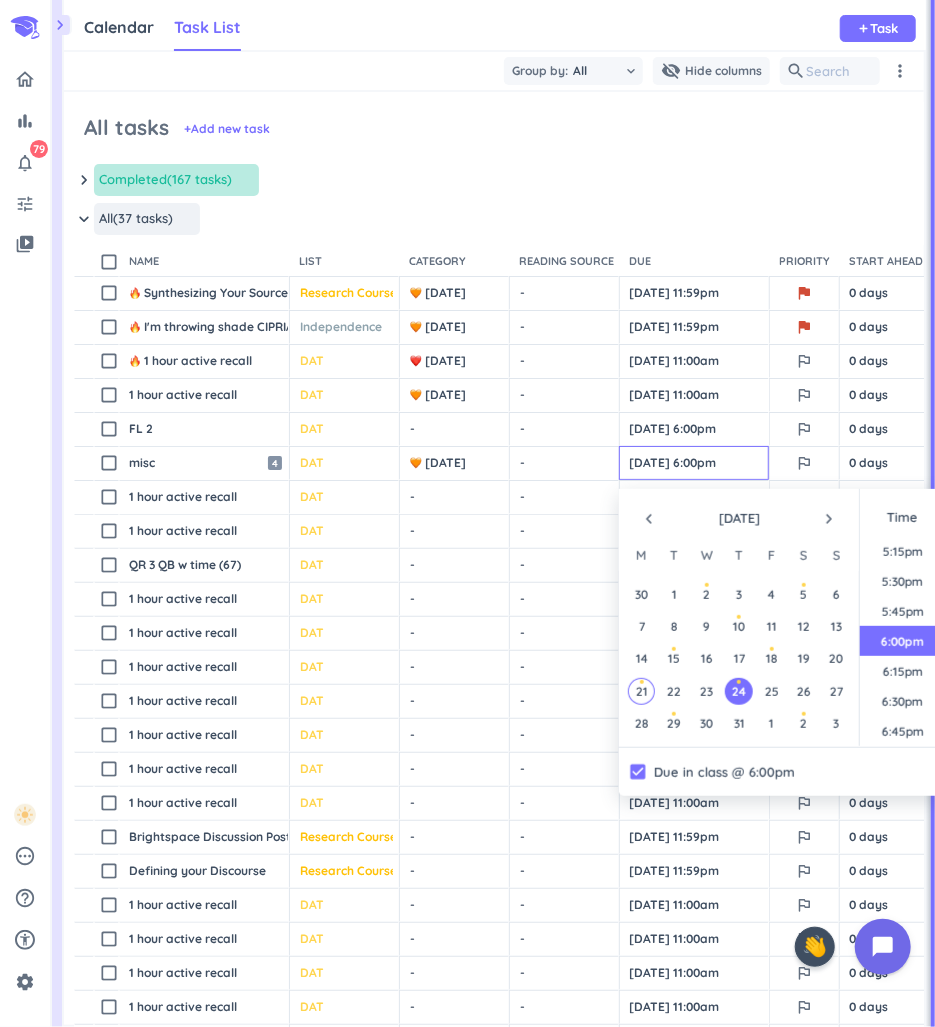 click on "All tasks +  Add new task" at bounding box center [494, 133] 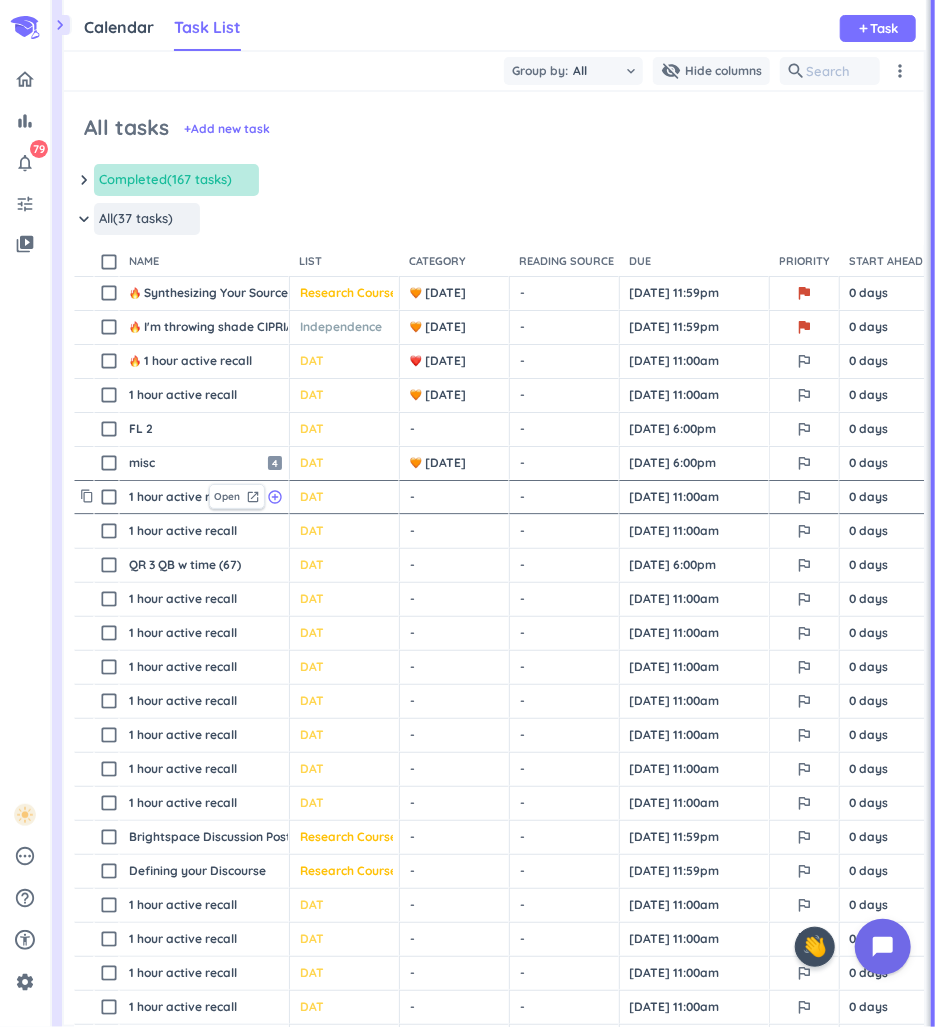 click on "- cancel" at bounding box center [456, 497] 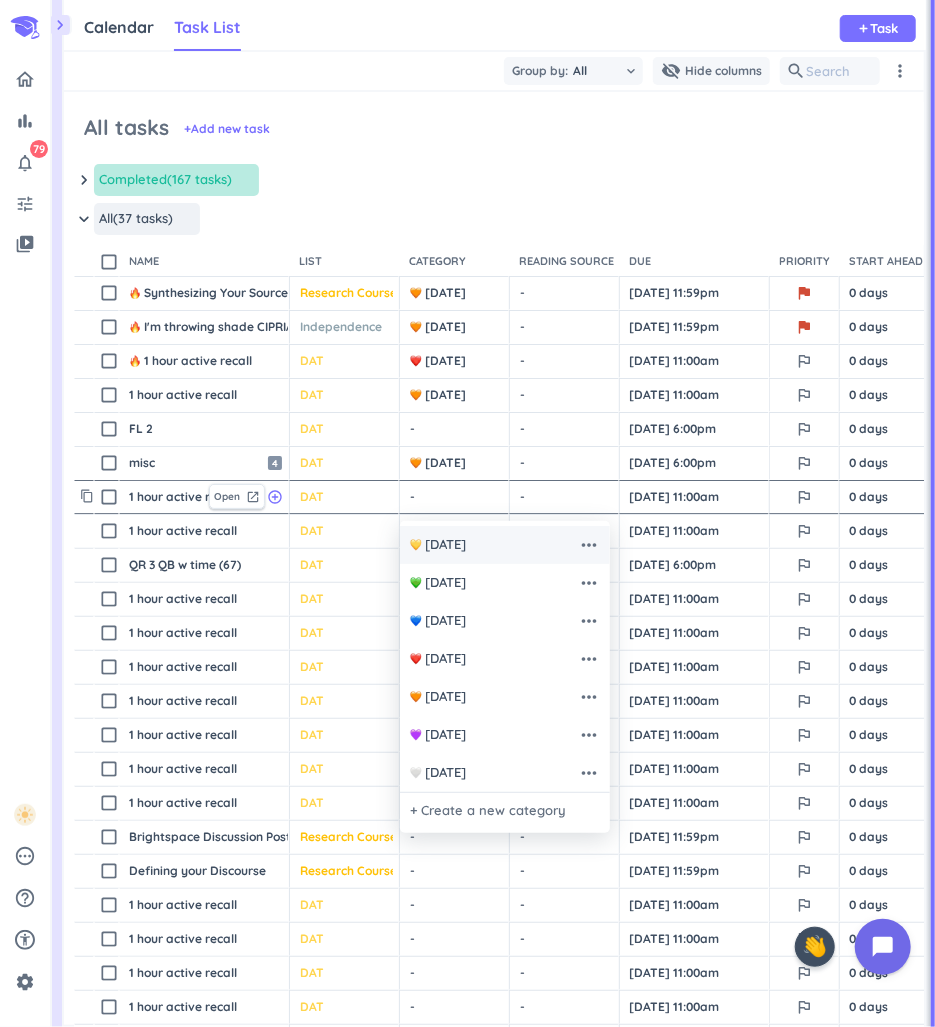 click on "[DATE] more_horiz" at bounding box center (505, 545) 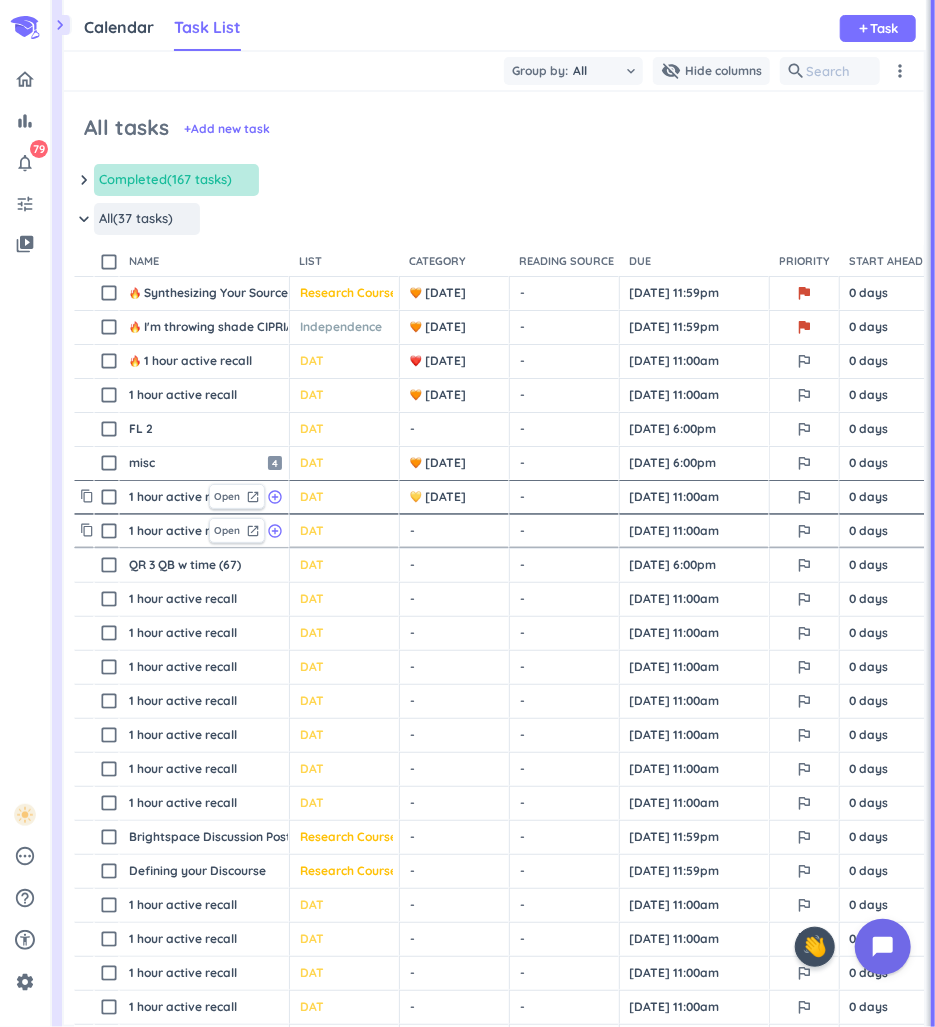 click on "- cancel" at bounding box center [456, 531] 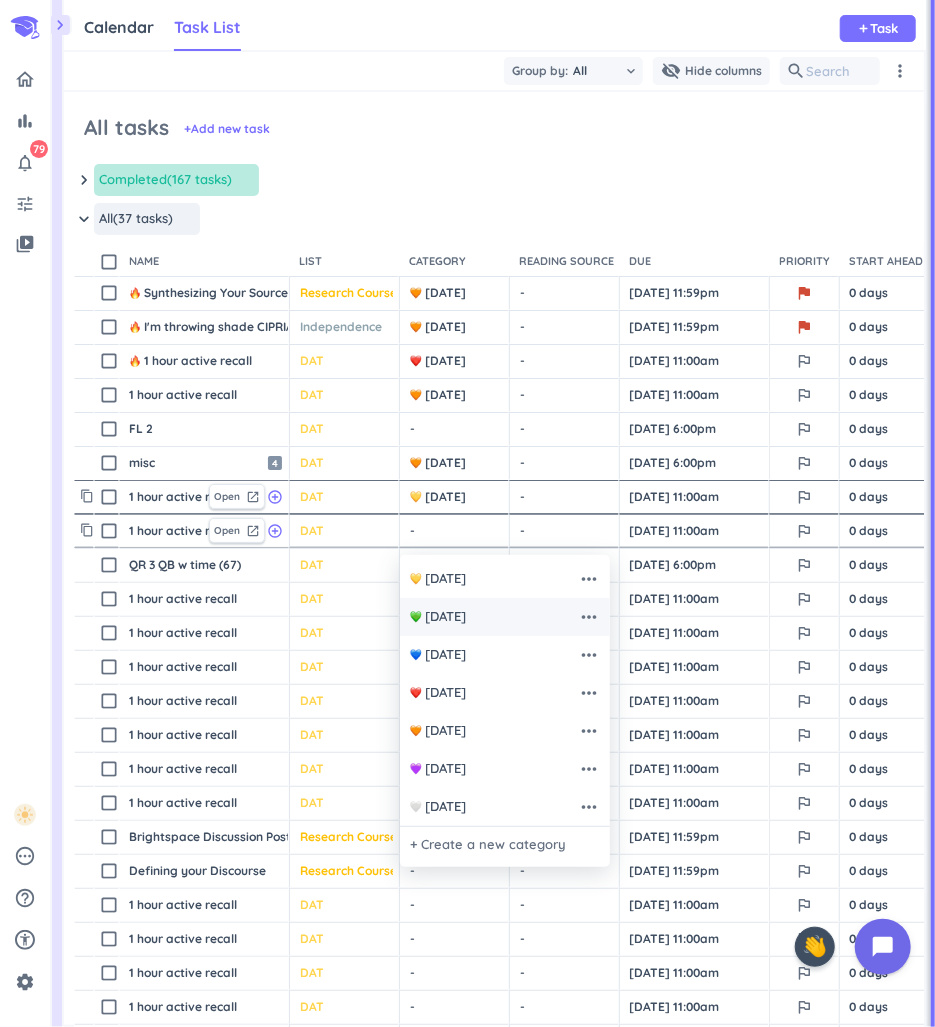 click on "[DATE] more_horiz" at bounding box center [505, 617] 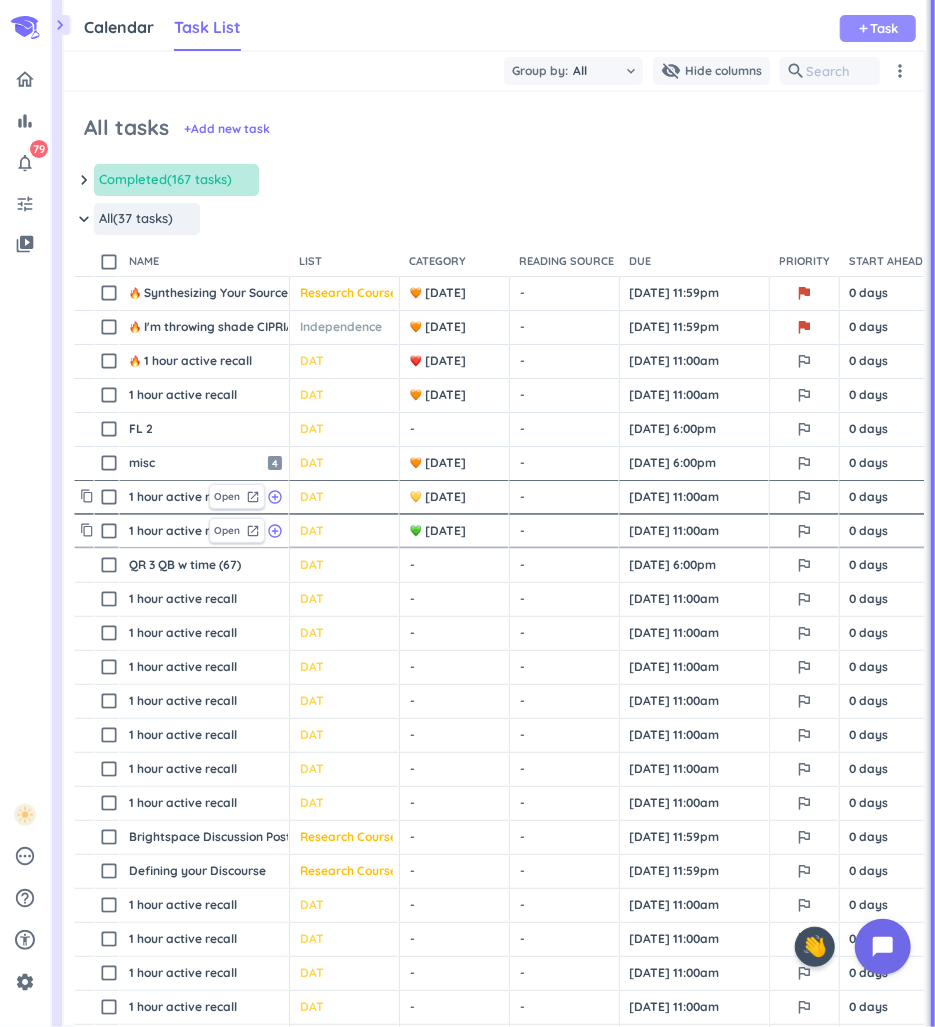 click on "add" at bounding box center [864, 28] 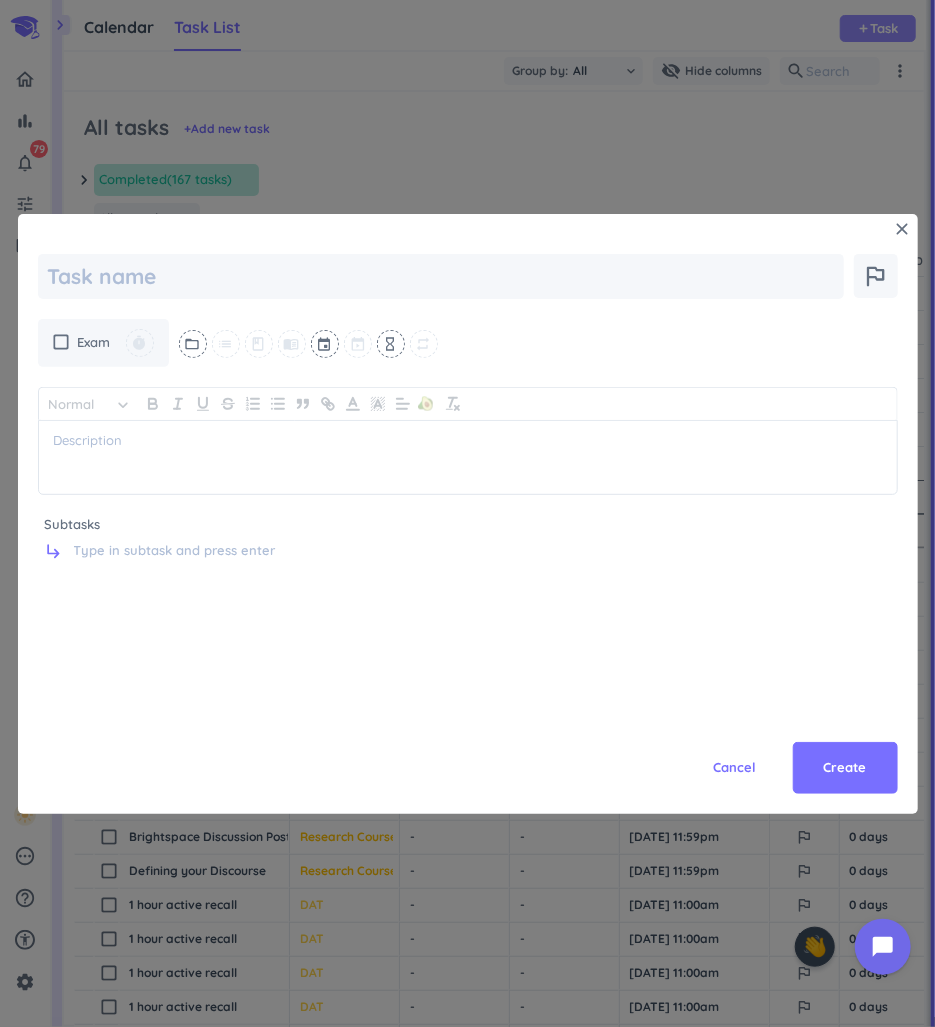 type on "x" 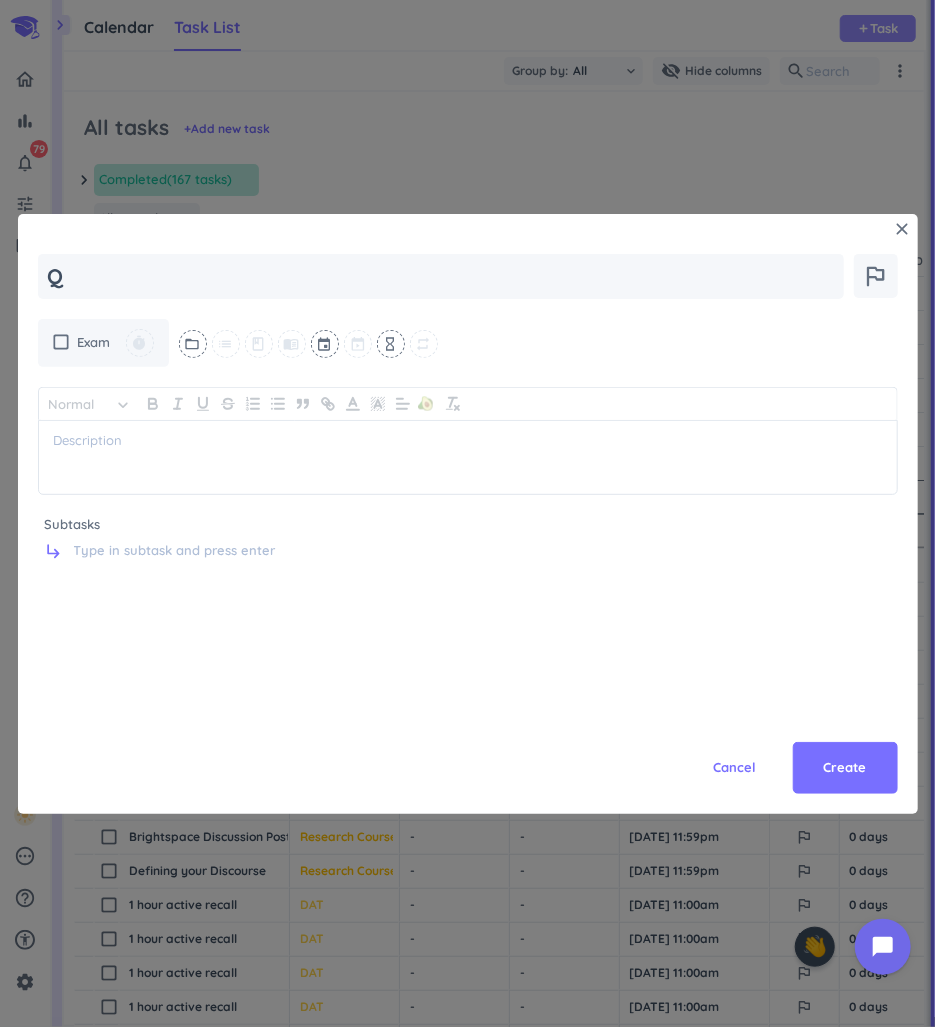 type on "x" 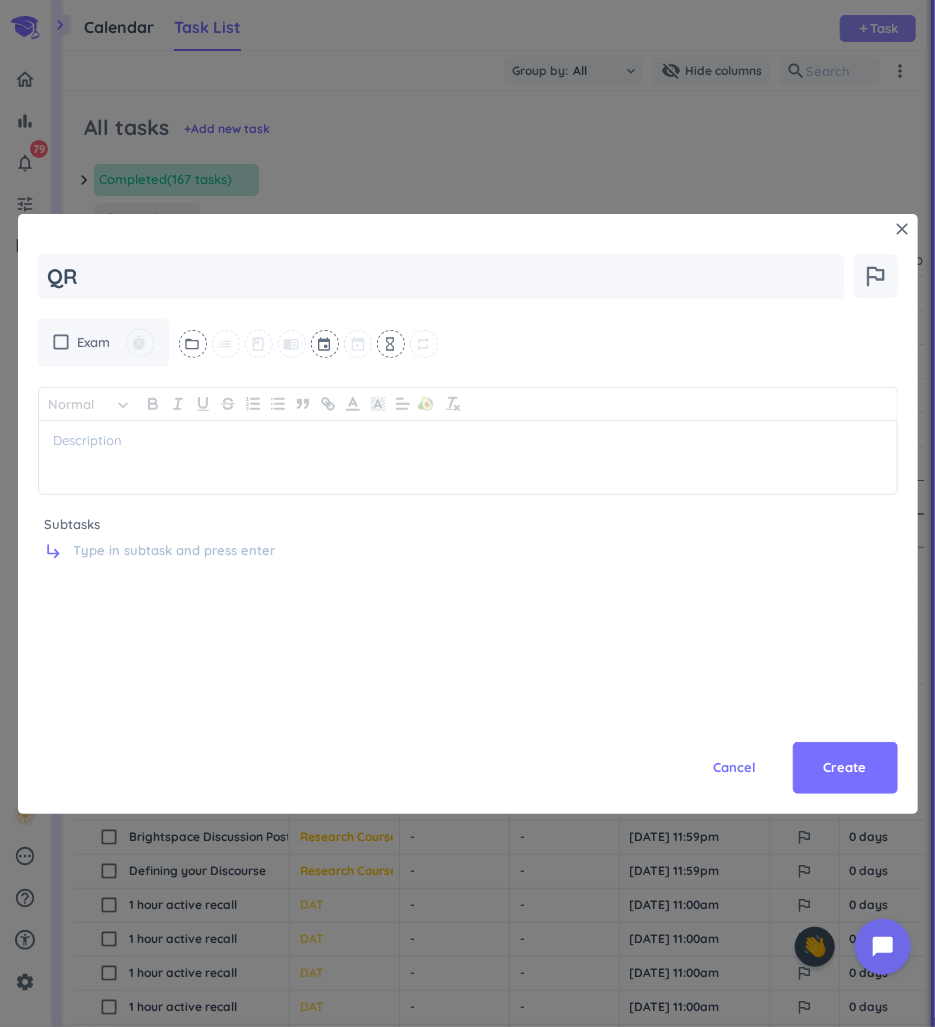 type on "x" 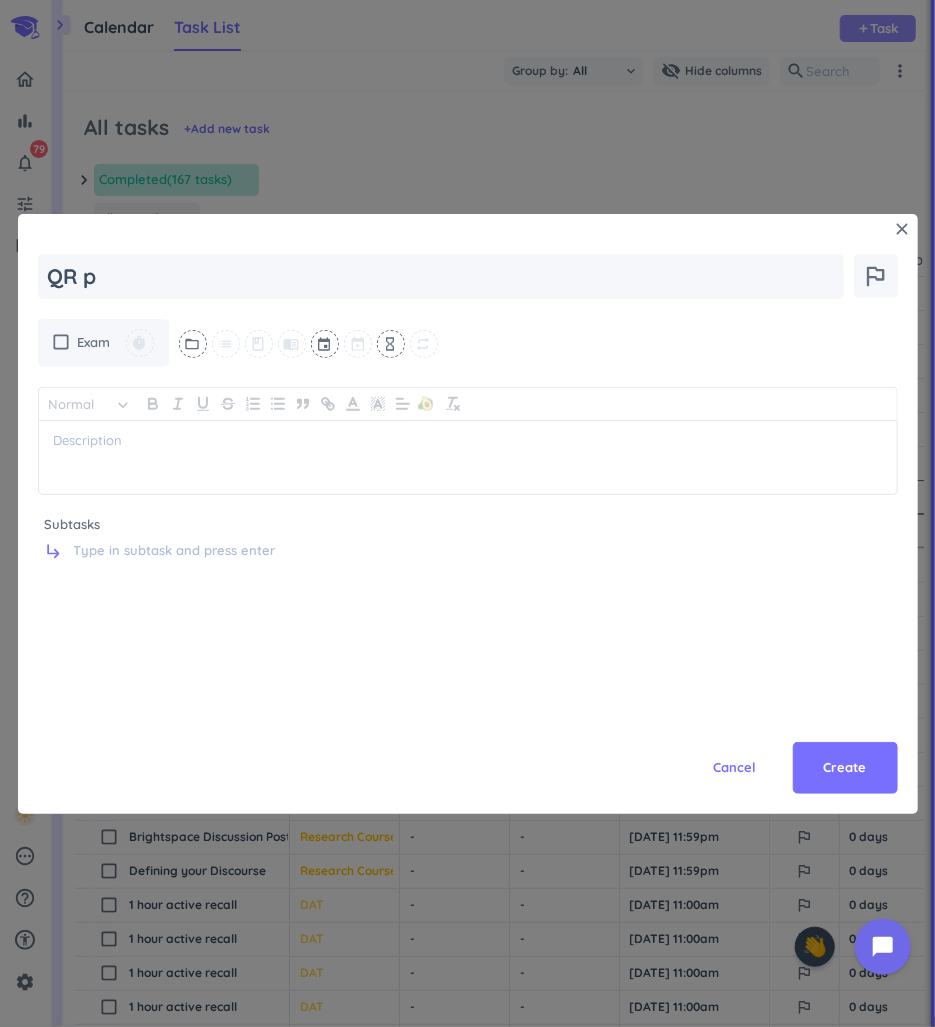 type on "x" 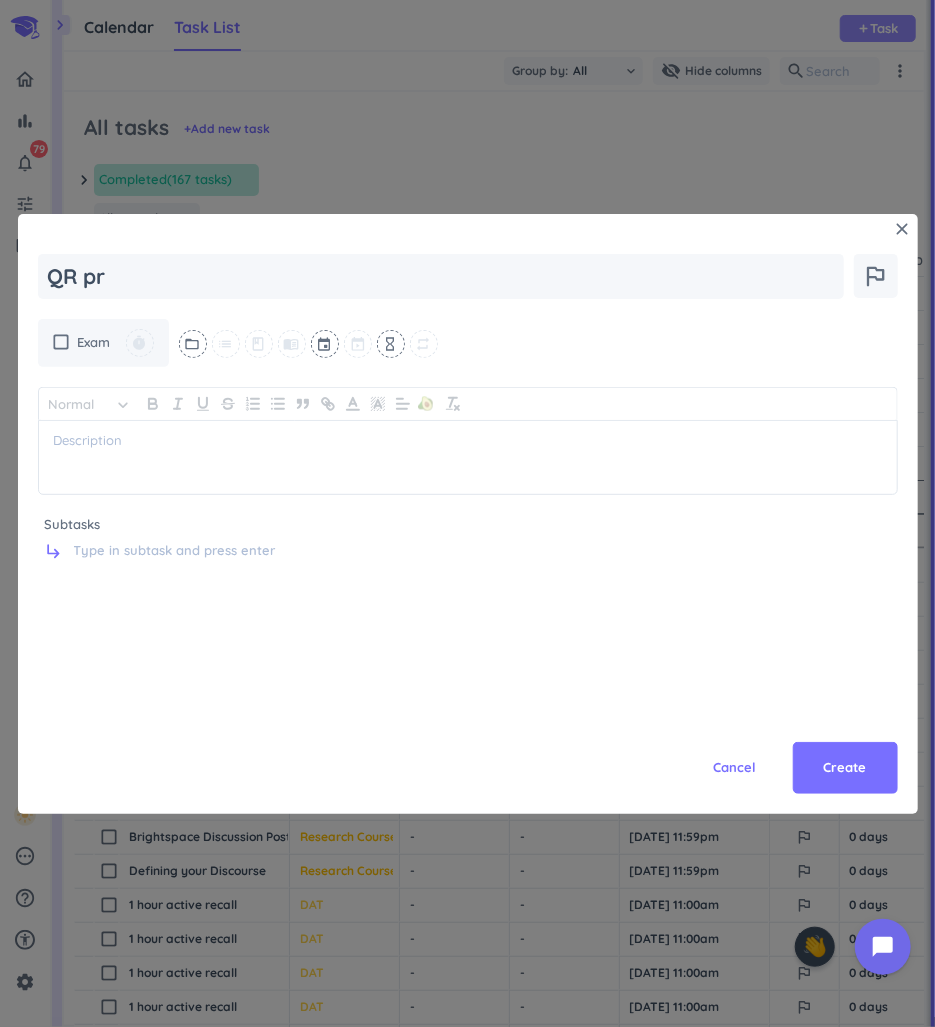 type on "x" 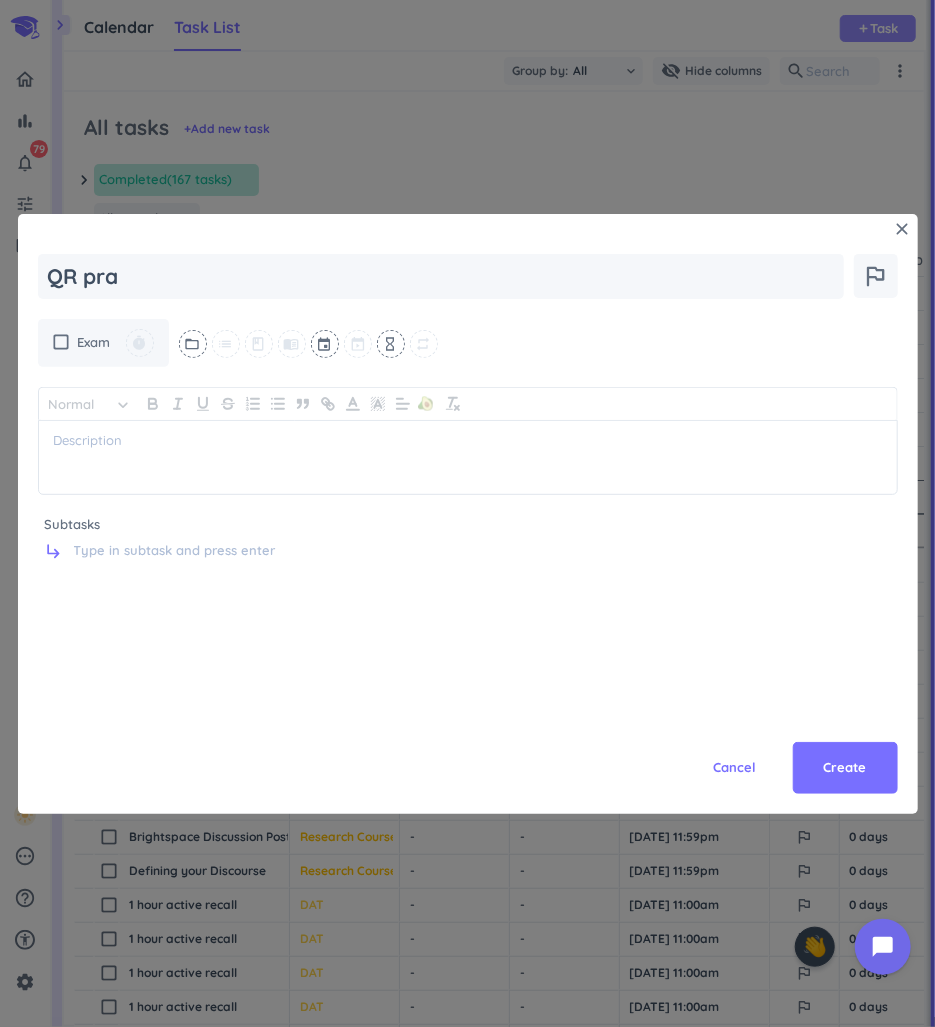 type on "x" 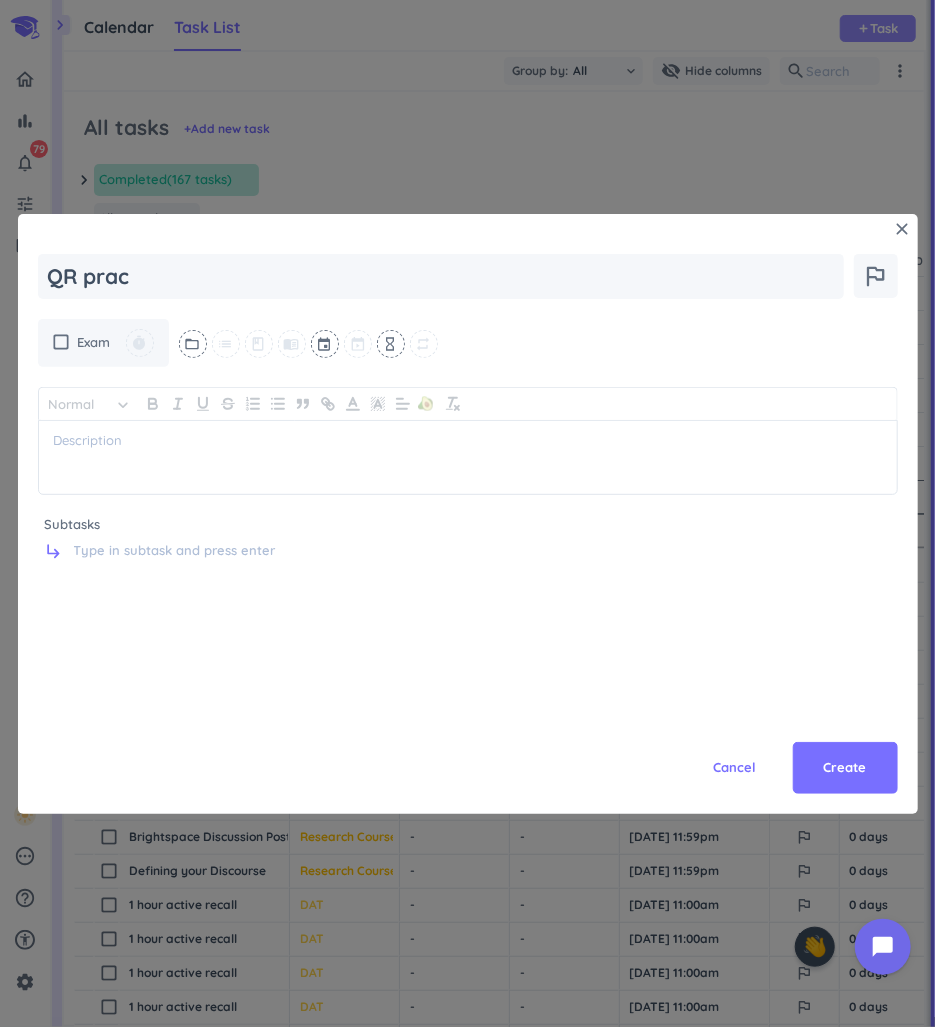 type on "x" 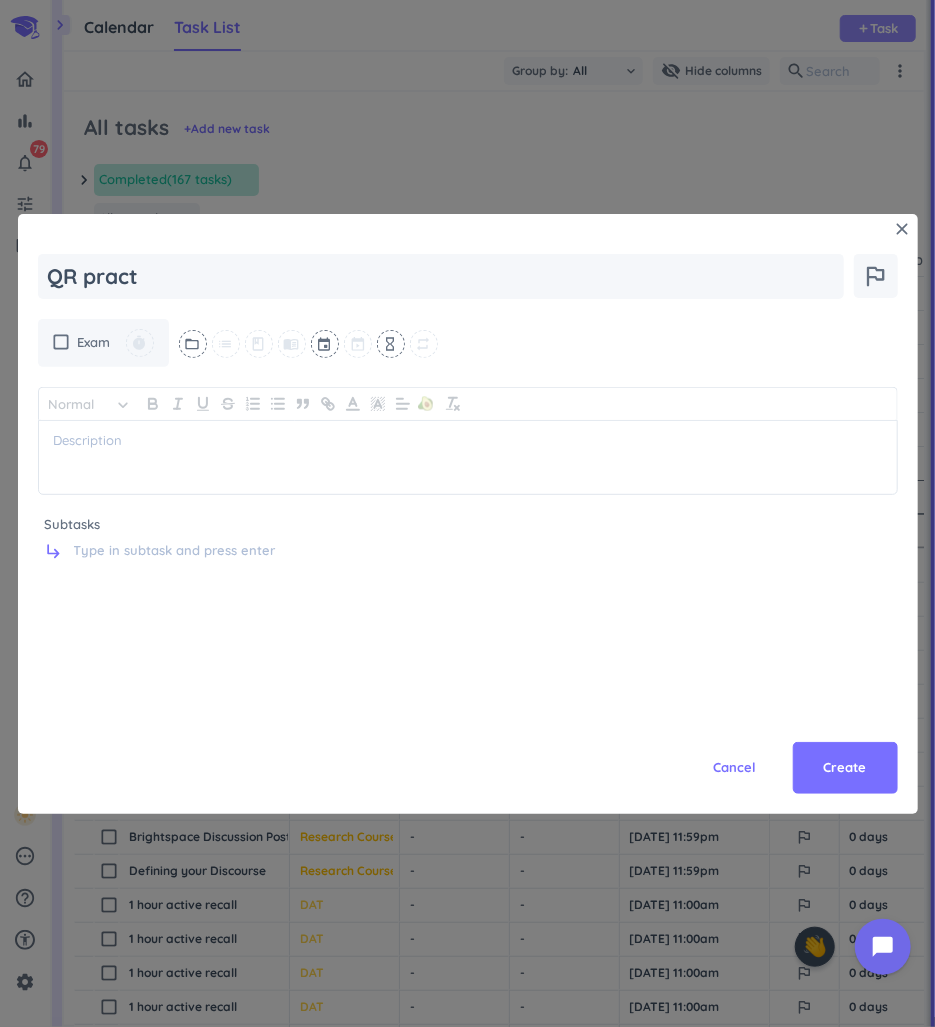 type on "x" 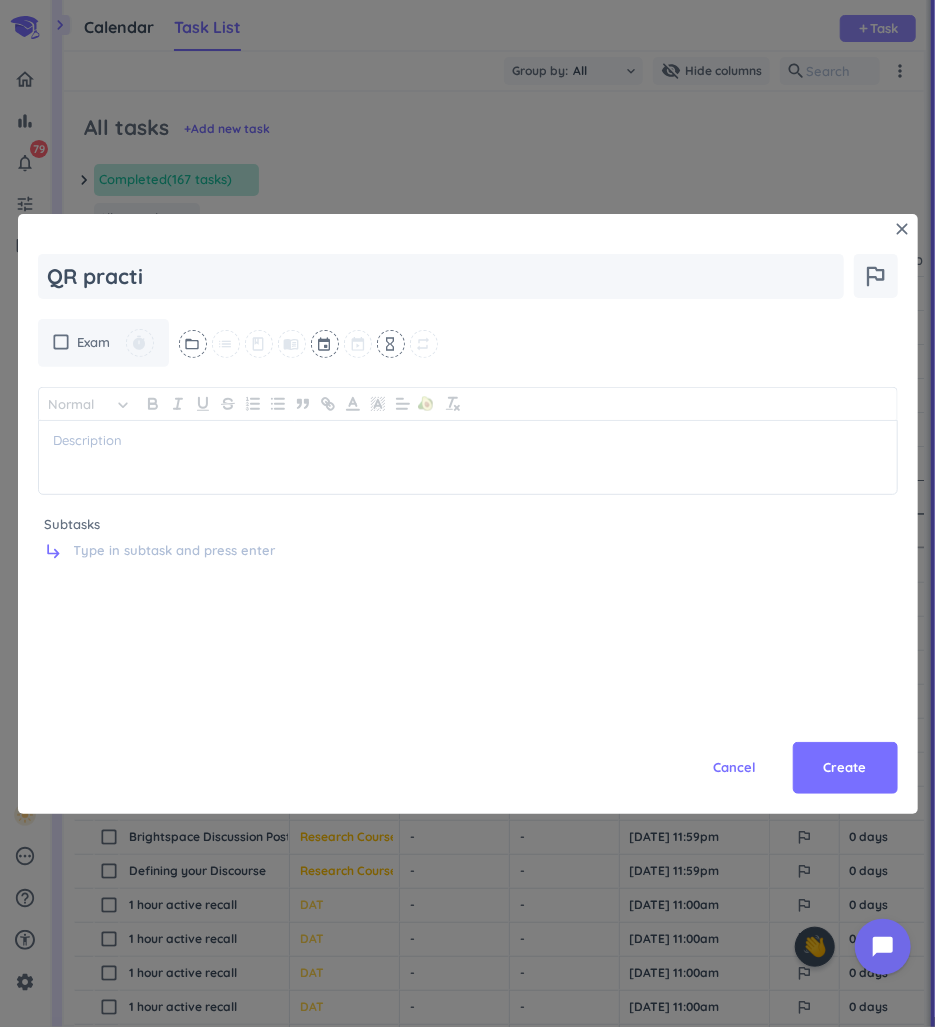 type on "x" 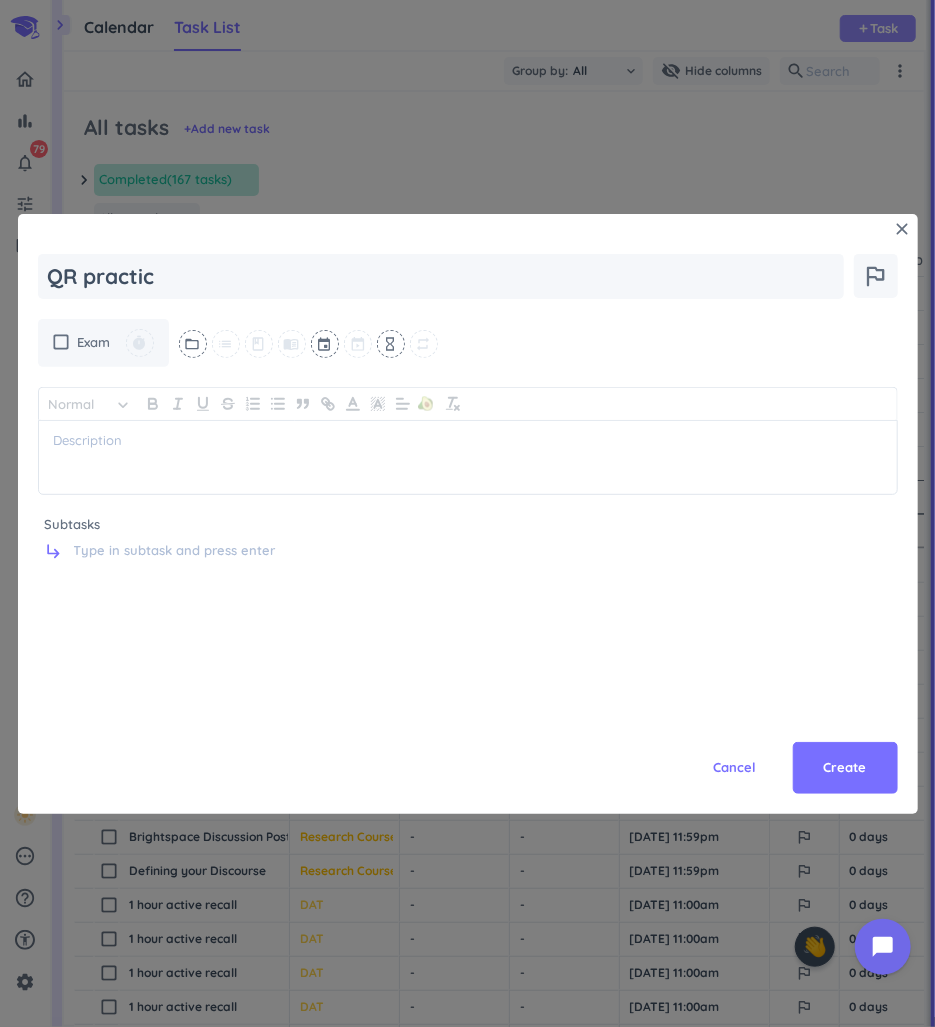 type on "x" 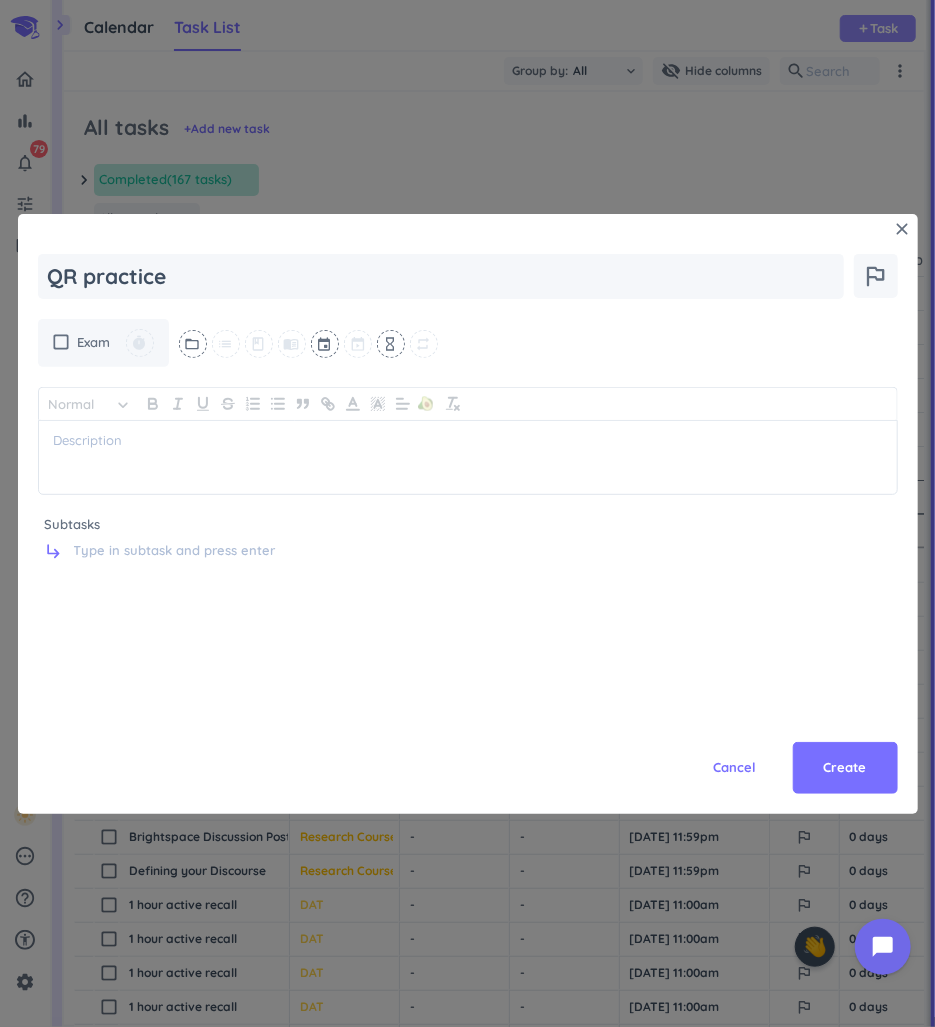 type on "x" 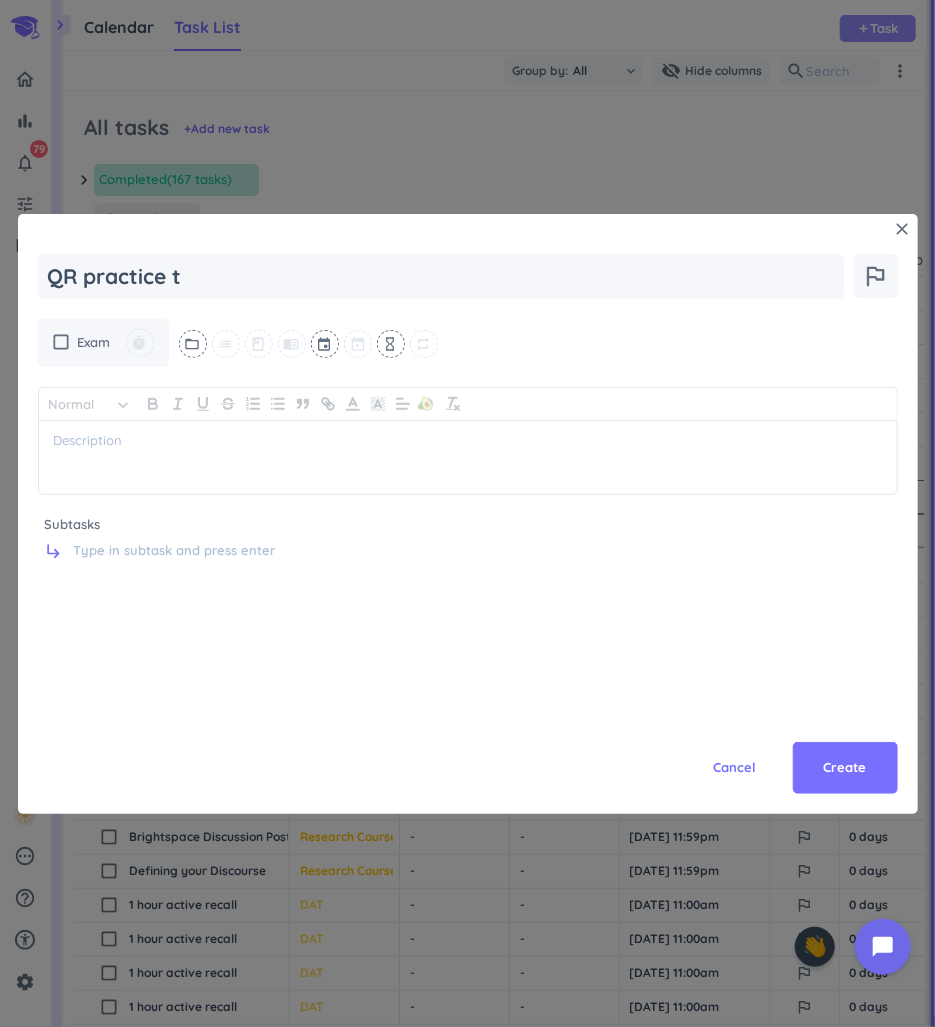 type on "x" 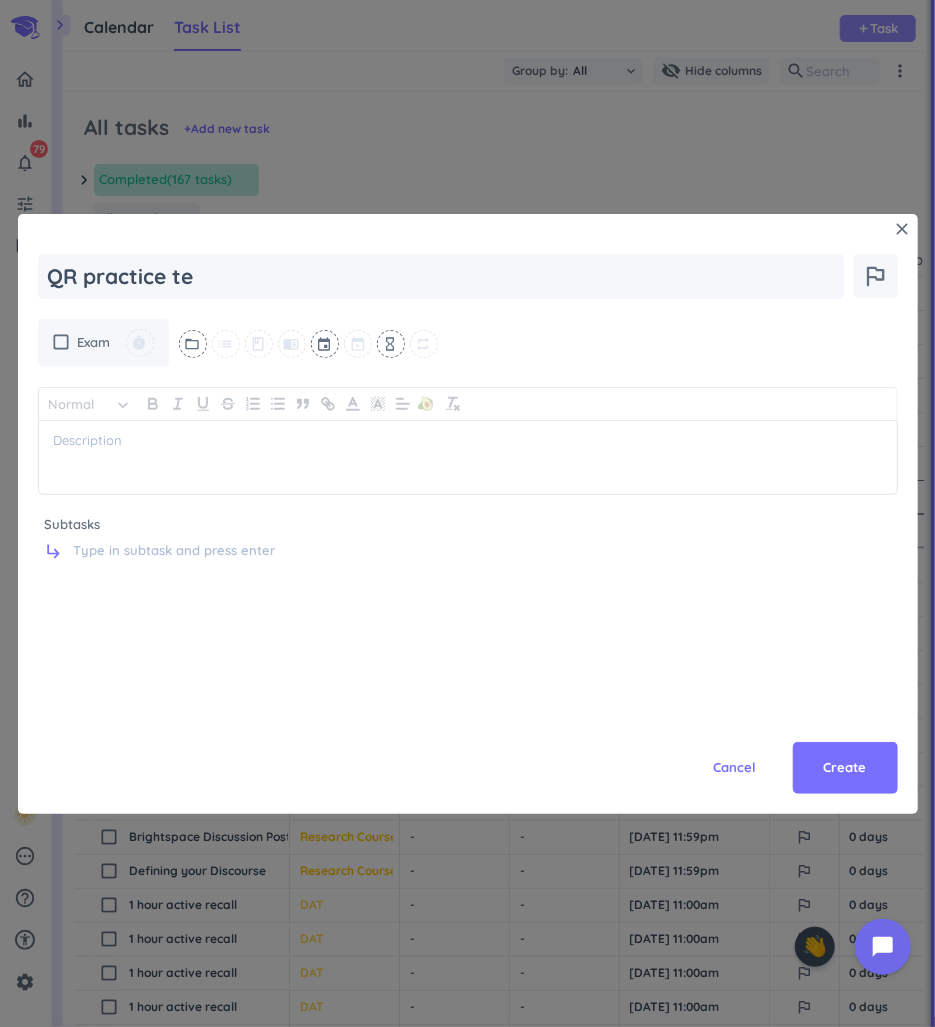 type on "x" 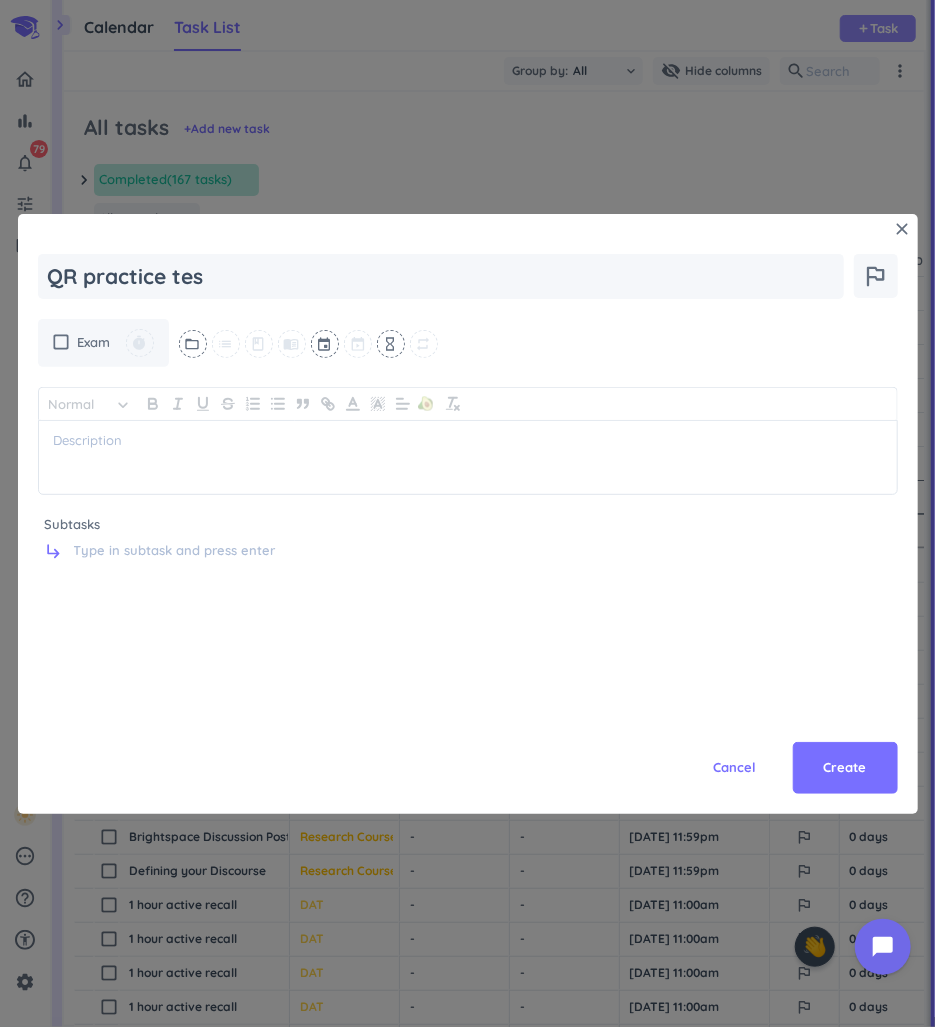 type on "QR practice test" 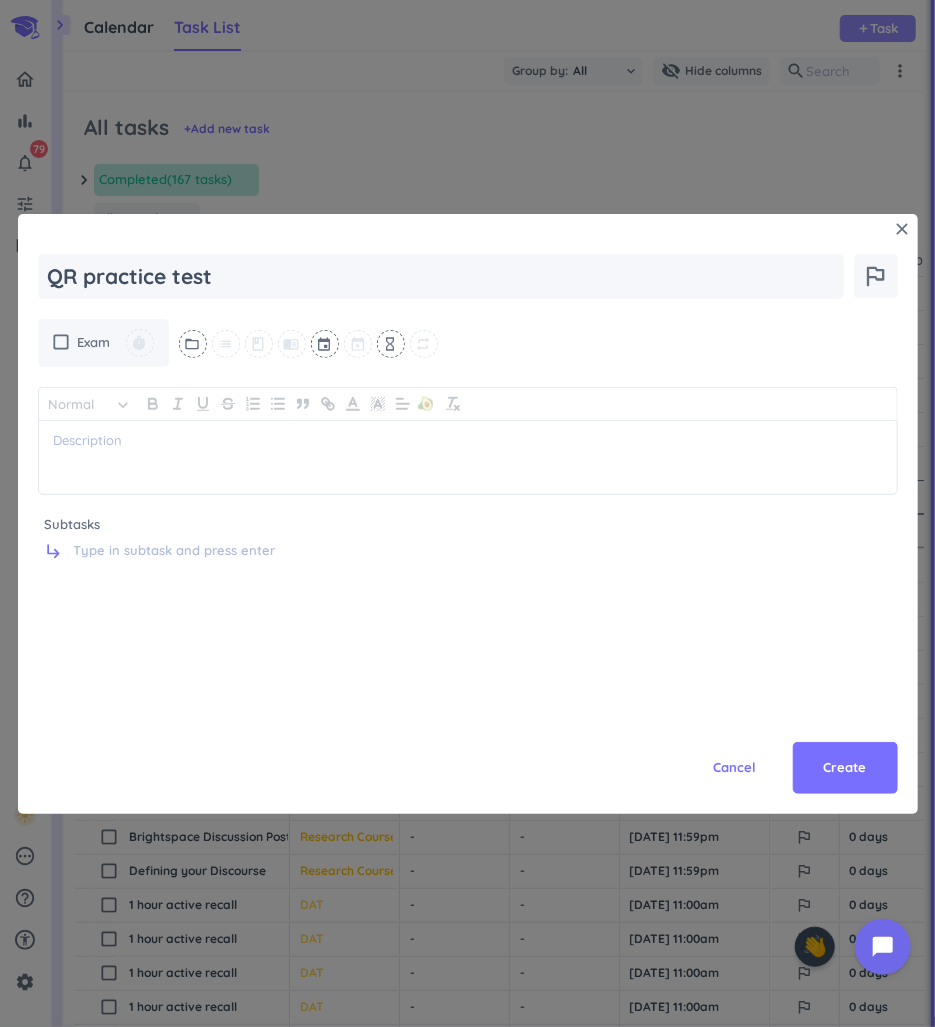 type on "x" 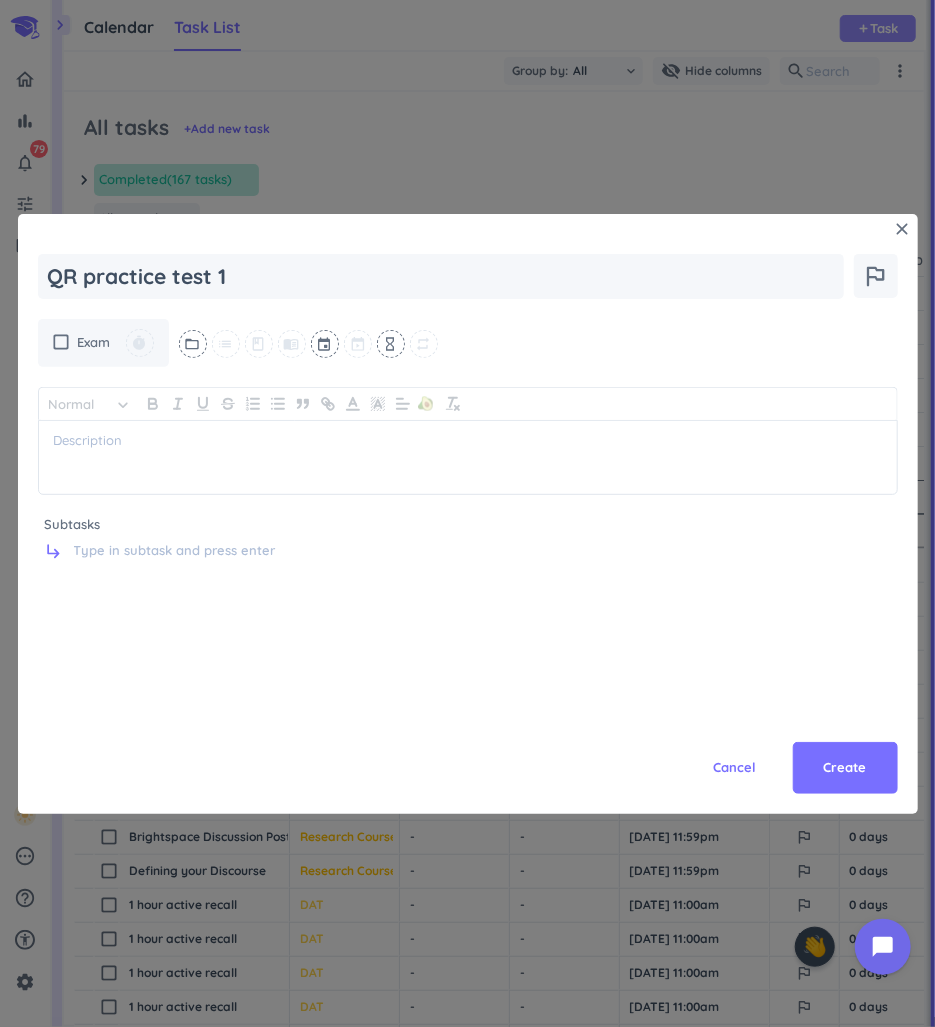 type on "x" 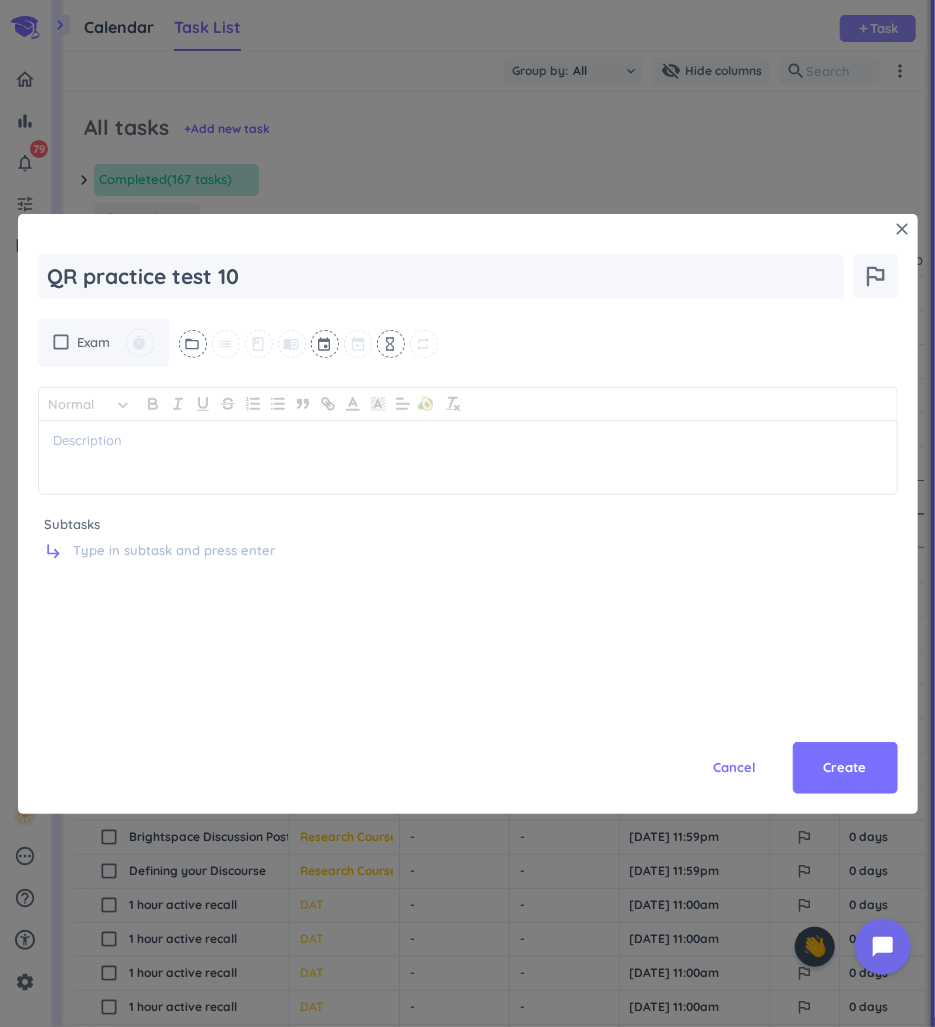 type on "QR practice test 10" 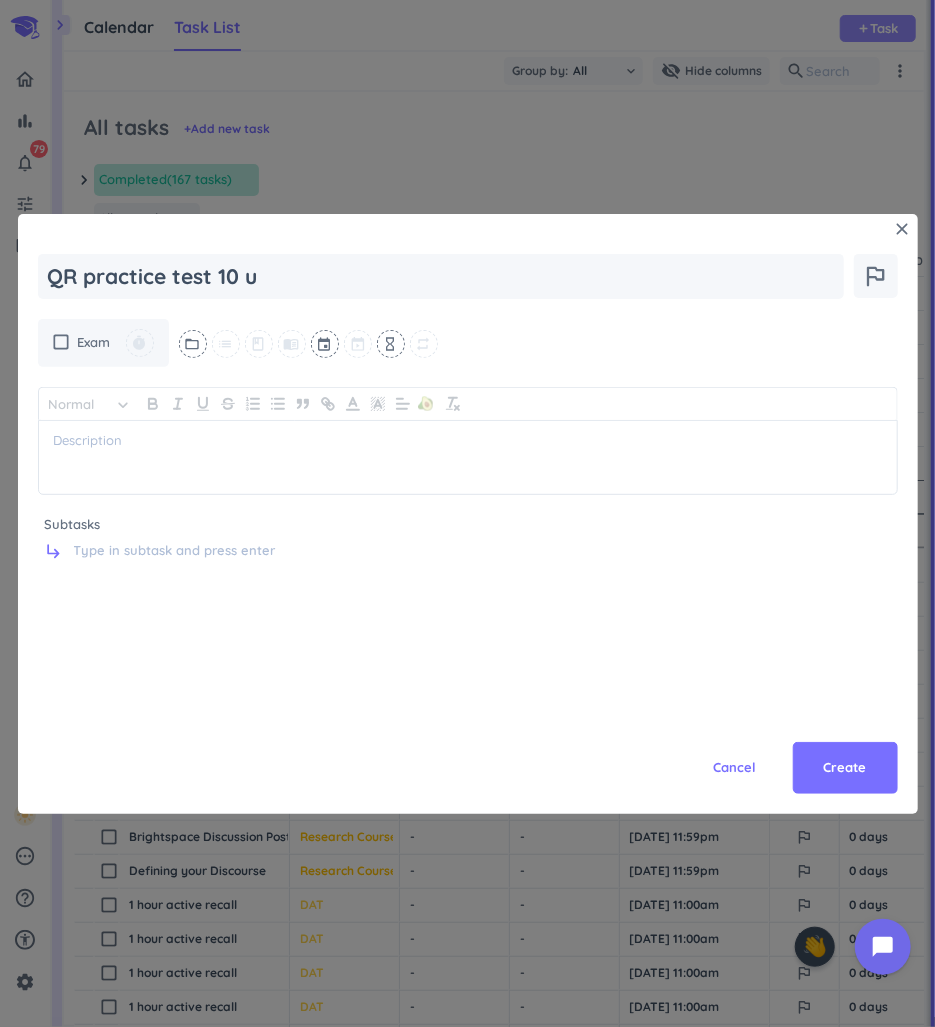 type on "x" 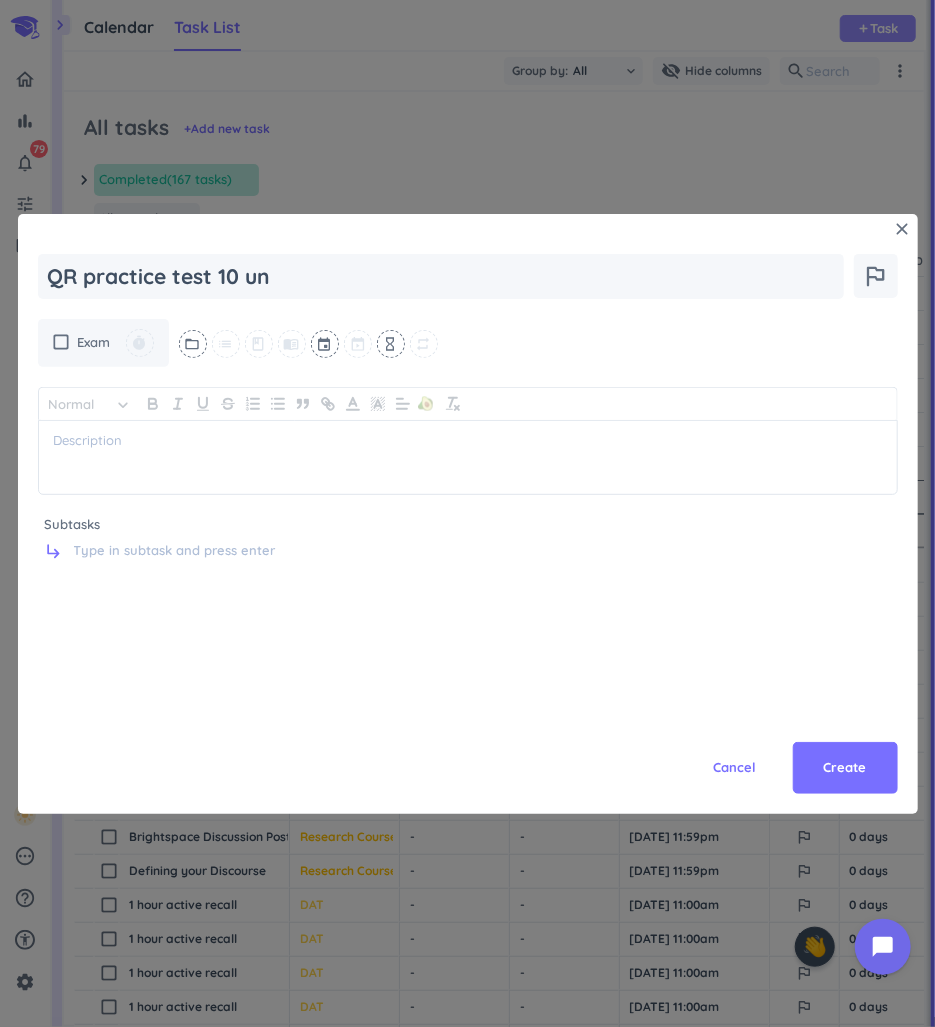 type on "x" 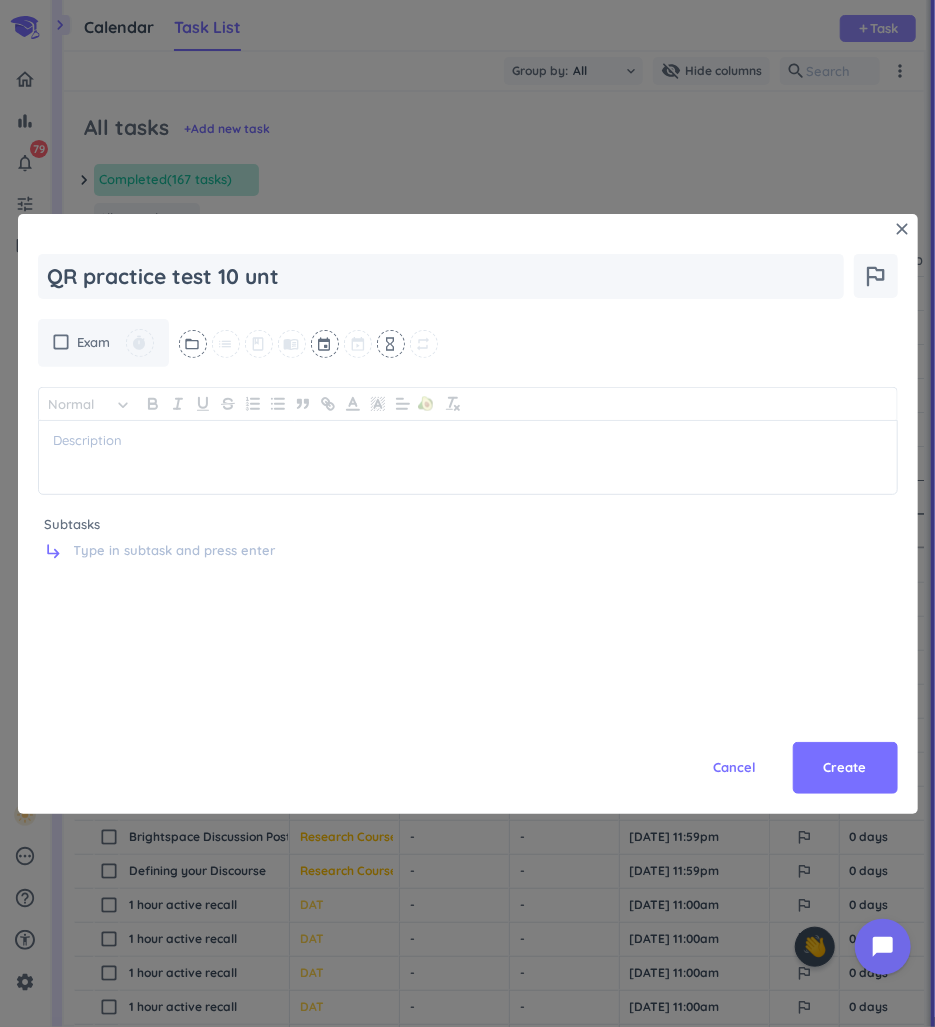 type on "x" 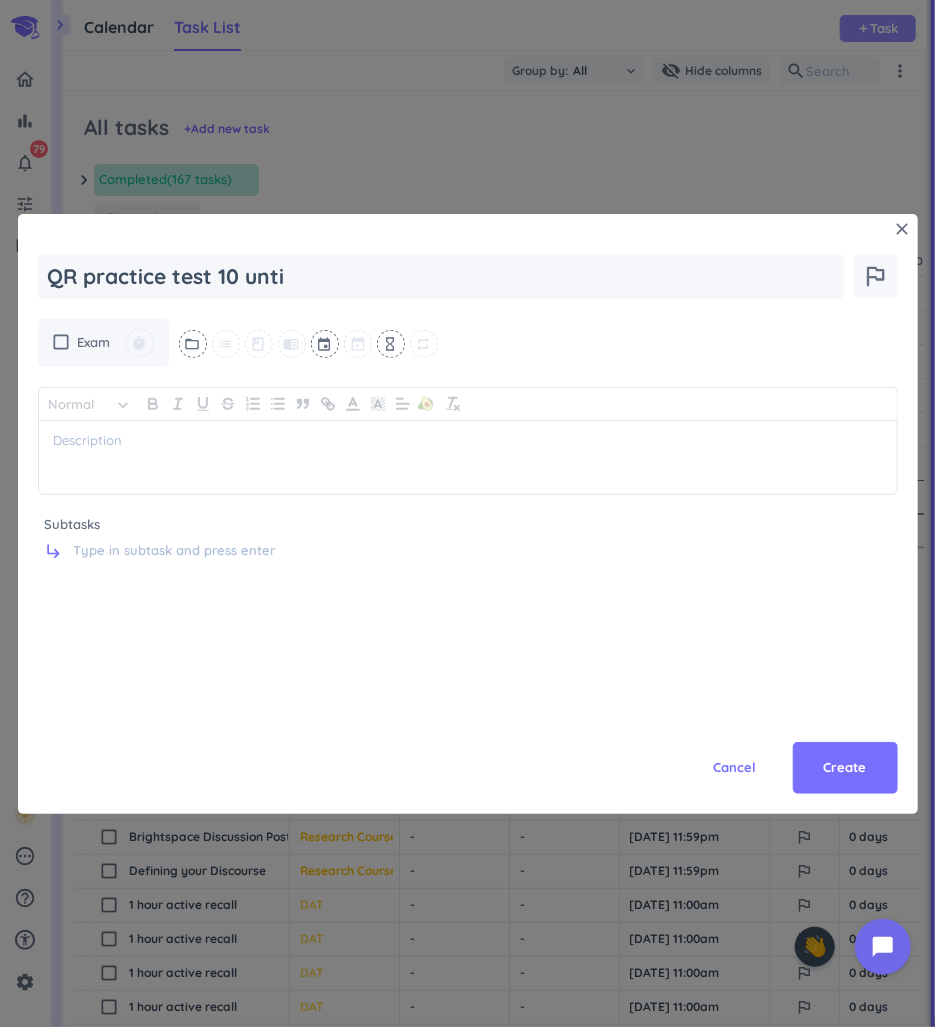 type on "x" 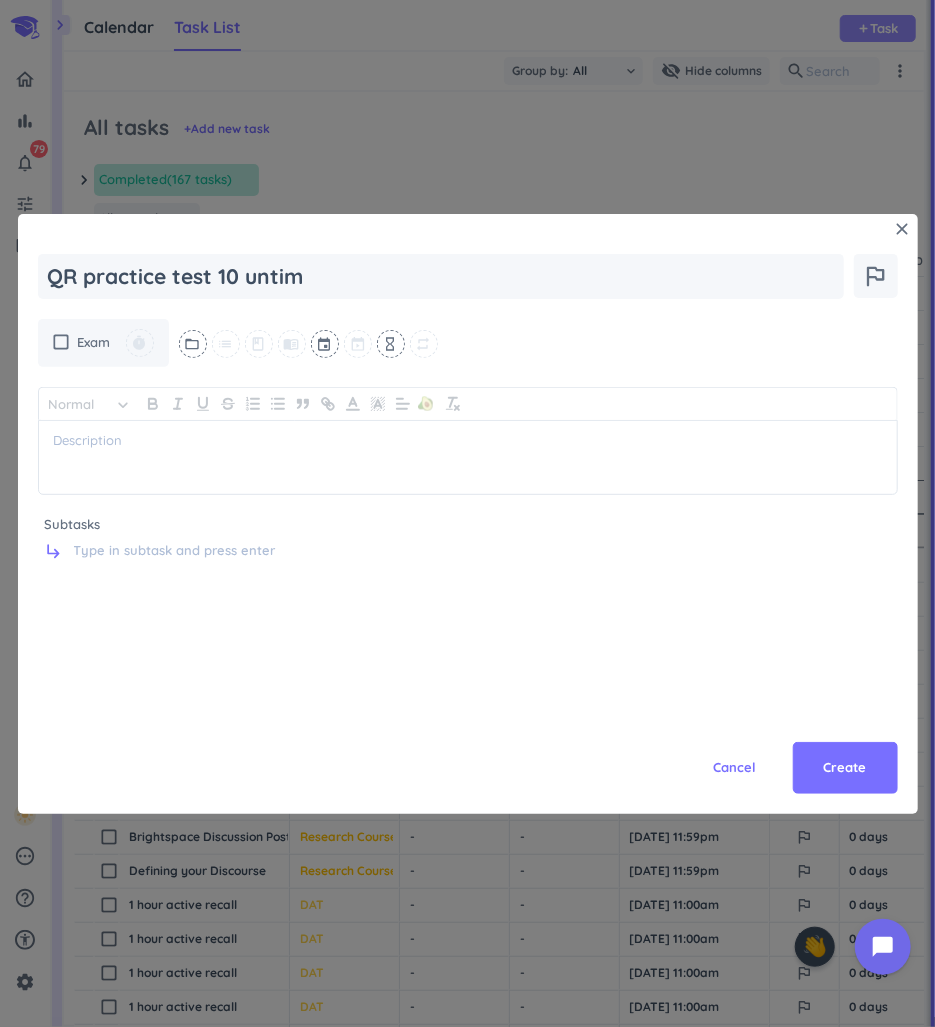 type on "QR practice test 10 untime" 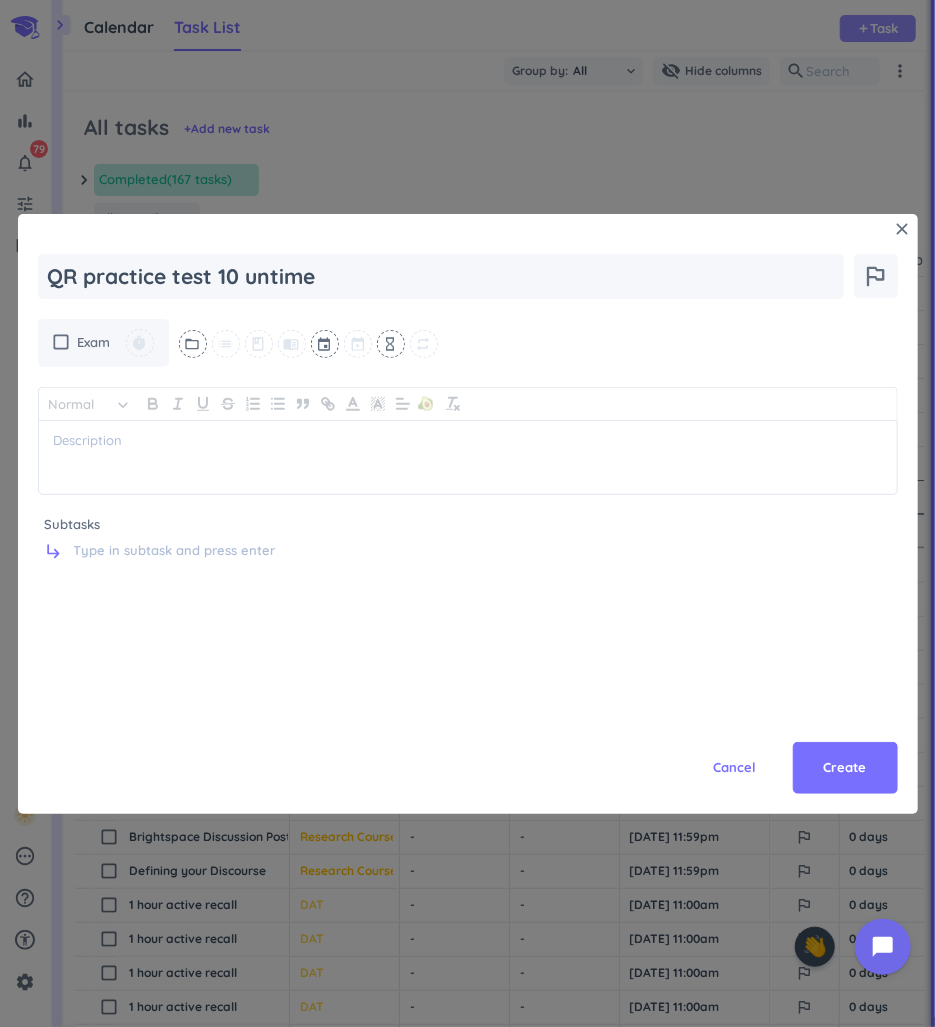 type on "x" 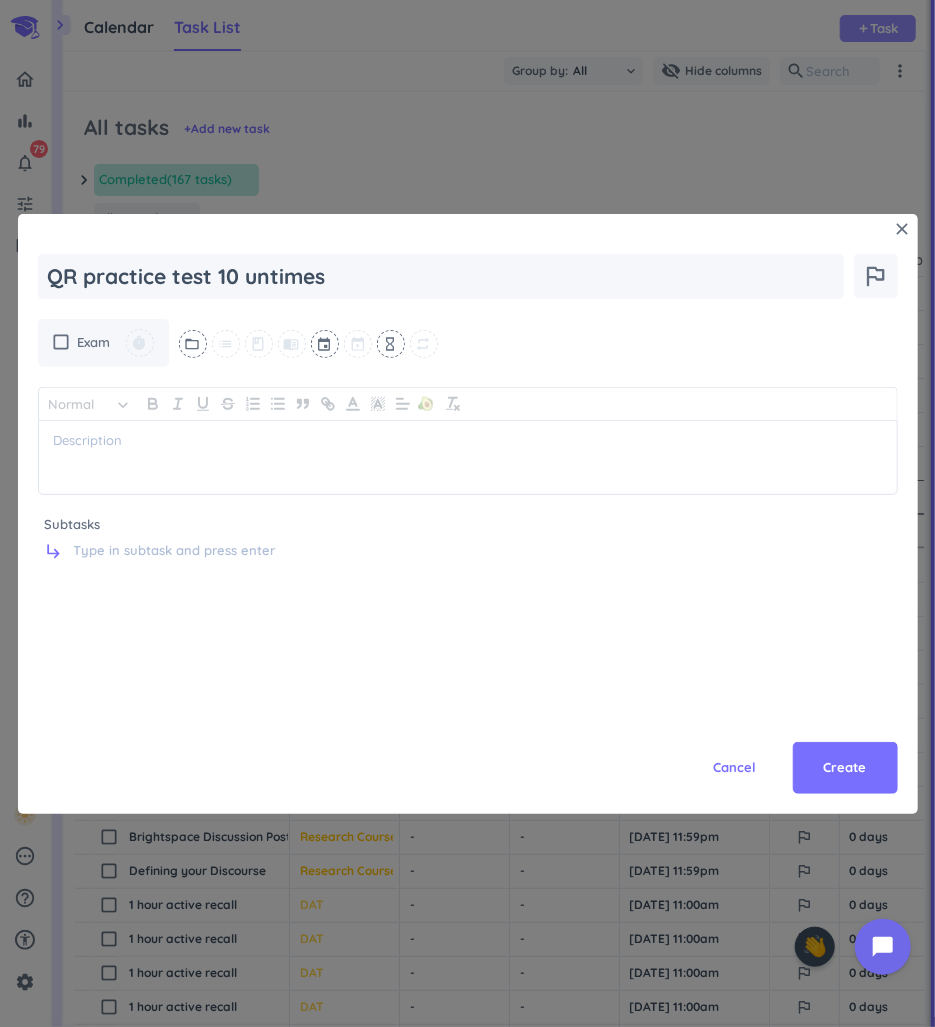 type on "x" 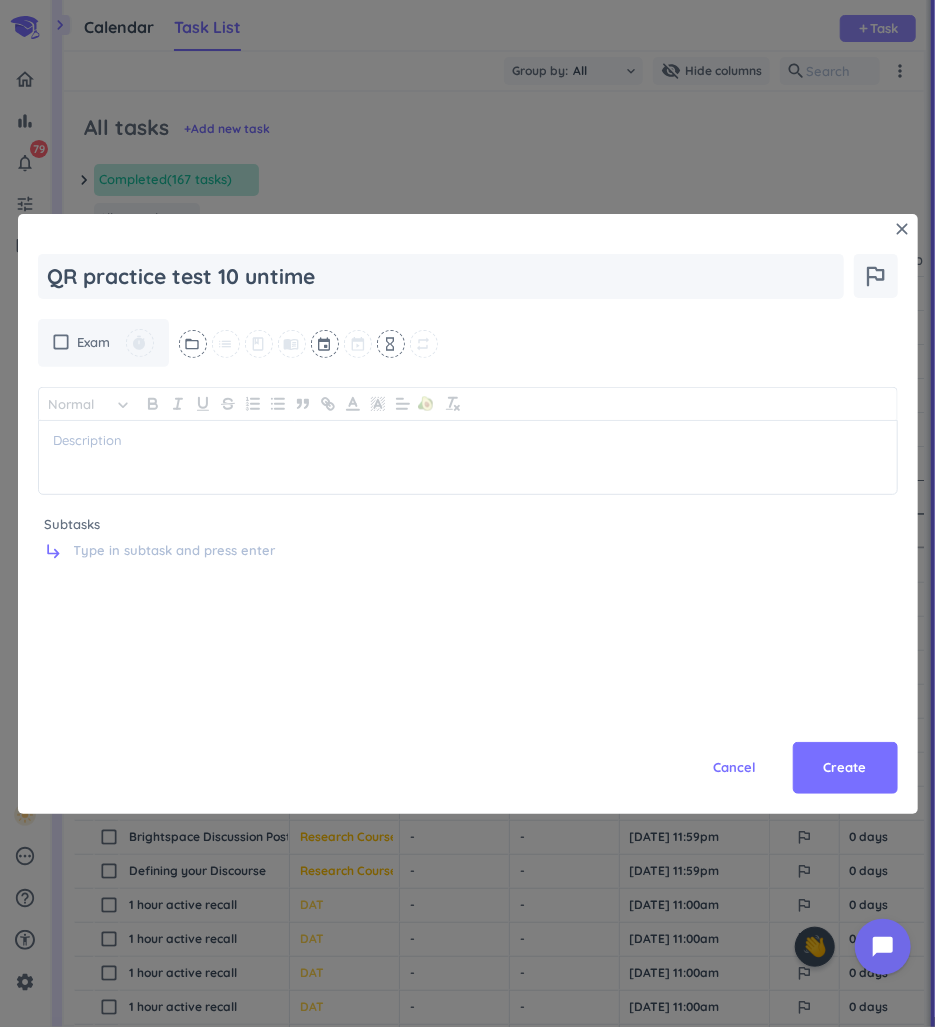 type on "x" 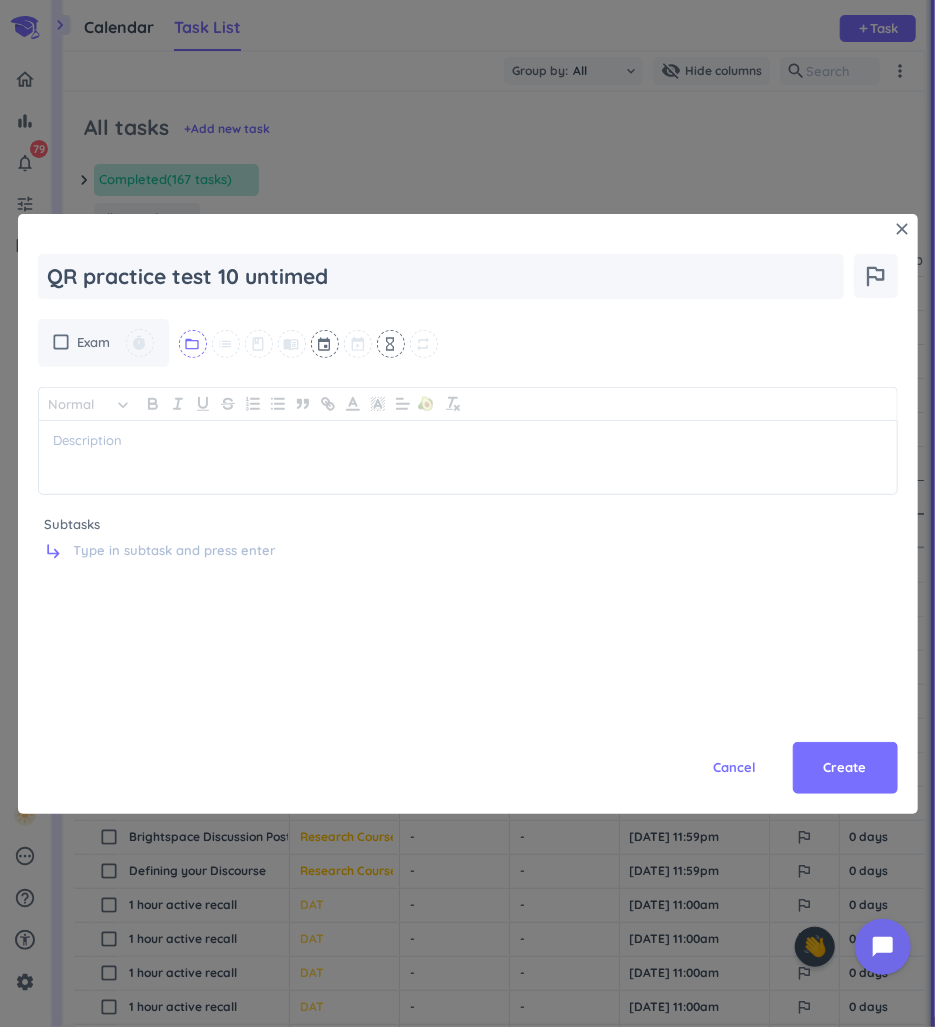type on "QR practice test 10 untimed" 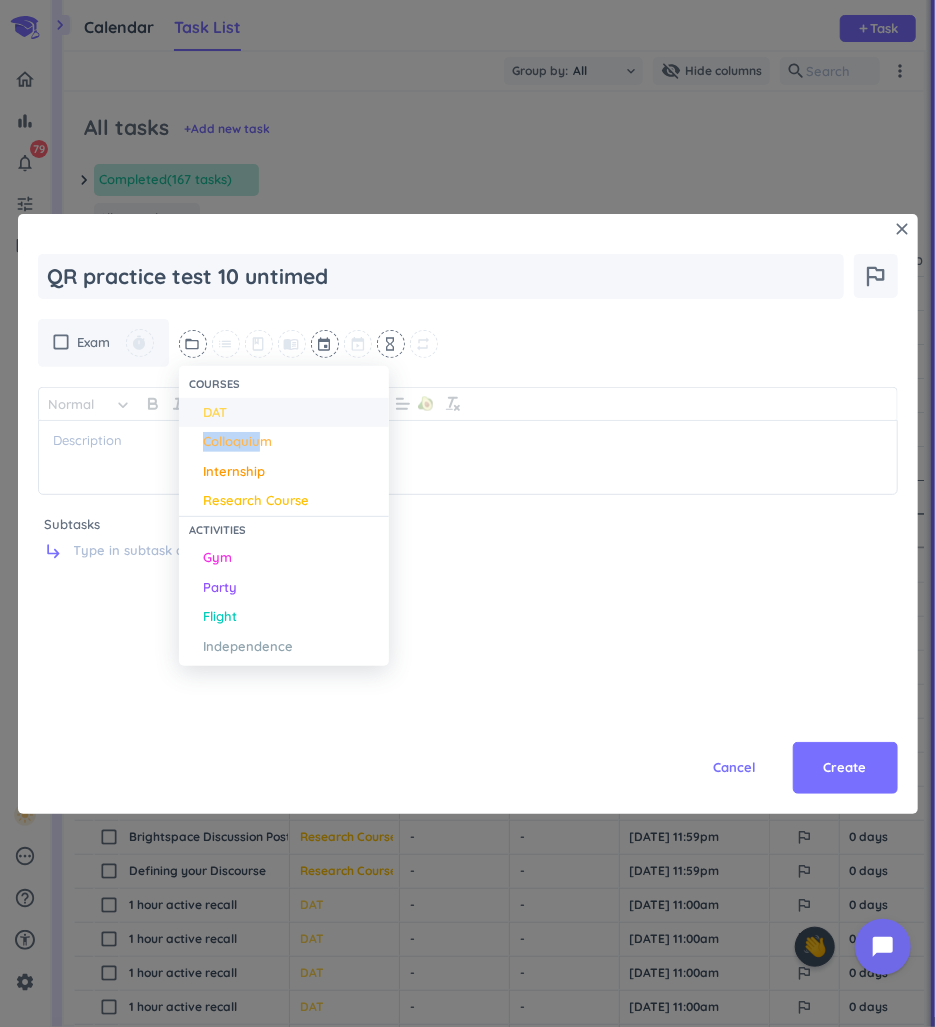 drag, startPoint x: 261, startPoint y: 423, endPoint x: 248, endPoint y: 406, distance: 21.400934 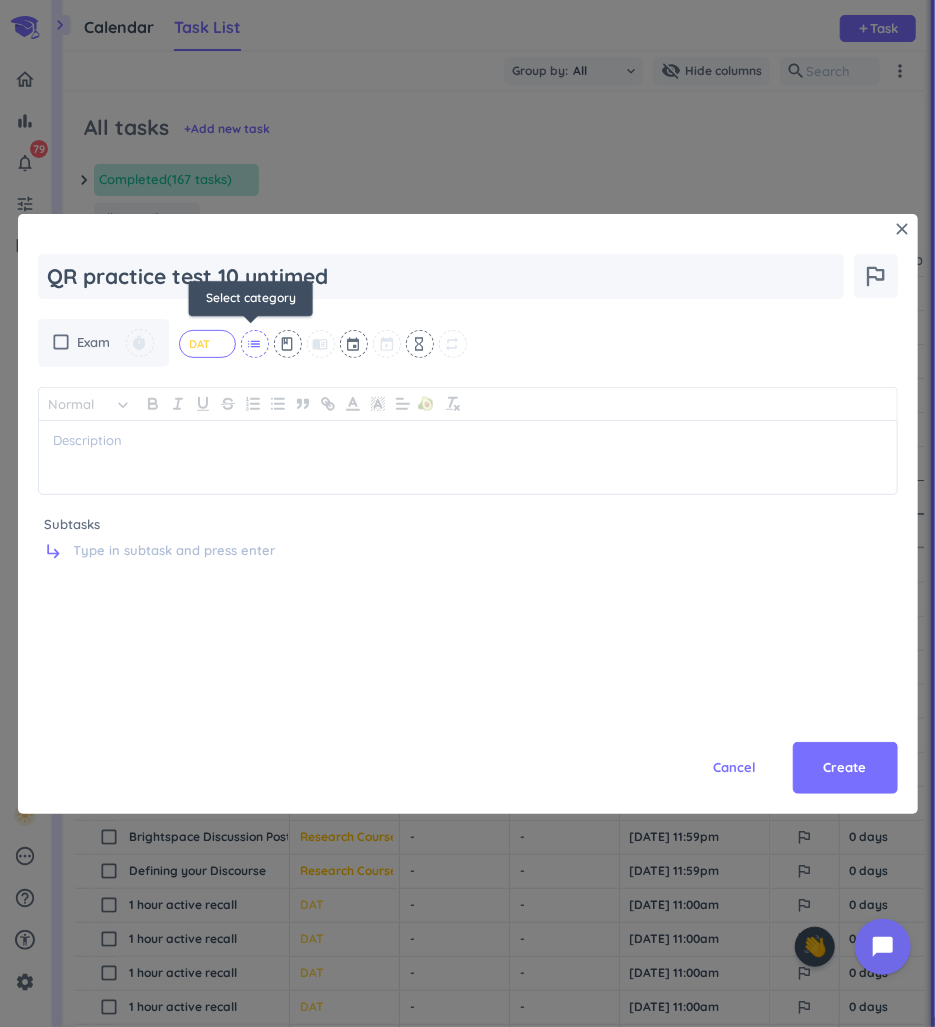 click on "list" at bounding box center (255, 344) 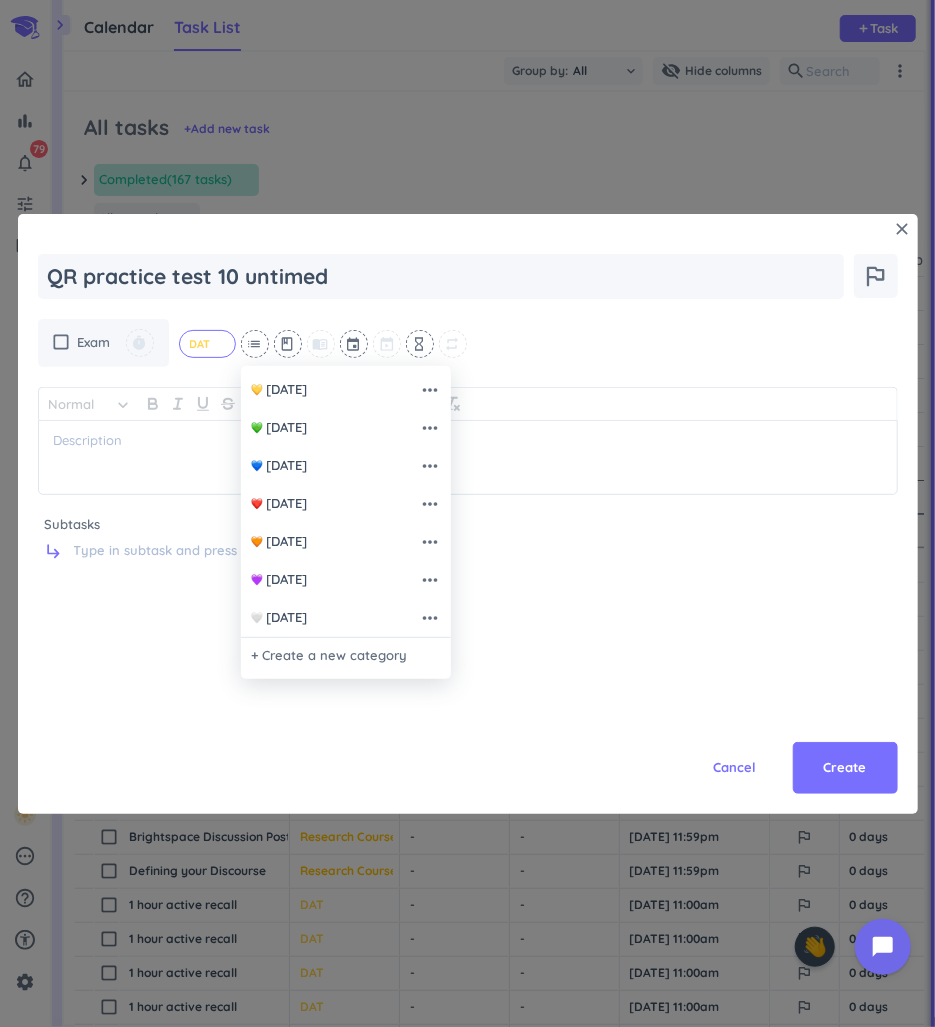 click at bounding box center (467, 513) 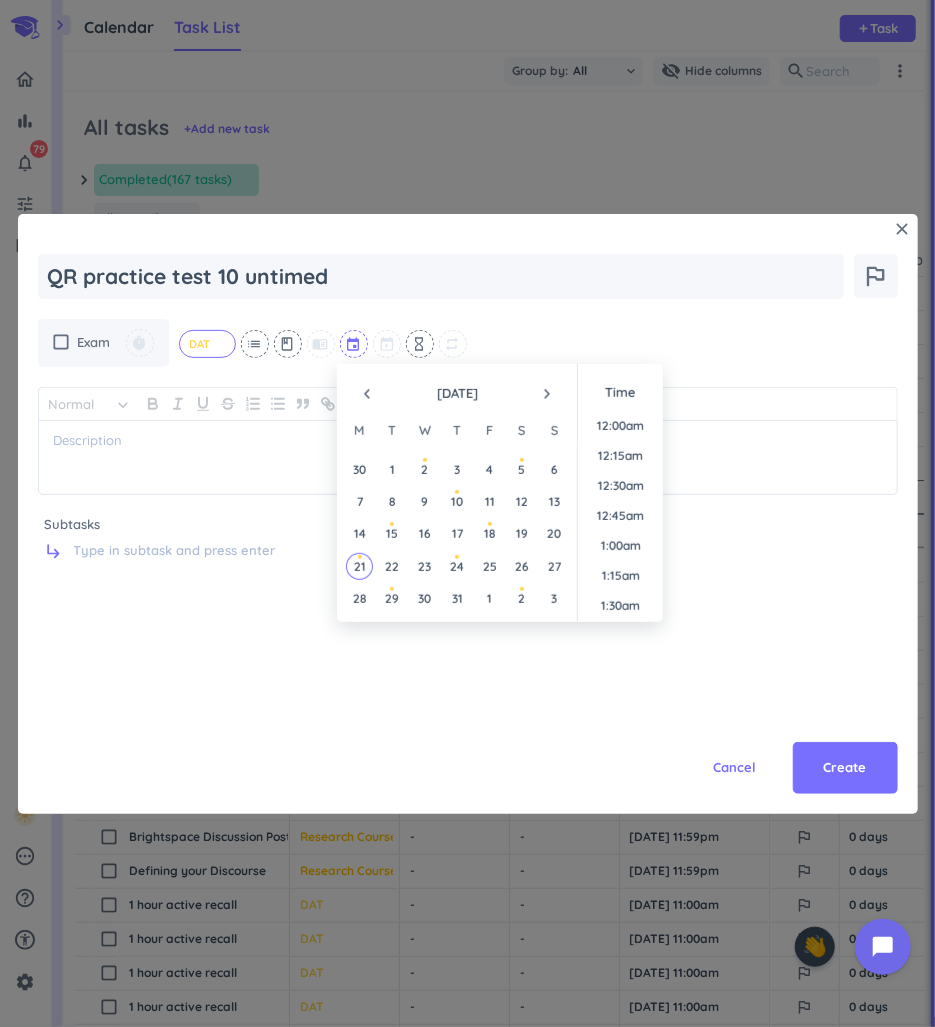 click at bounding box center [355, 344] 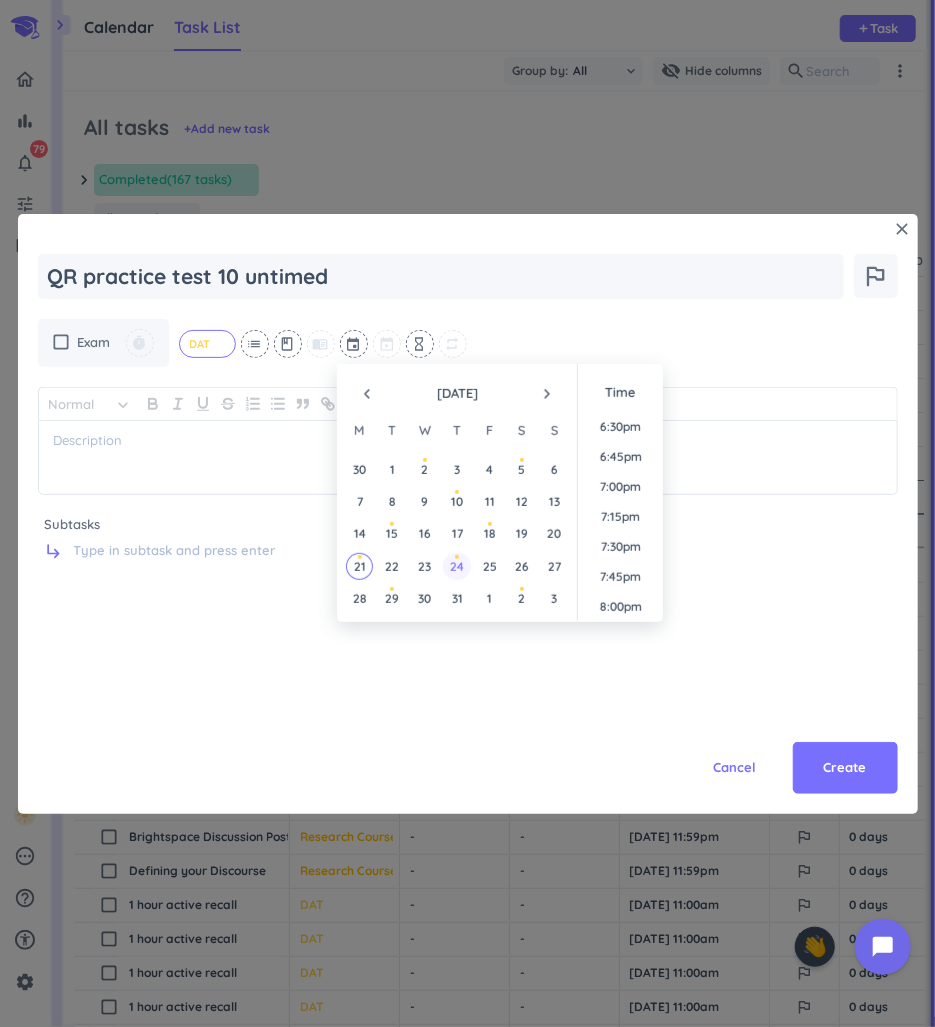 click on "24" at bounding box center (457, 566) 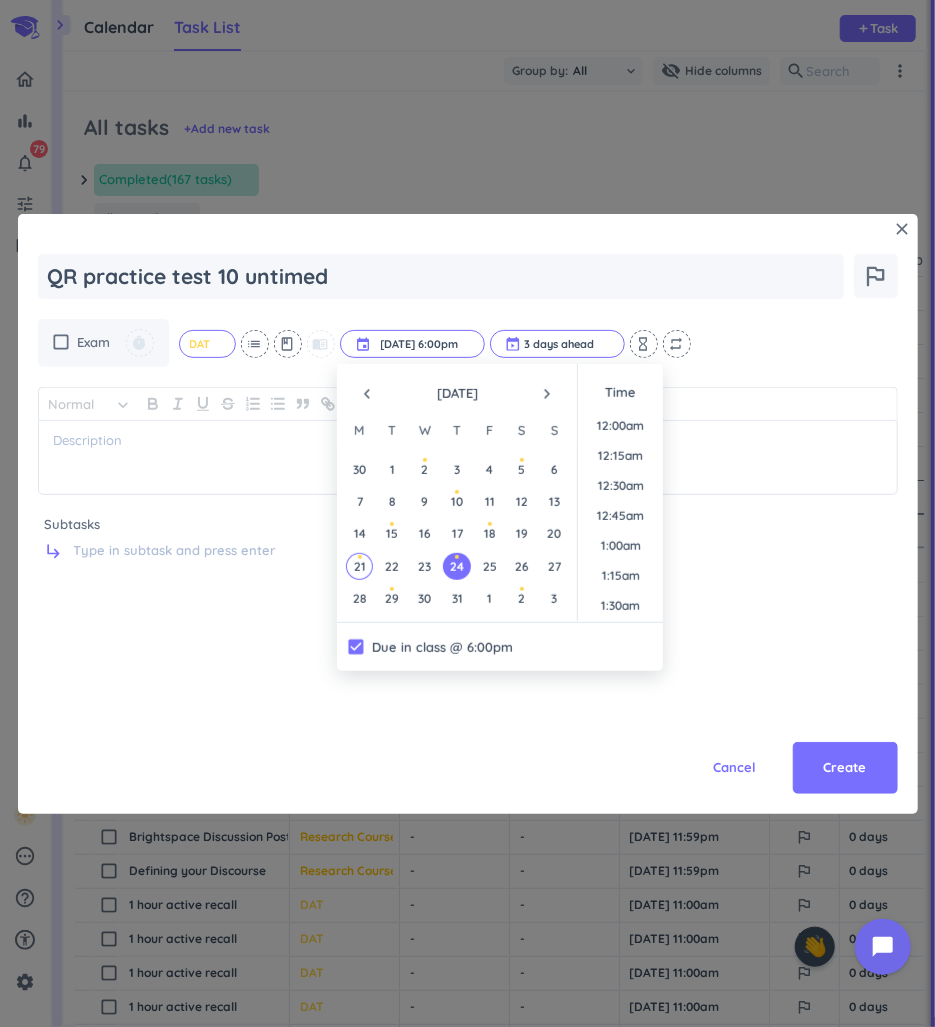 scroll, scrollTop: 2069, scrollLeft: 0, axis: vertical 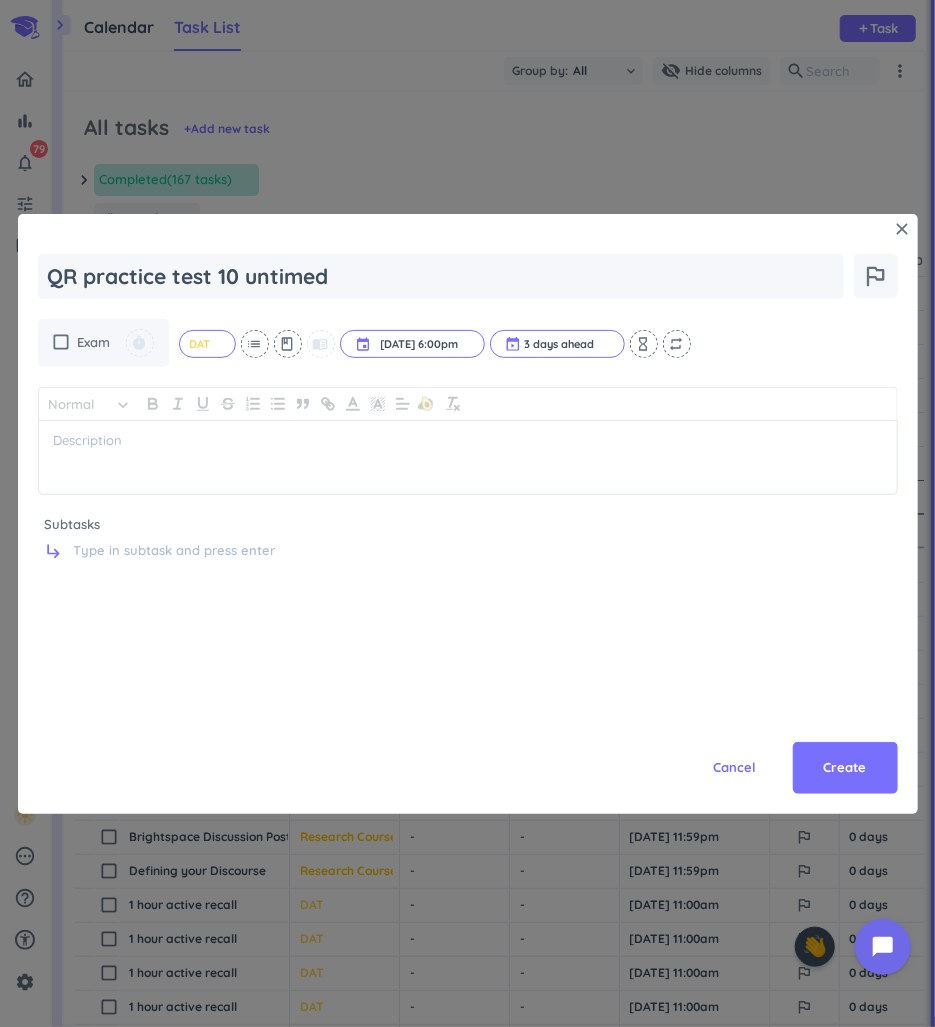 click on "Cancel Create" at bounding box center (468, 724) 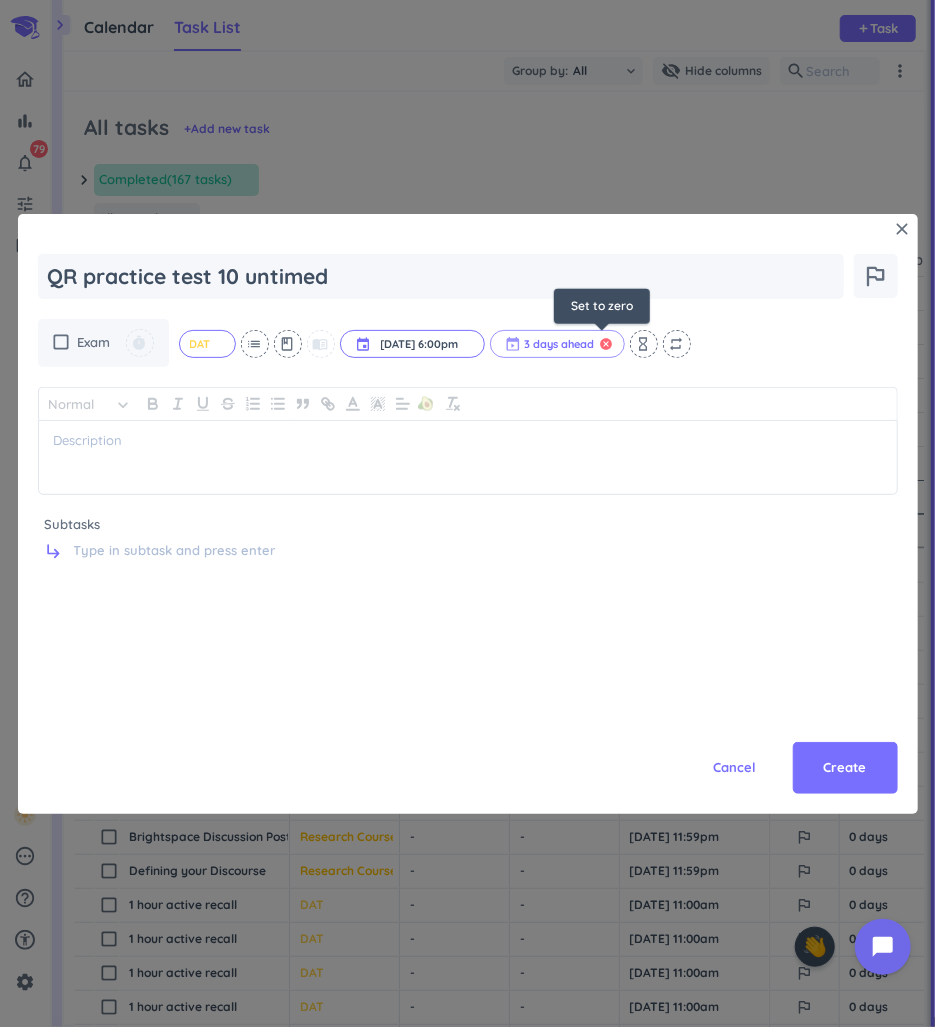 click on "cancel" at bounding box center (607, 344) 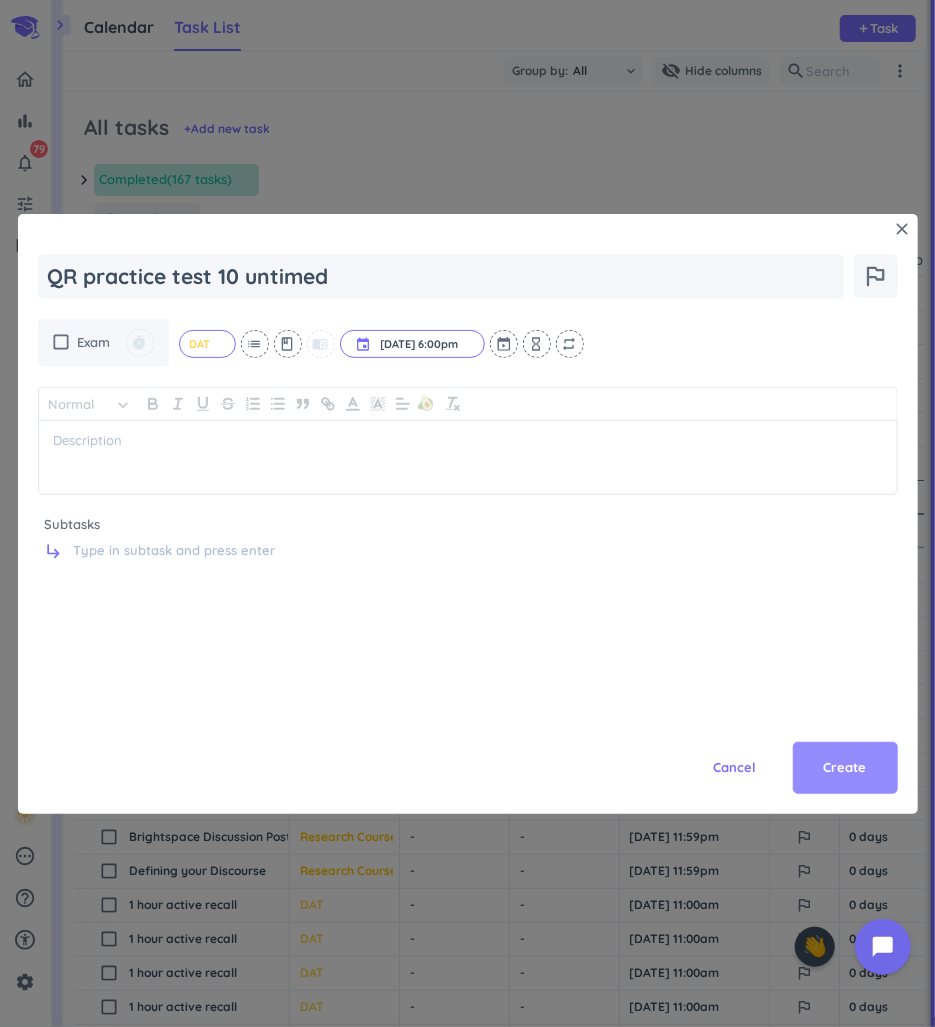 click on "Create" at bounding box center (845, 768) 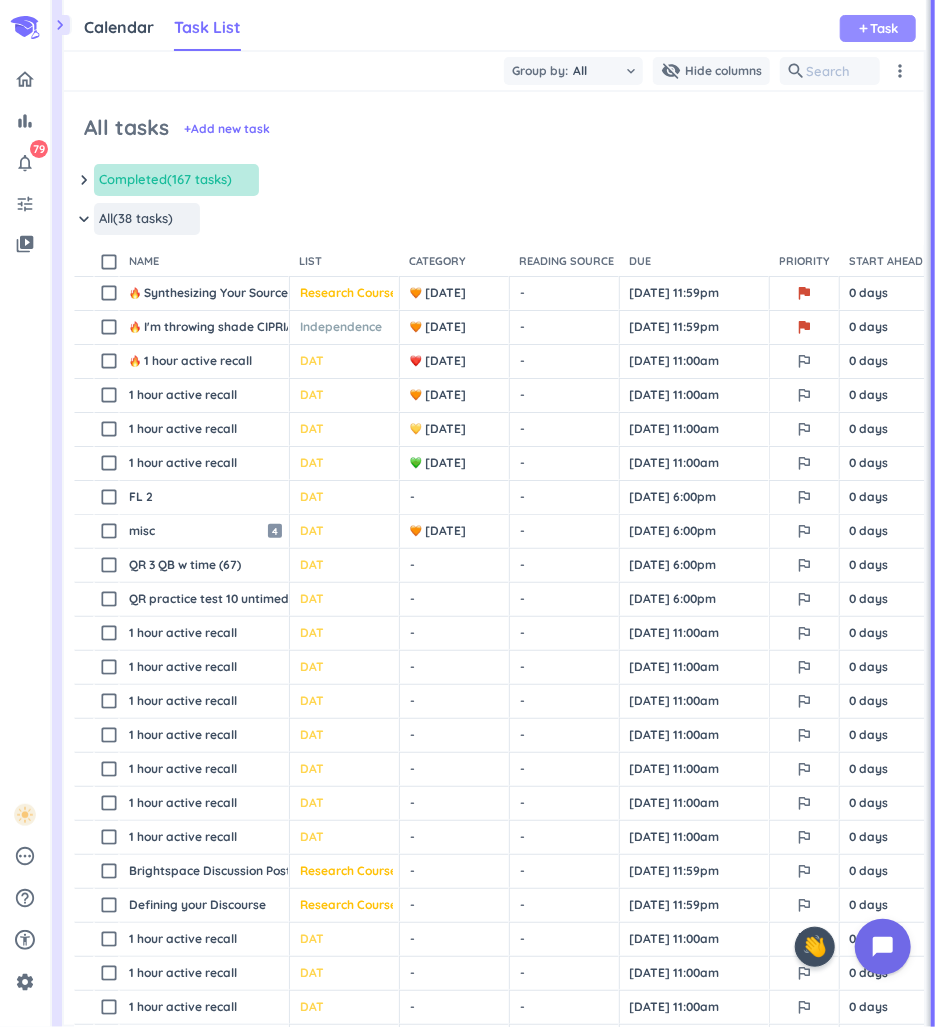 click on "Task" at bounding box center (885, 28) 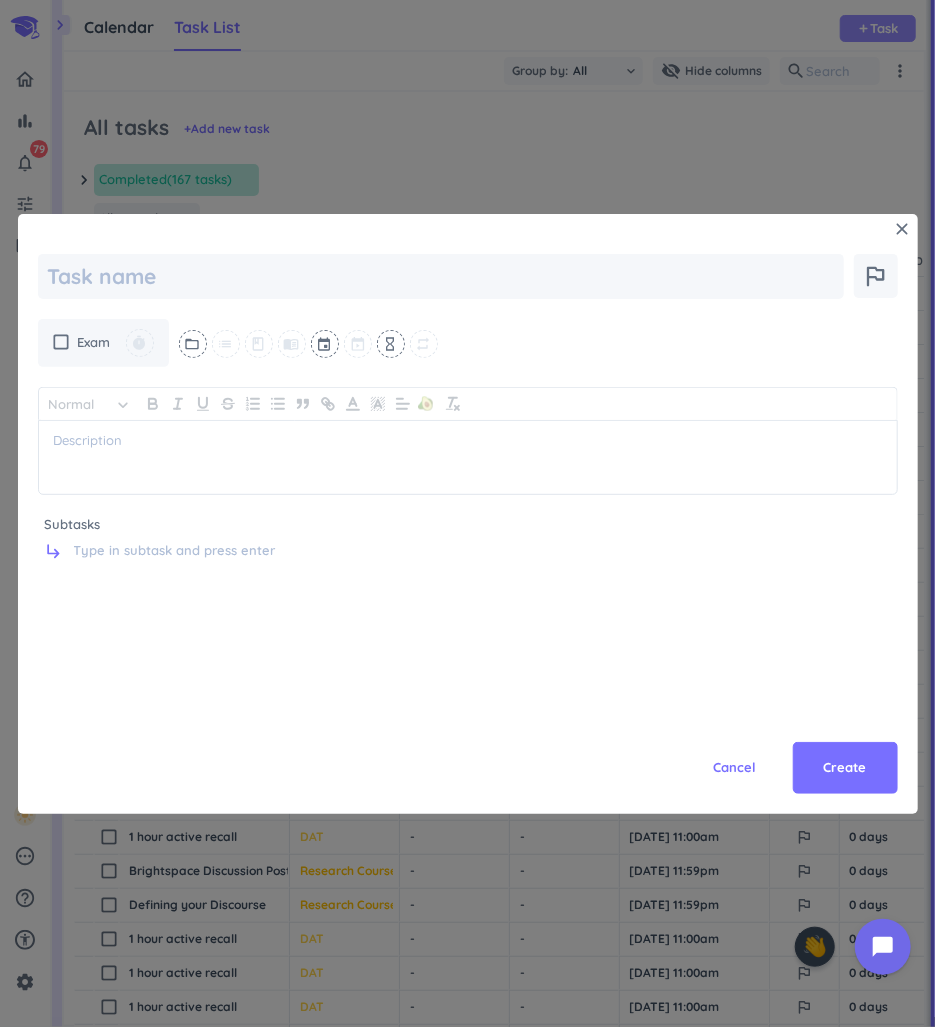 type on "x" 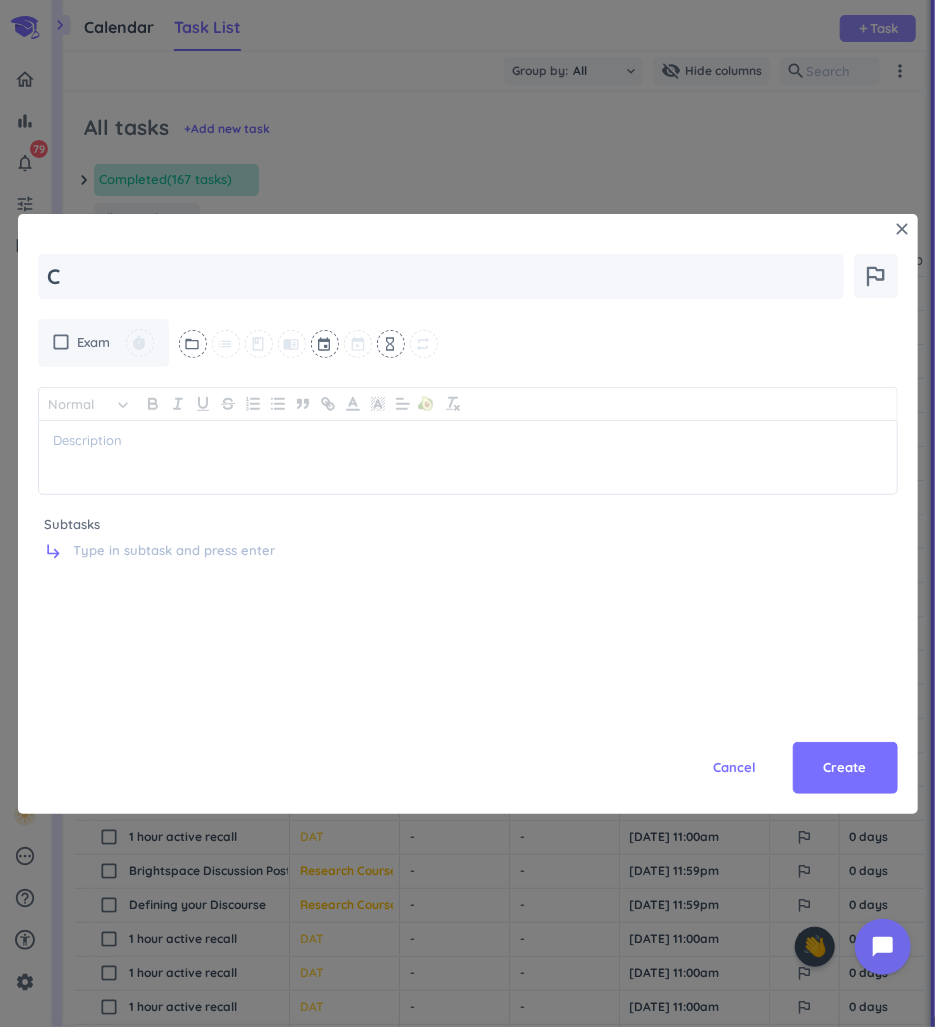 type on "x" 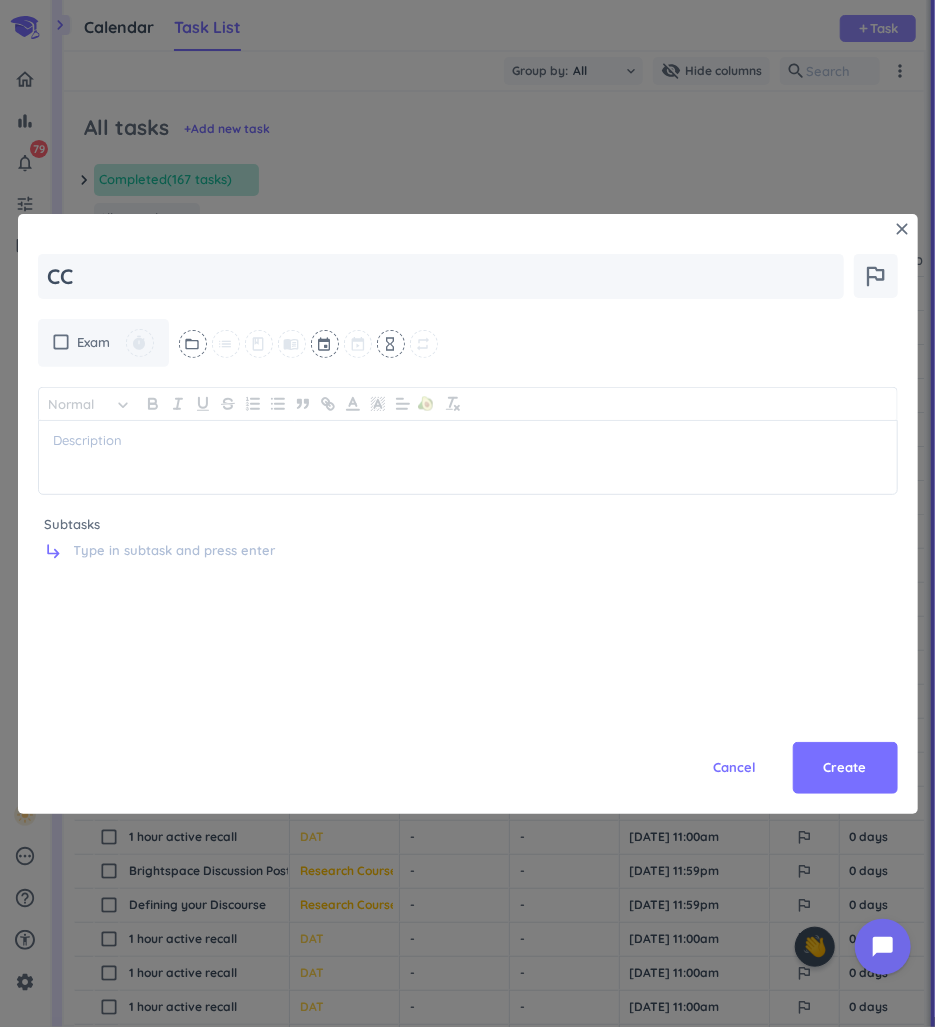 type on "CC" 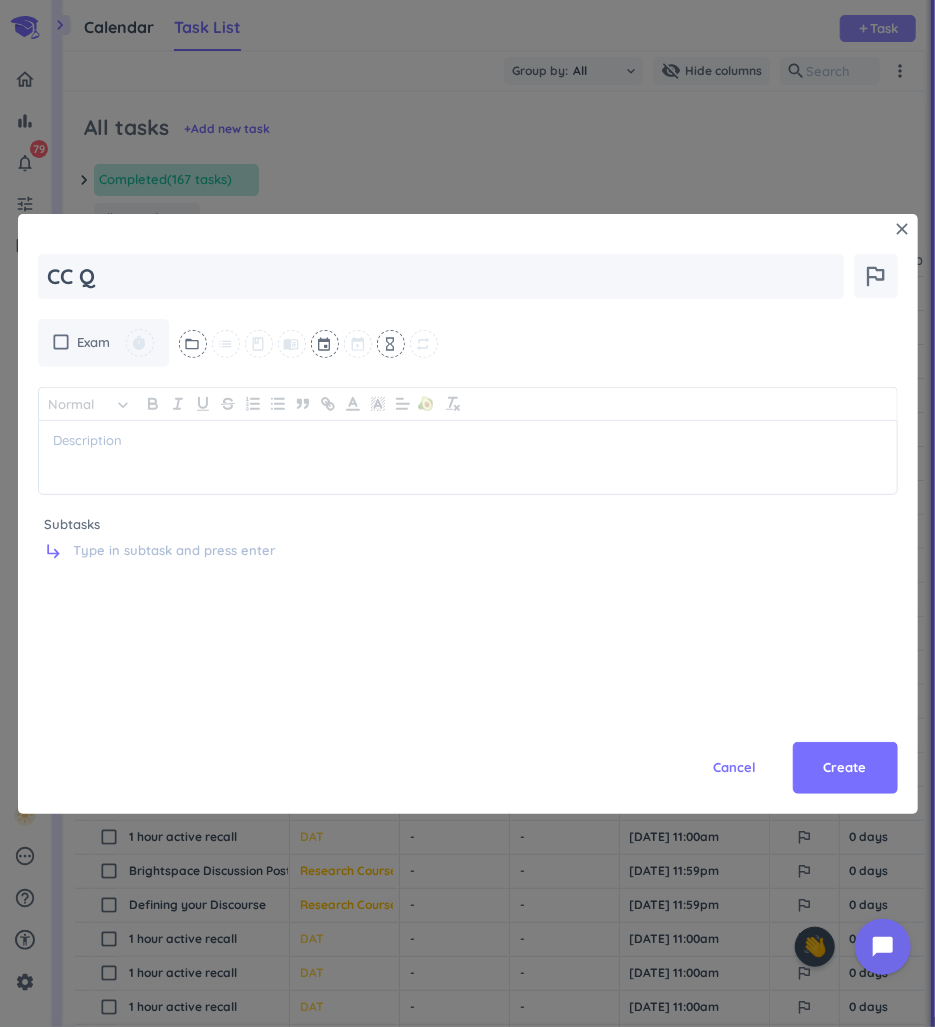 type on "x" 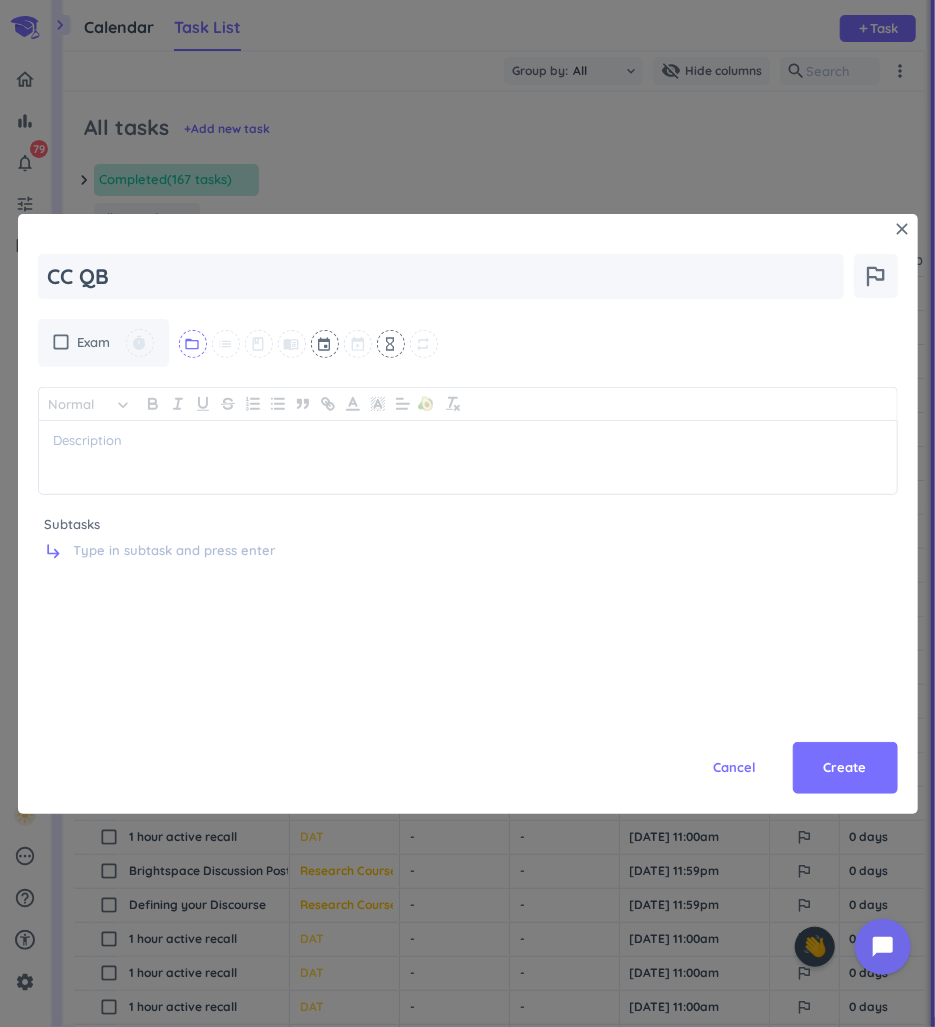 type on "CC QB" 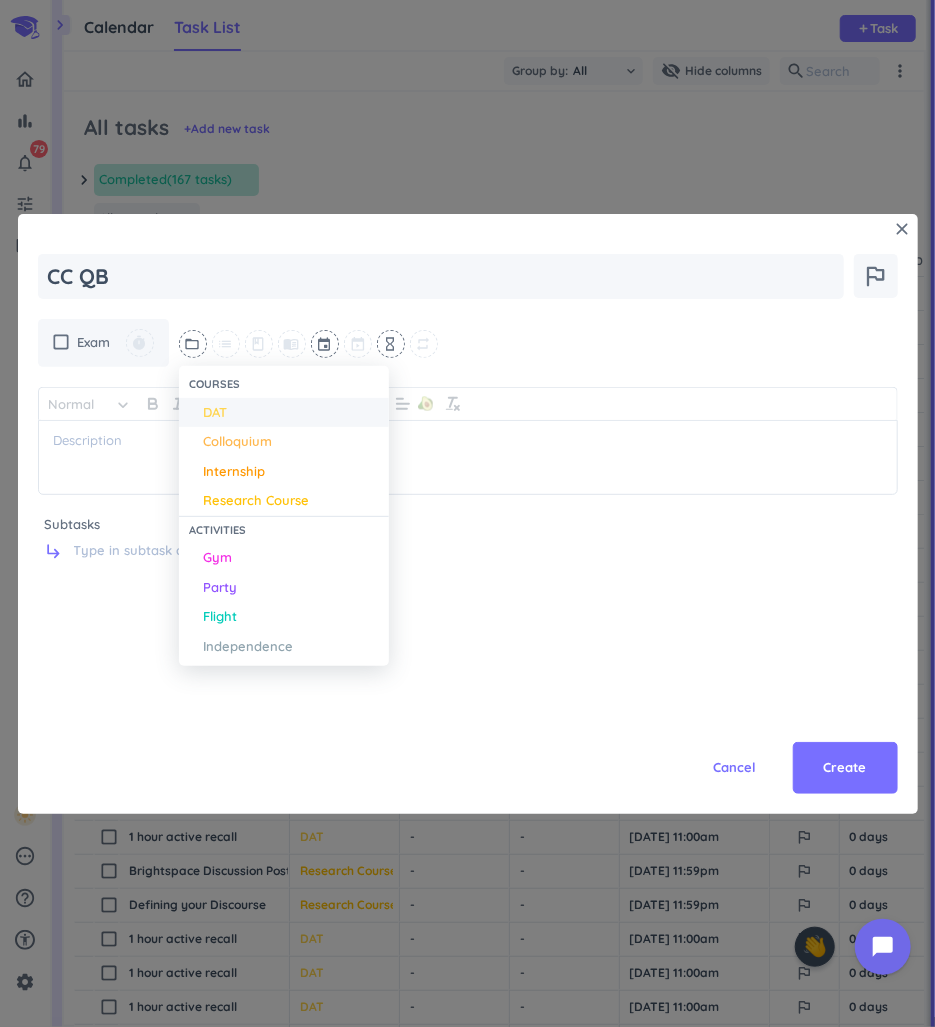 click on "DAT" at bounding box center [284, 413] 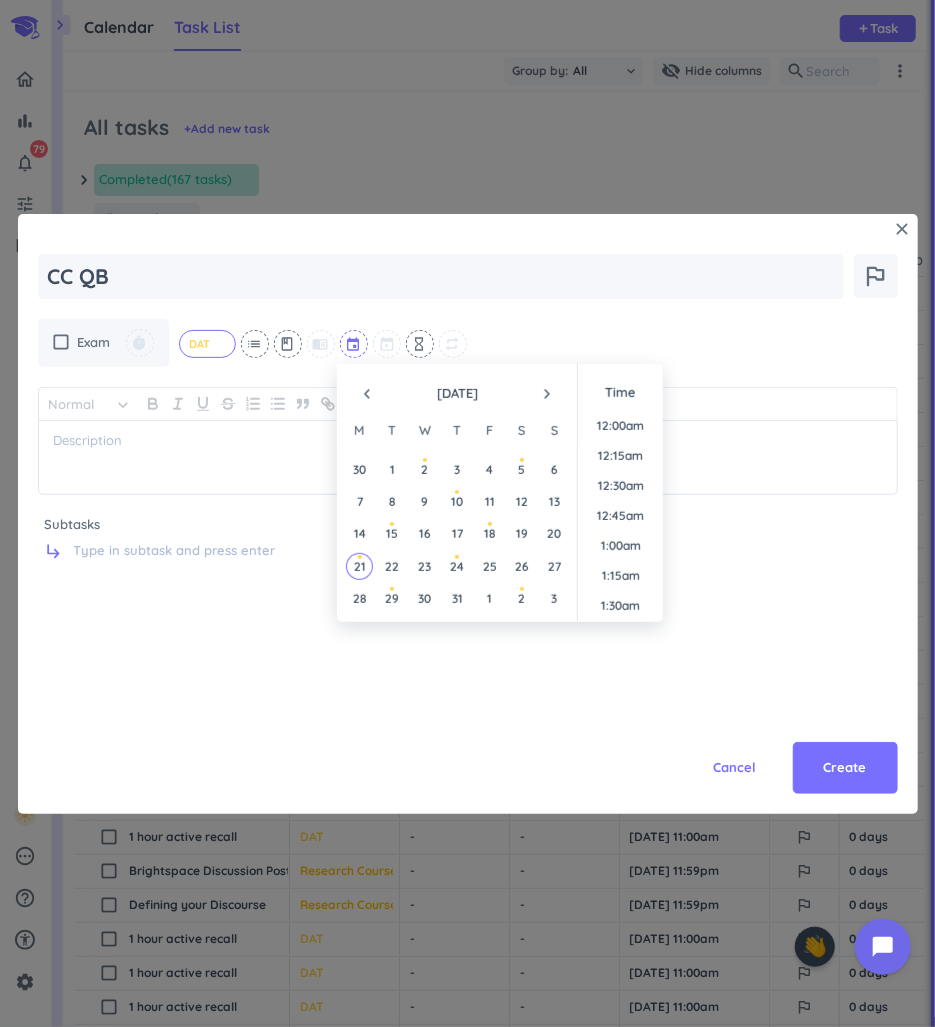 click at bounding box center (355, 344) 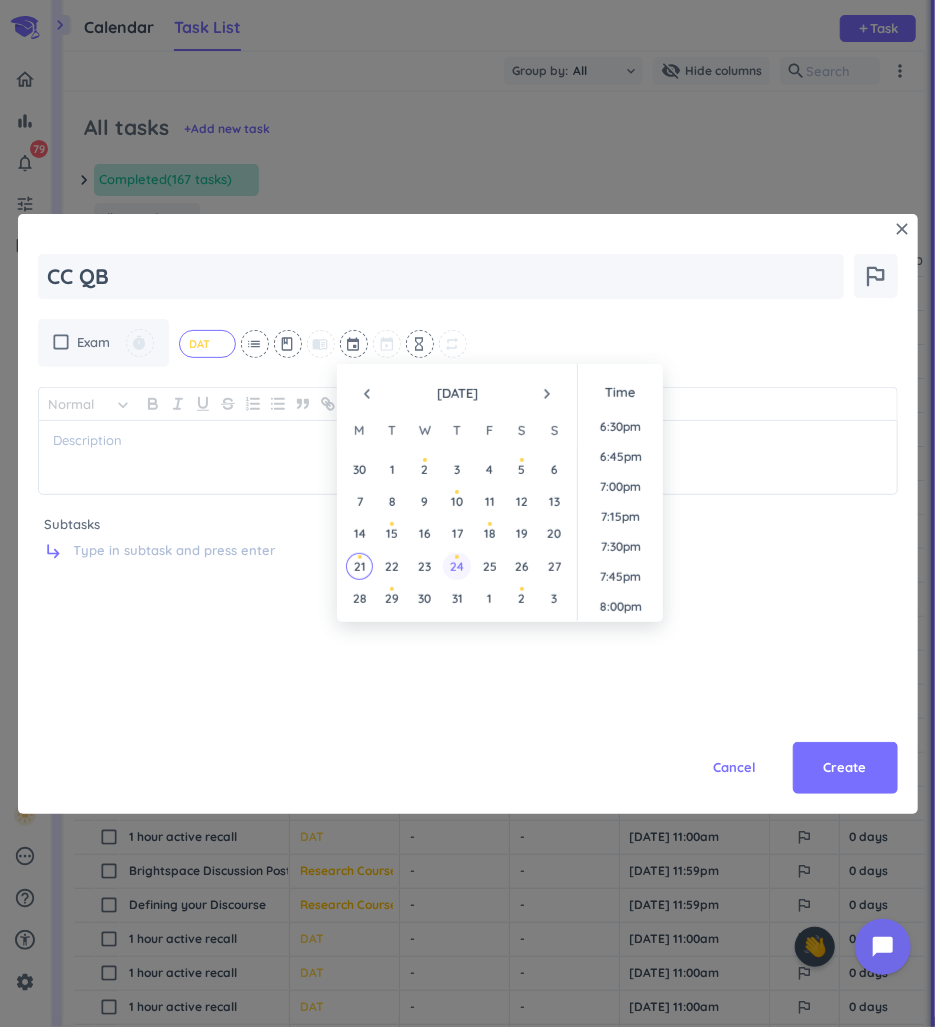 click on "24" at bounding box center [456, 566] 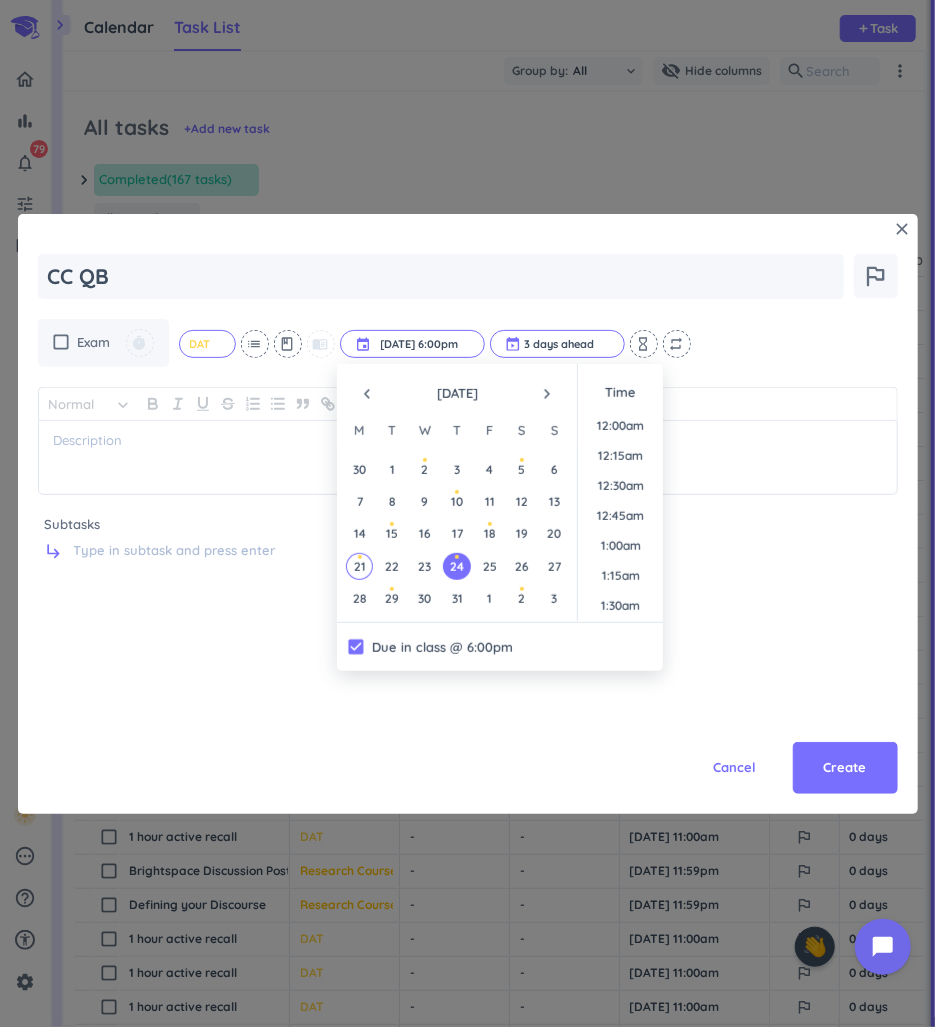scroll, scrollTop: 2069, scrollLeft: 0, axis: vertical 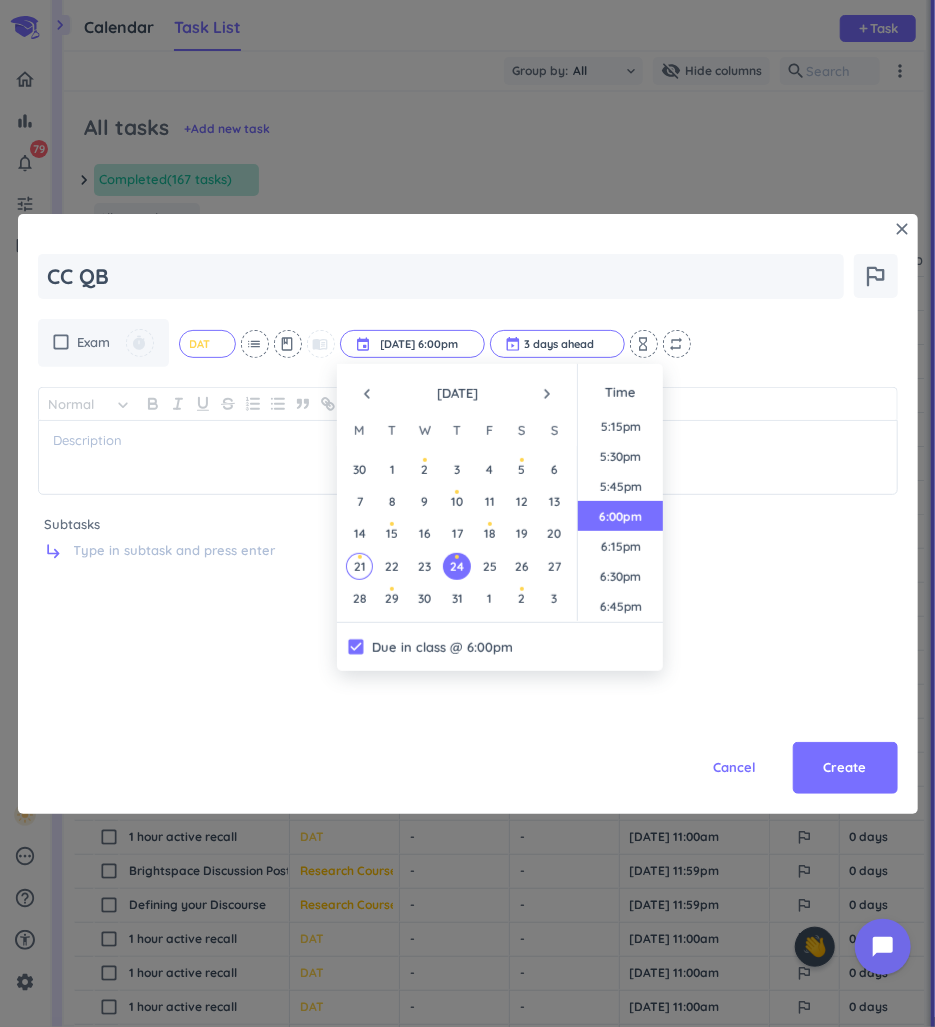 click on "Cancel Create" at bounding box center (468, 724) 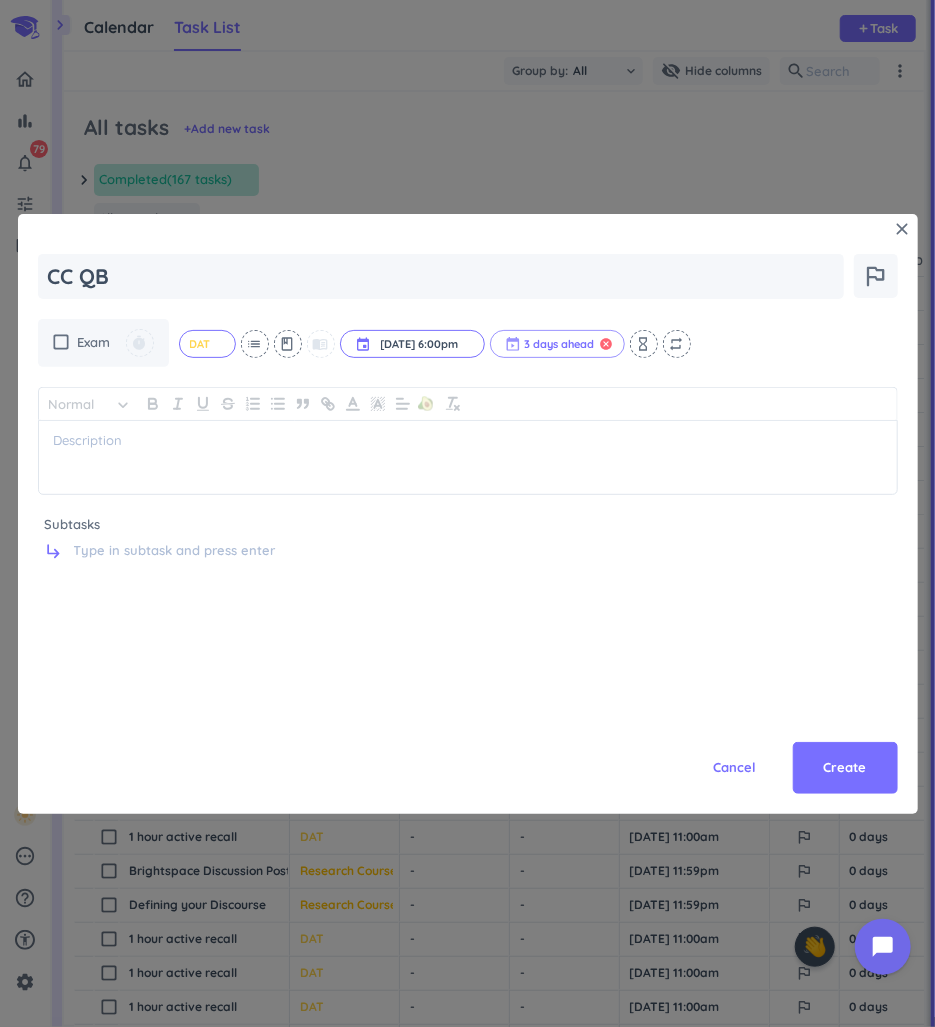 click on "cancel" at bounding box center [607, 344] 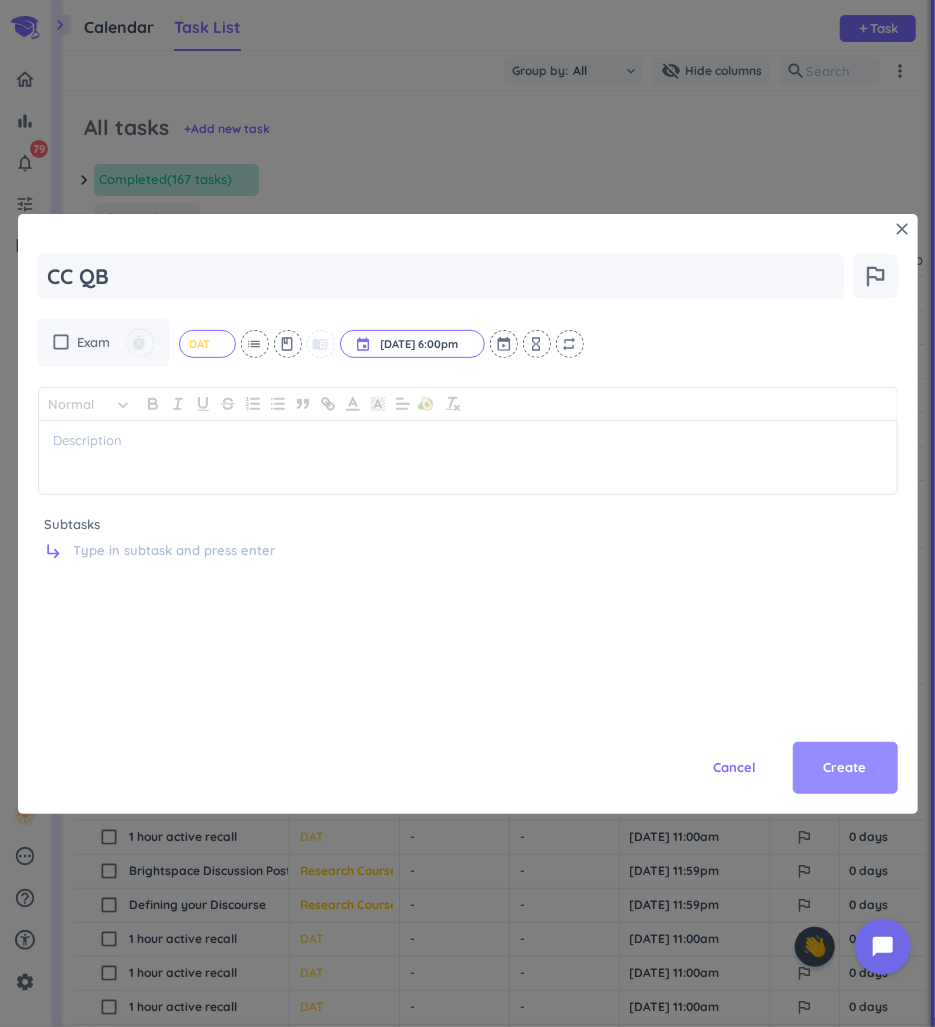 click on "Create" at bounding box center [845, 768] 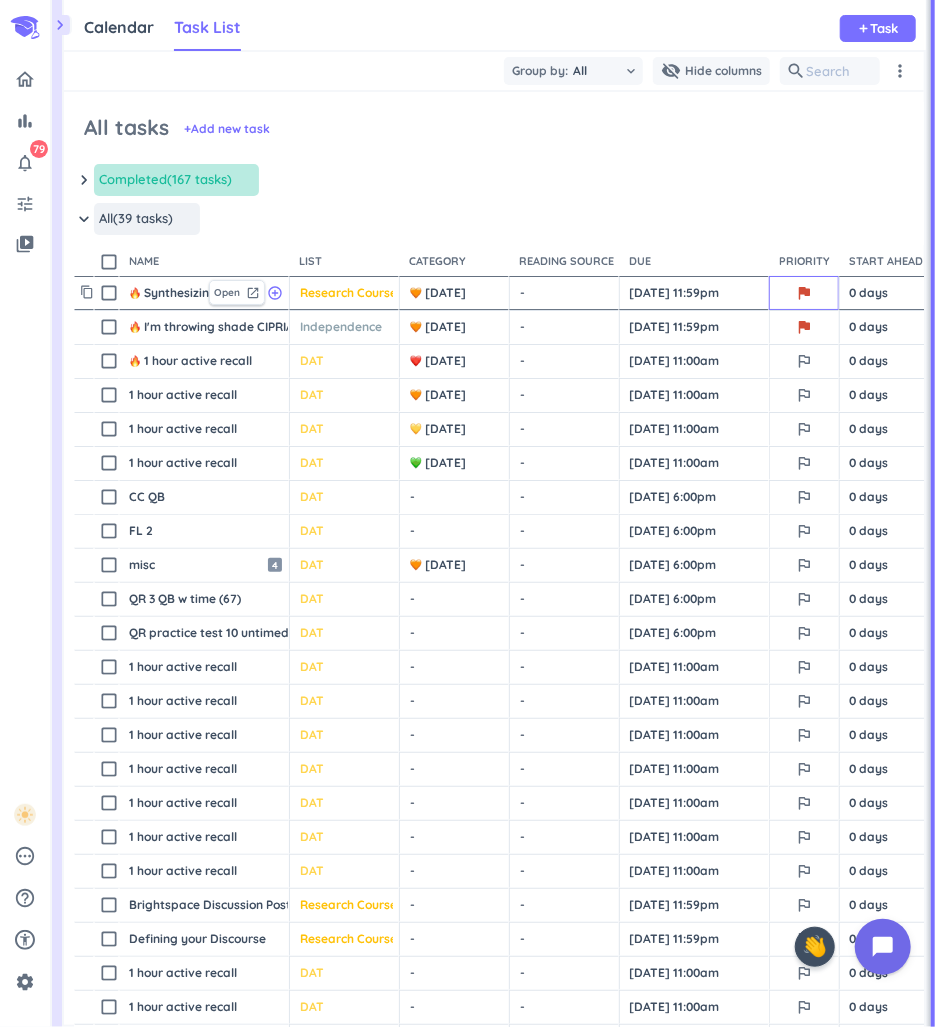 click on "flag" at bounding box center (804, 293) 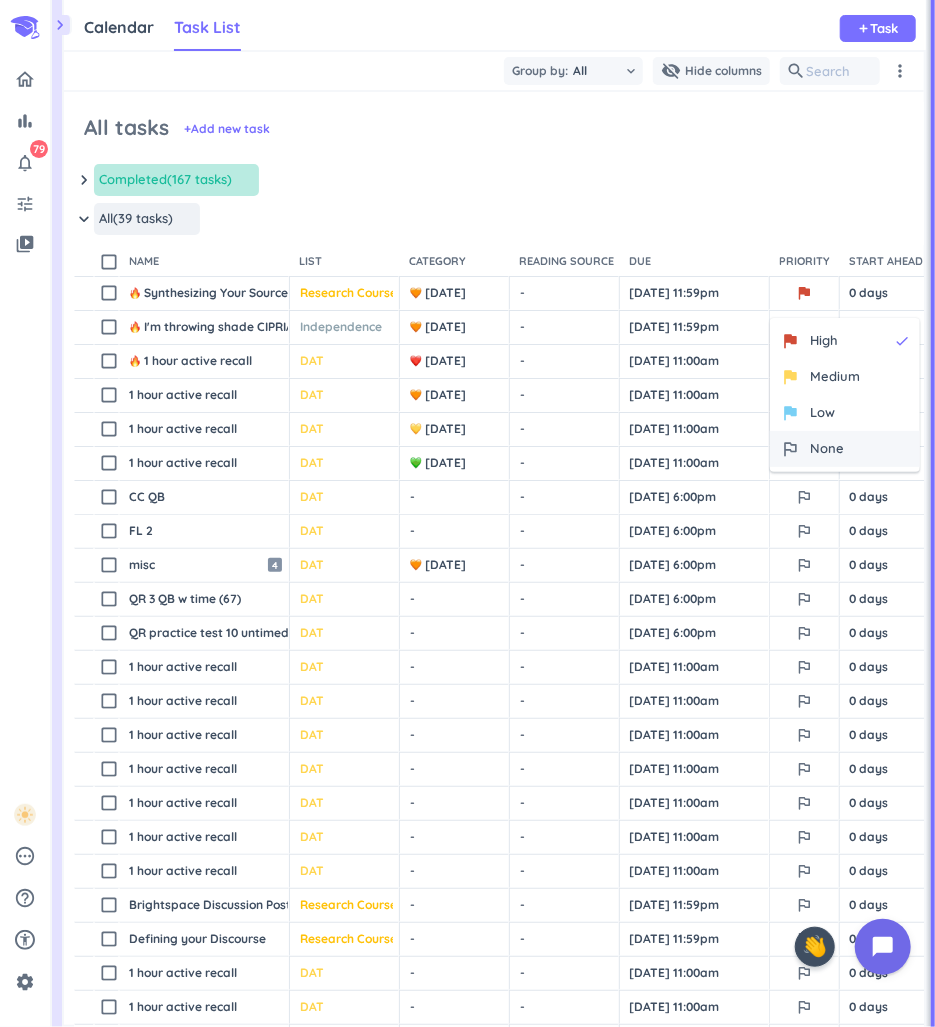 click on "None" at bounding box center [827, 449] 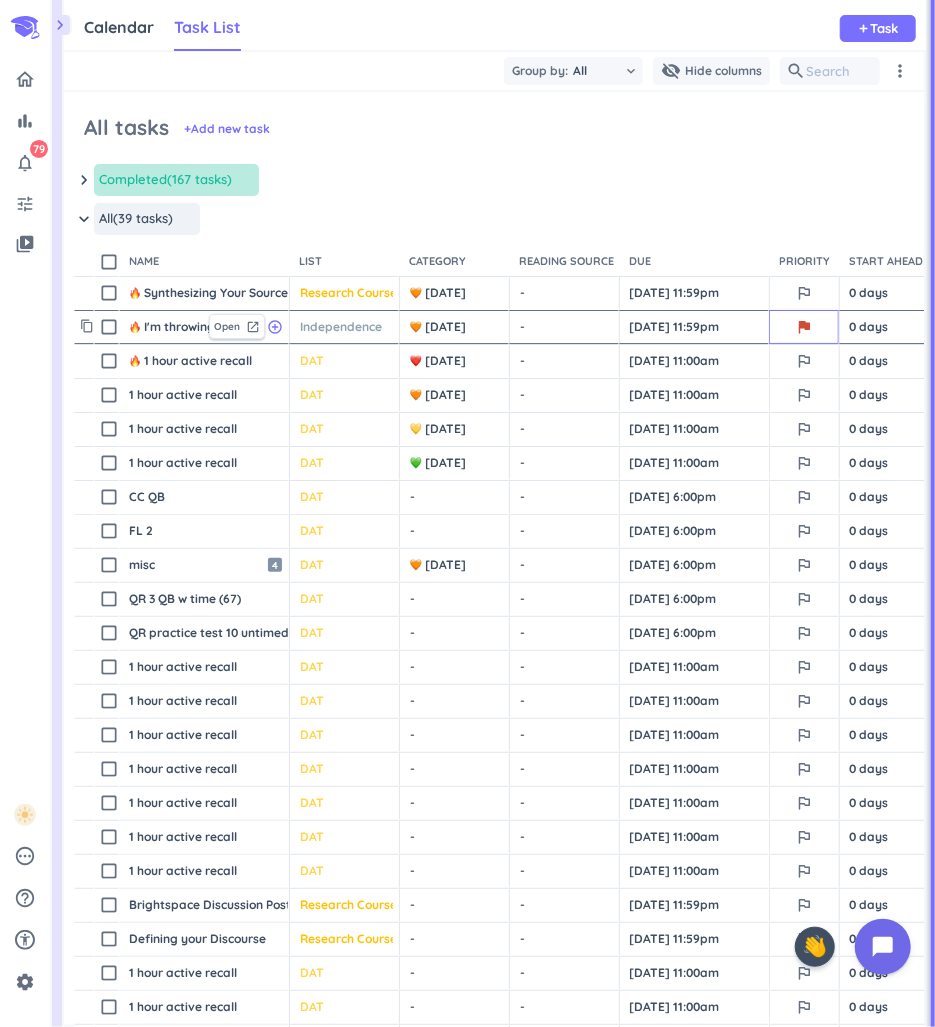 click on "flag" at bounding box center (804, 327) 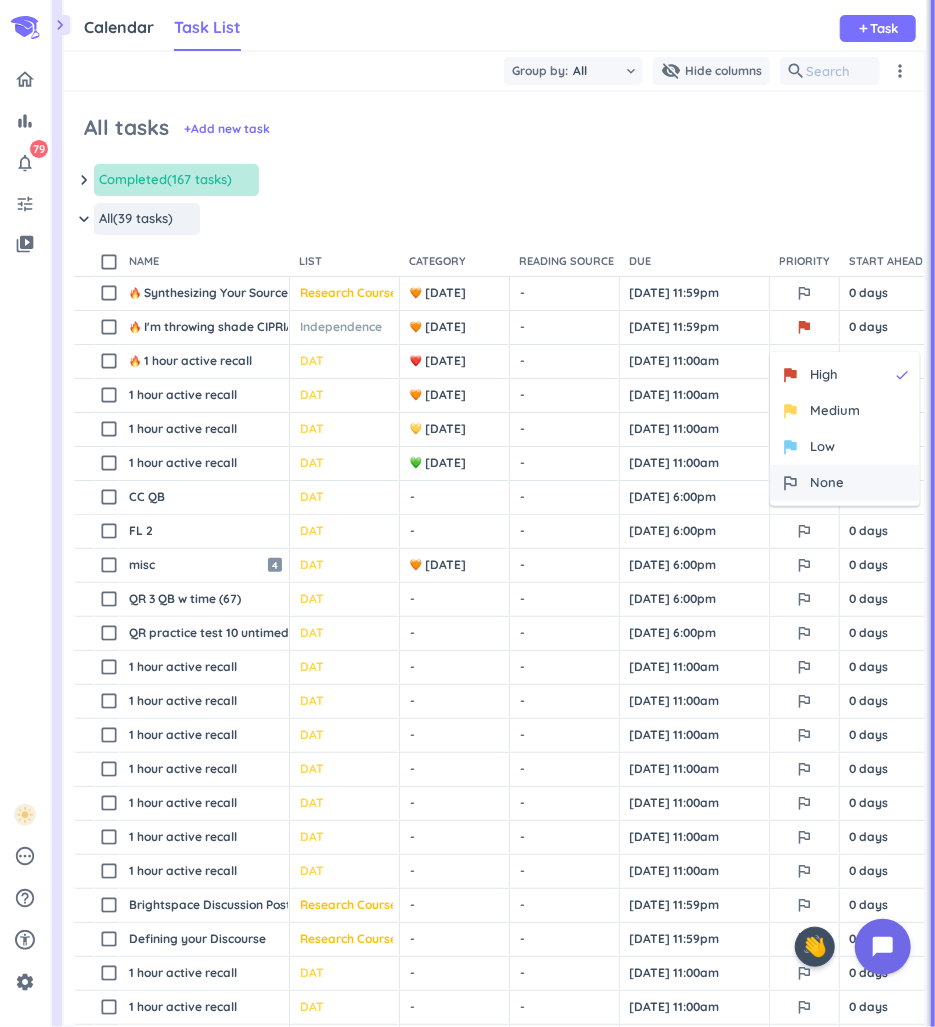 click on "outlined_flag" at bounding box center [790, 483] 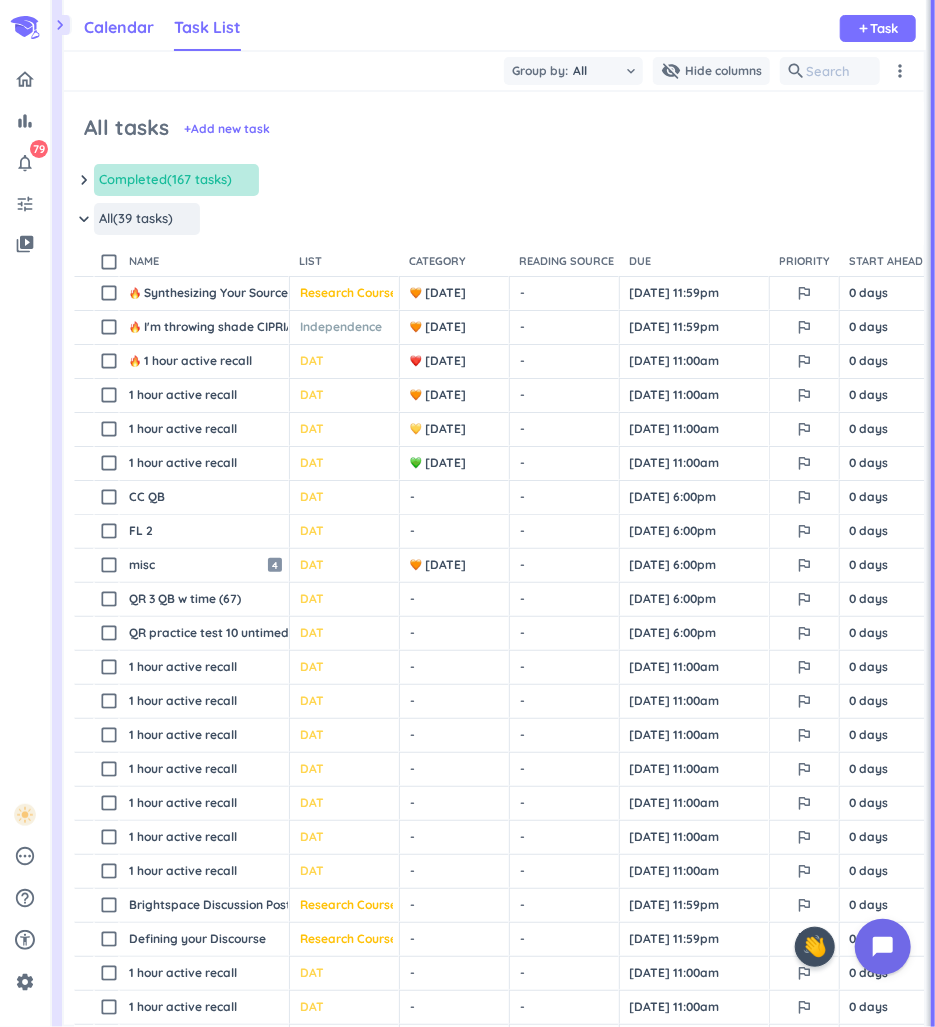 click on "Calendar" at bounding box center (119, 27) 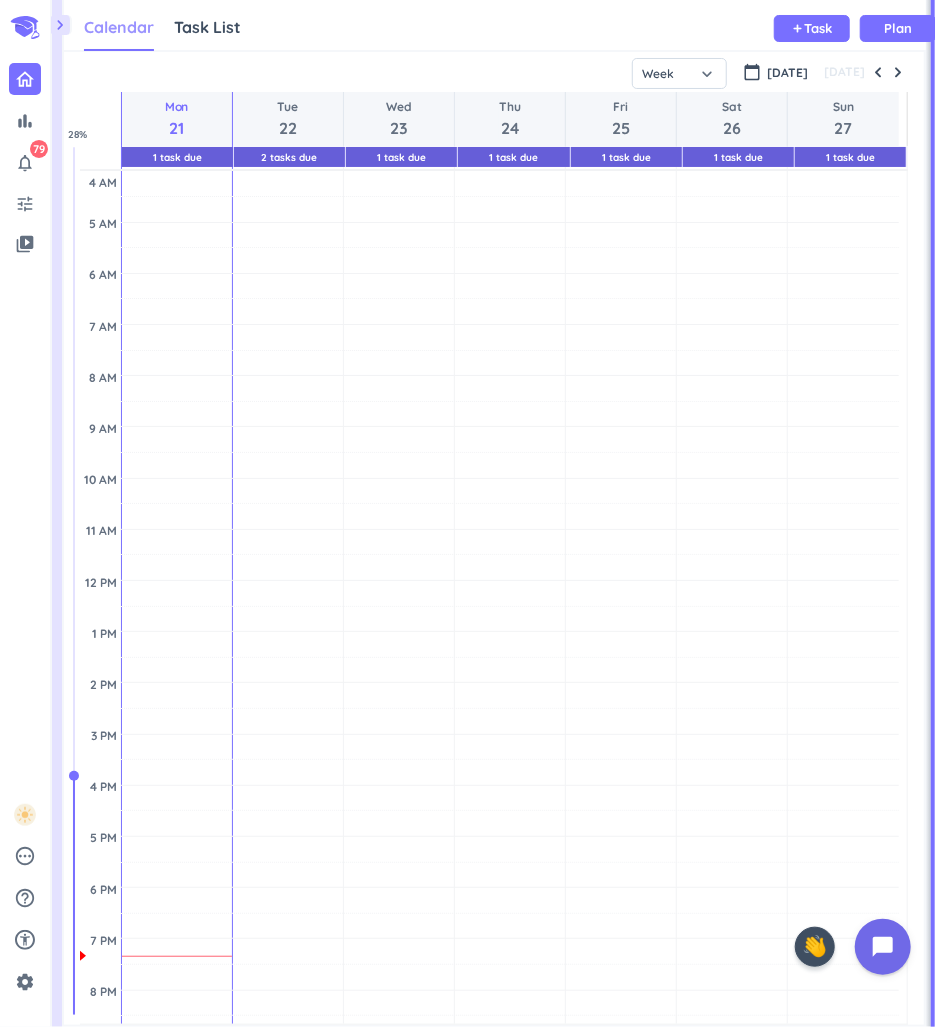 scroll, scrollTop: 9, scrollLeft: 8, axis: both 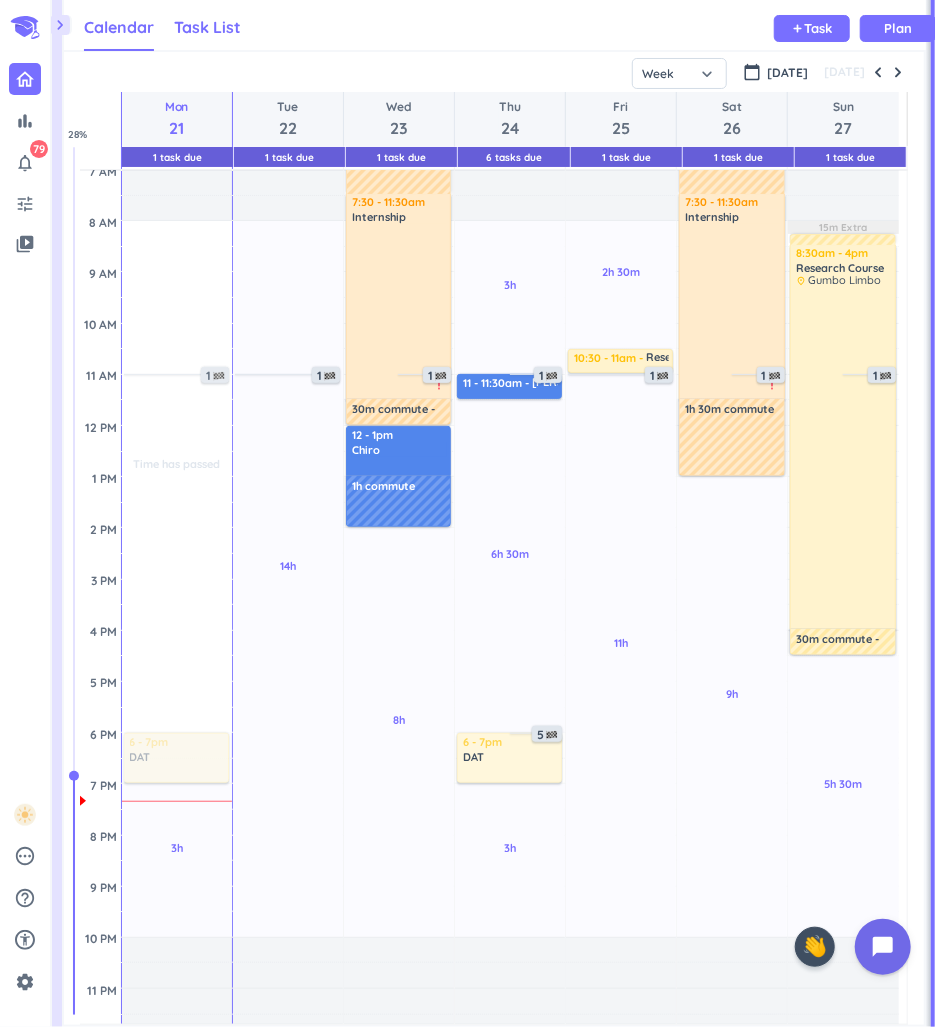 click on "Task List" at bounding box center [207, 27] 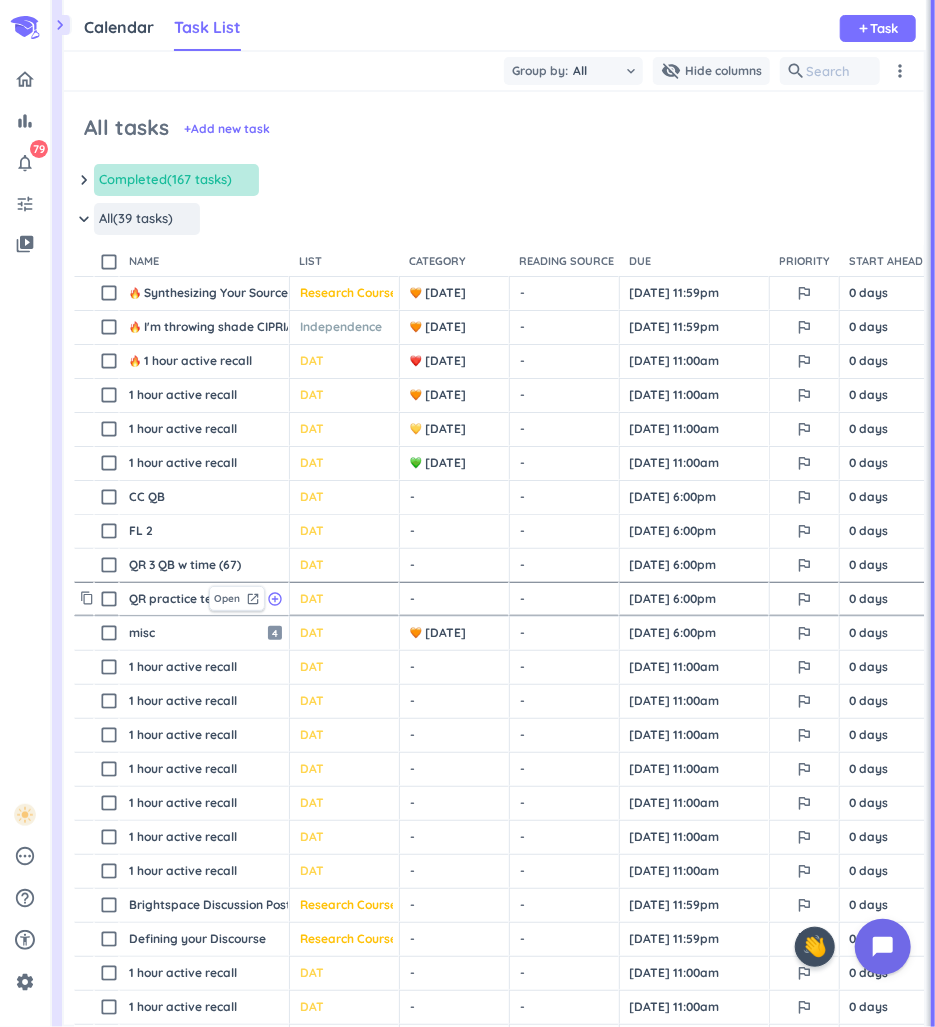scroll, scrollTop: 9, scrollLeft: 8, axis: both 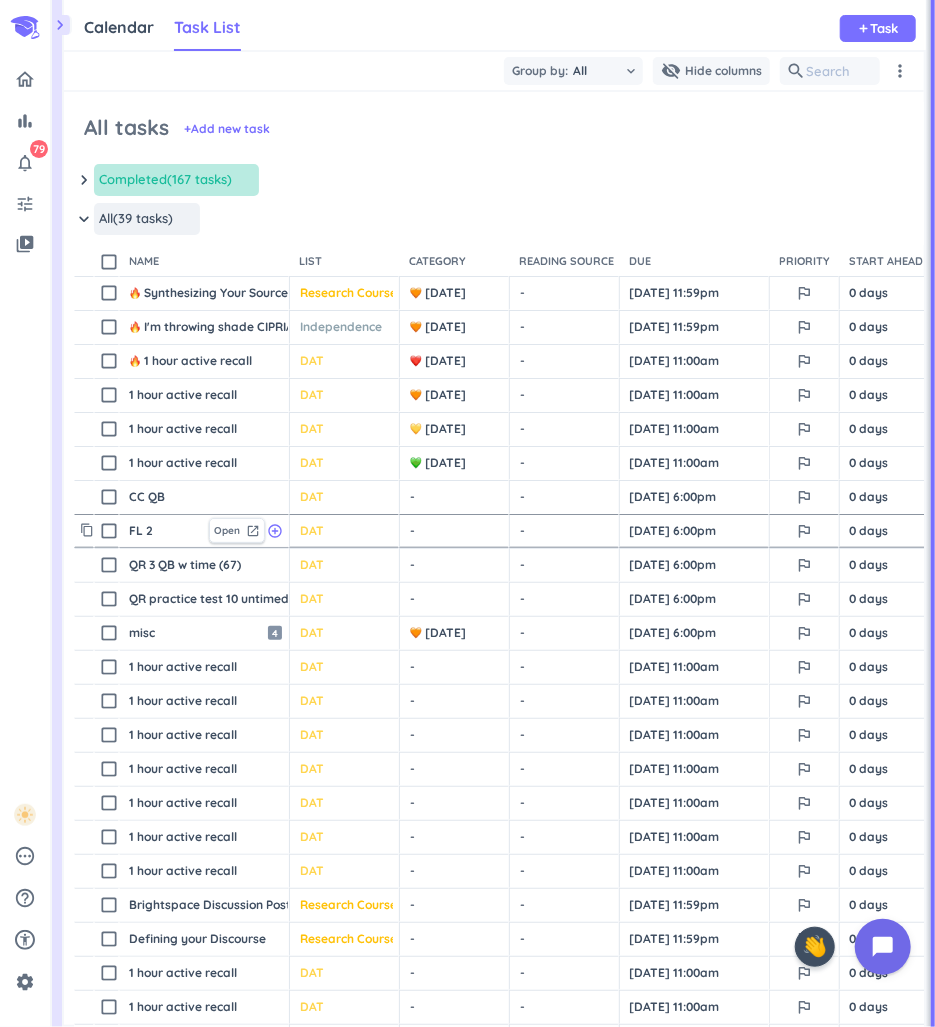 click on "- cancel keyboard_arrow_down" at bounding box center [454, 531] 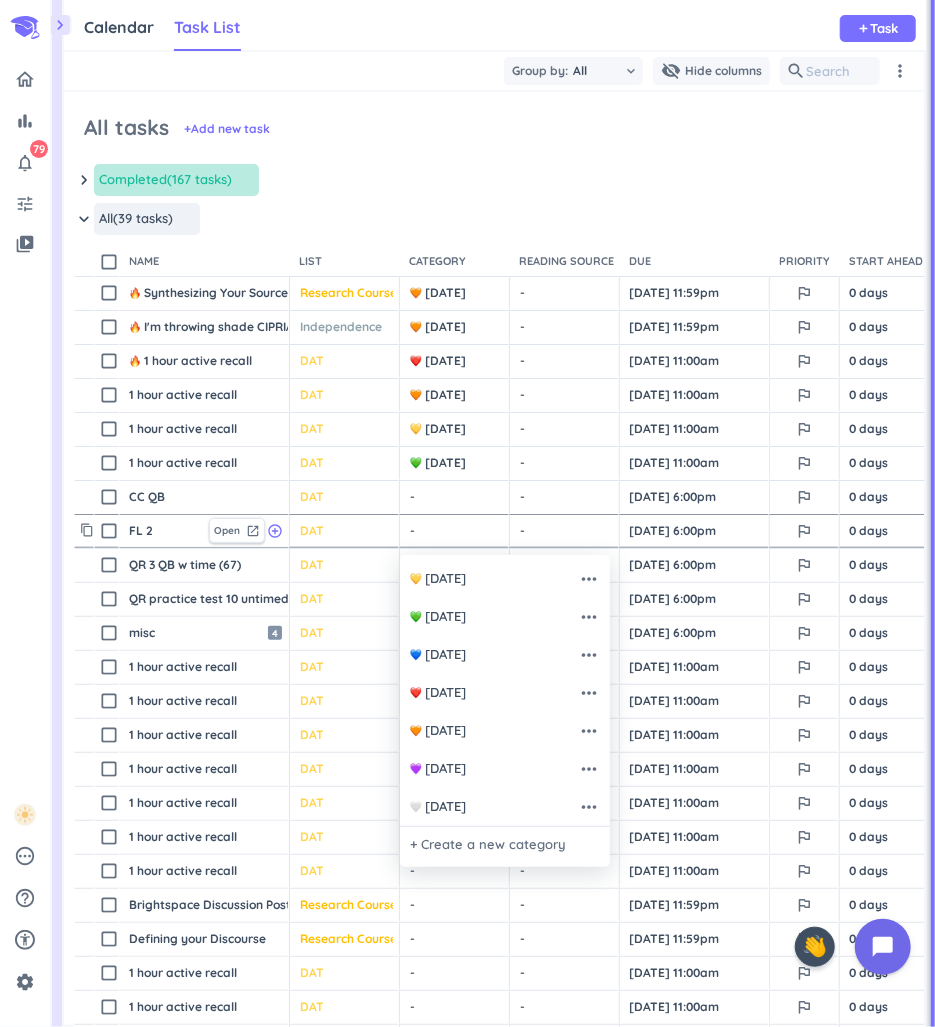 click at bounding box center [467, 513] 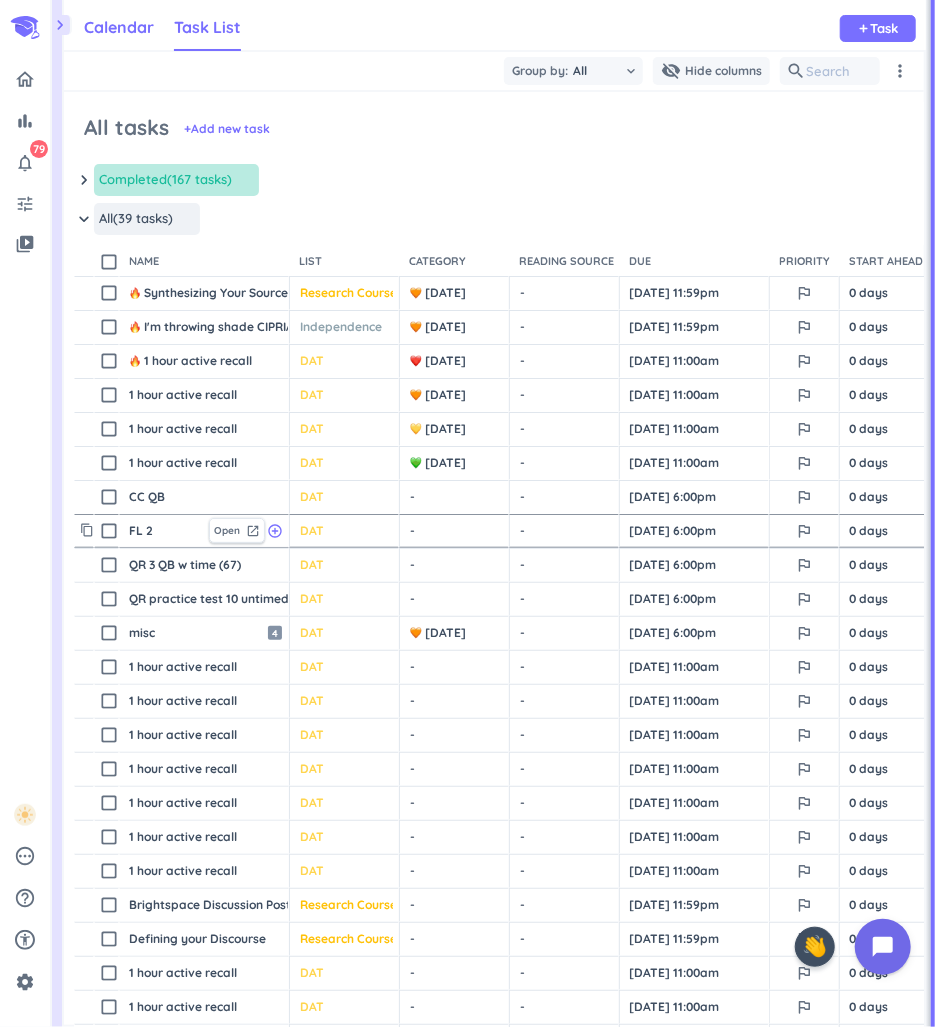 click on "Calendar" at bounding box center (119, 28) 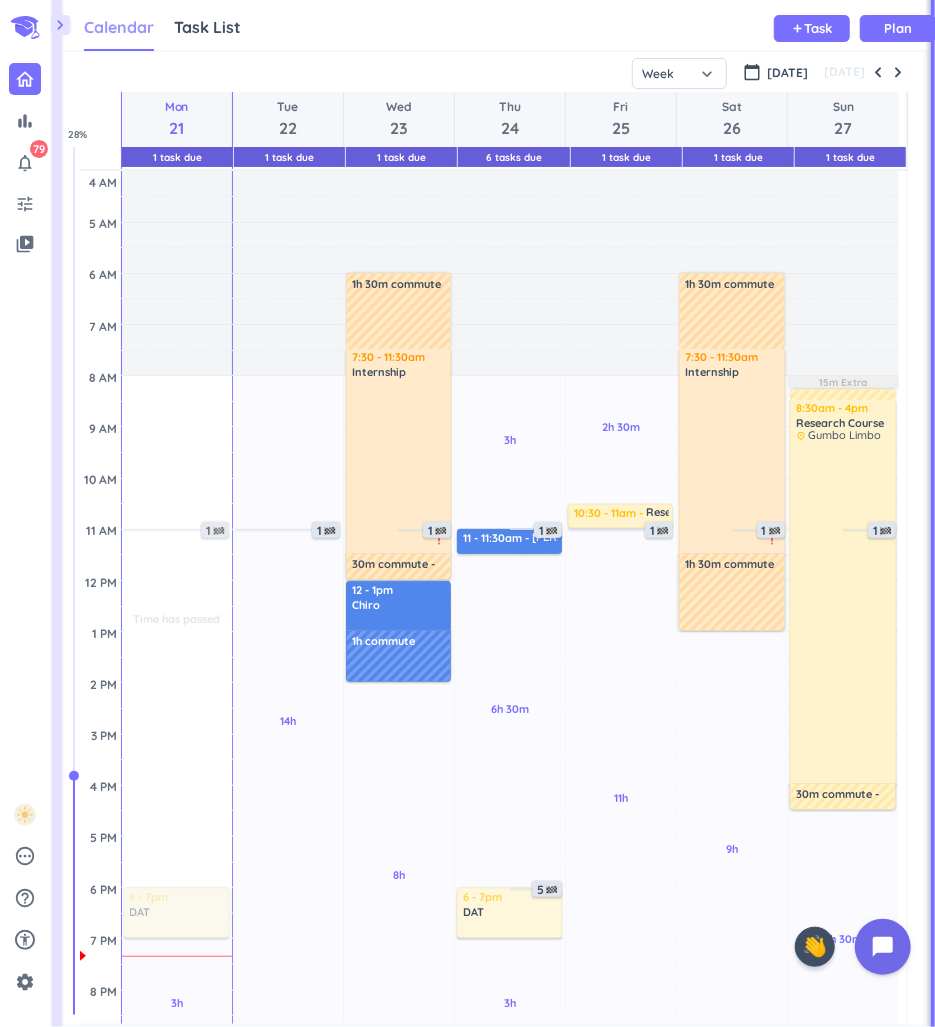scroll, scrollTop: 9, scrollLeft: 8, axis: both 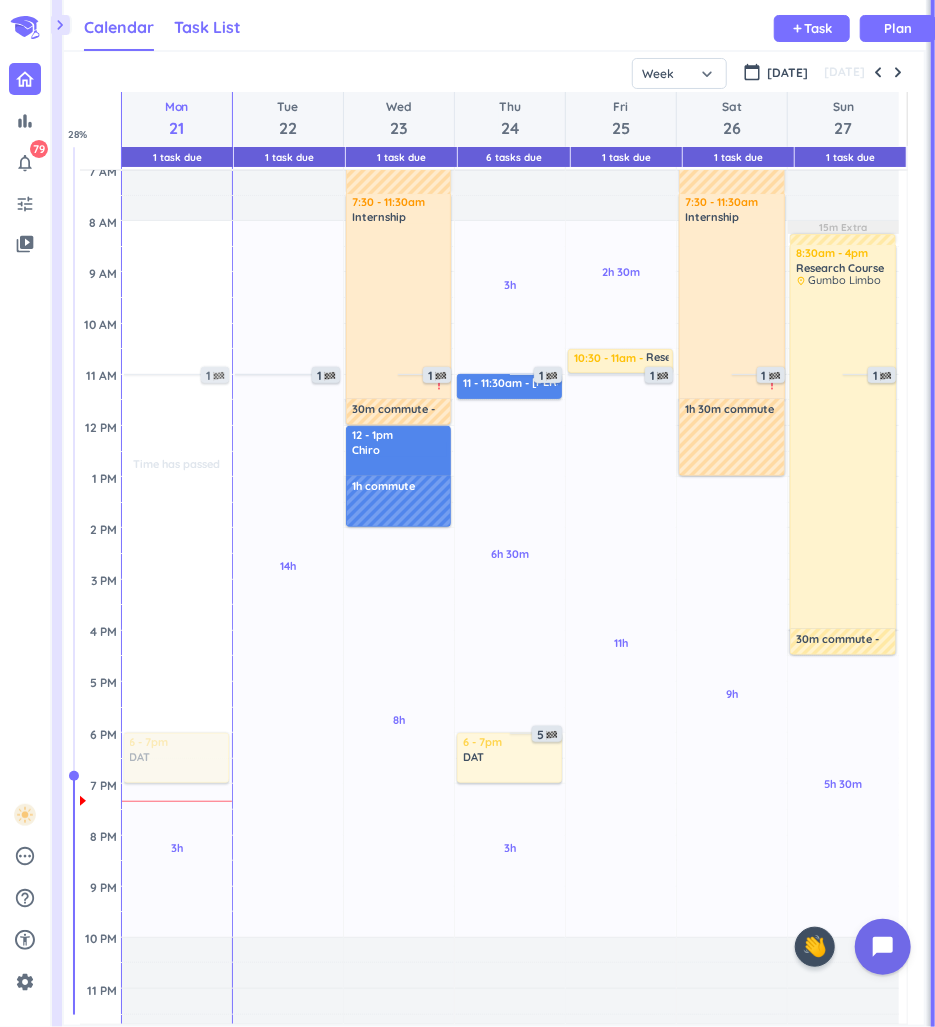 click on "Task List" at bounding box center (207, 28) 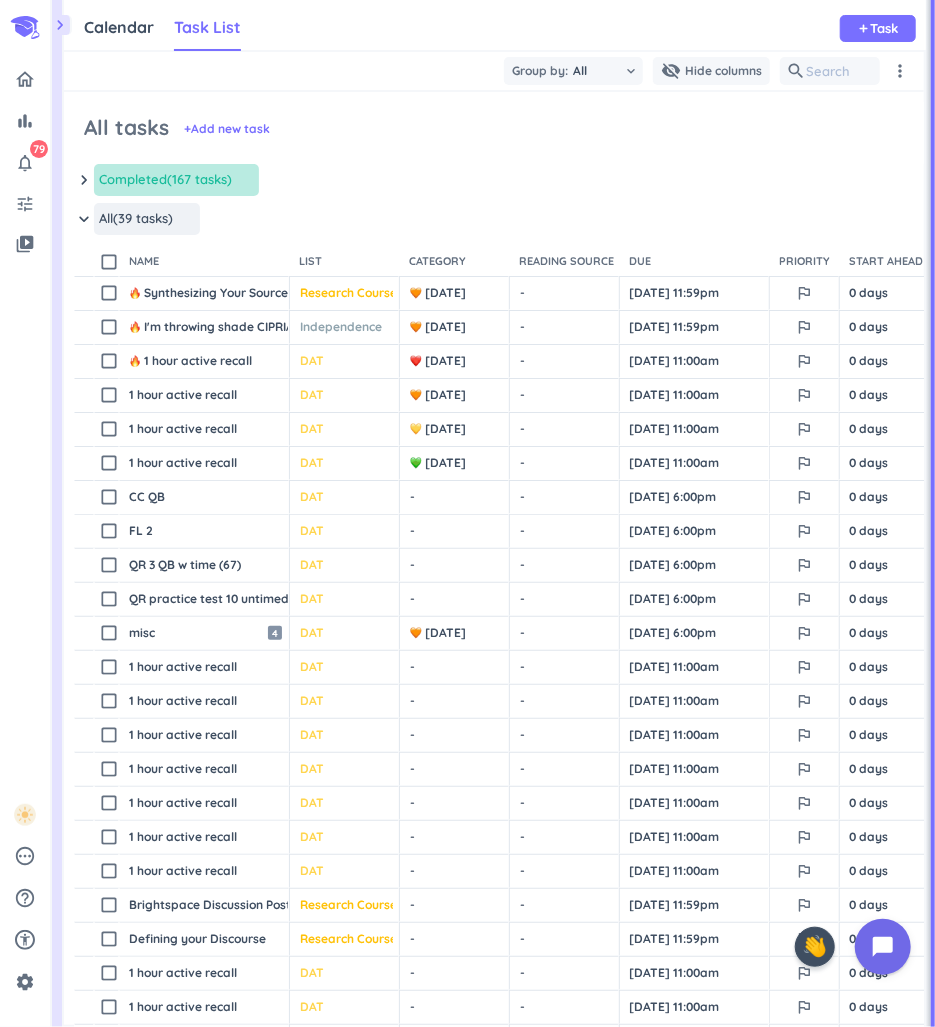 scroll, scrollTop: 9, scrollLeft: 8, axis: both 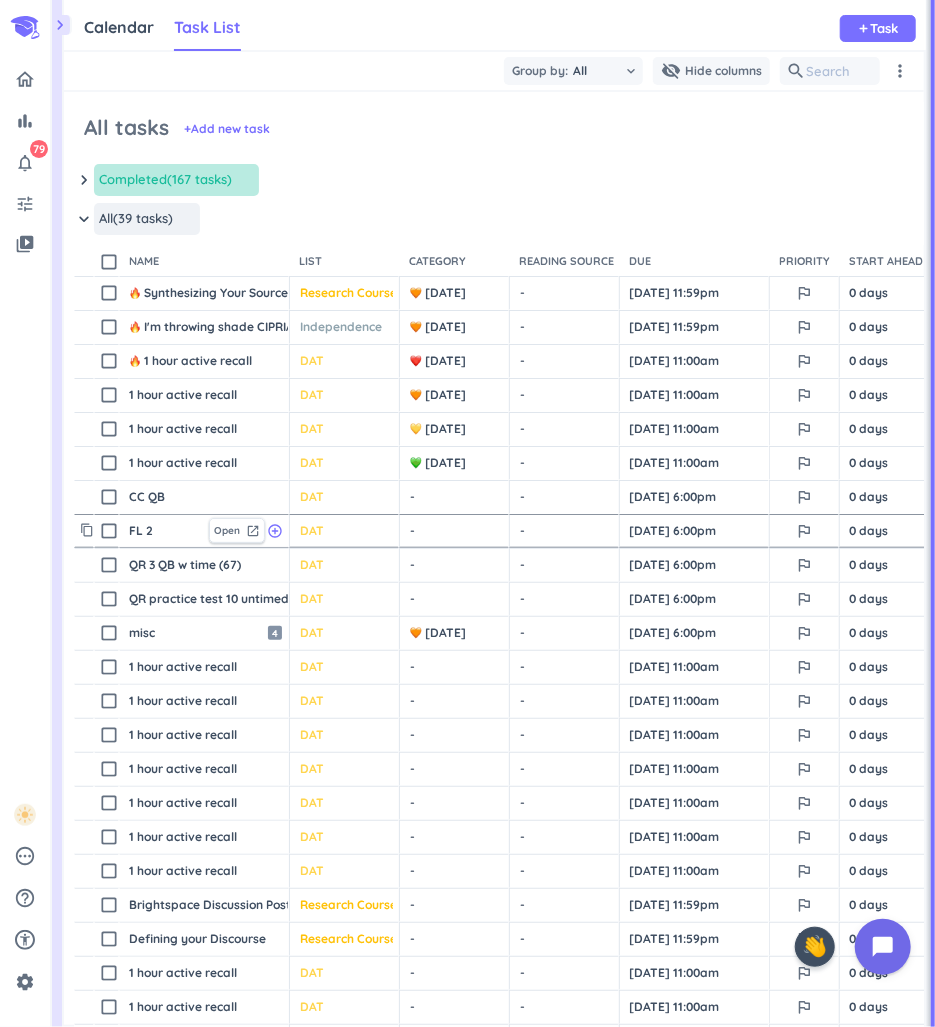 click on "- cancel" at bounding box center (456, 531) 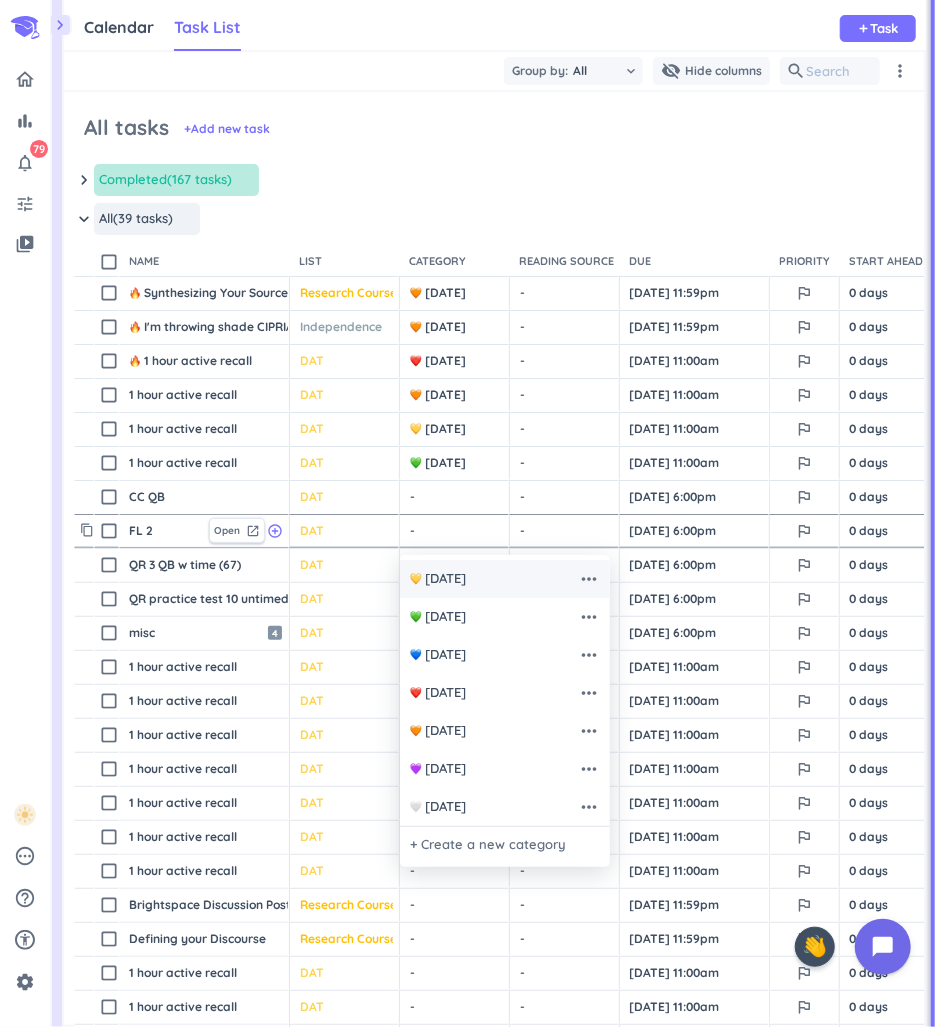 click on "[DATE]" at bounding box center (445, 579) 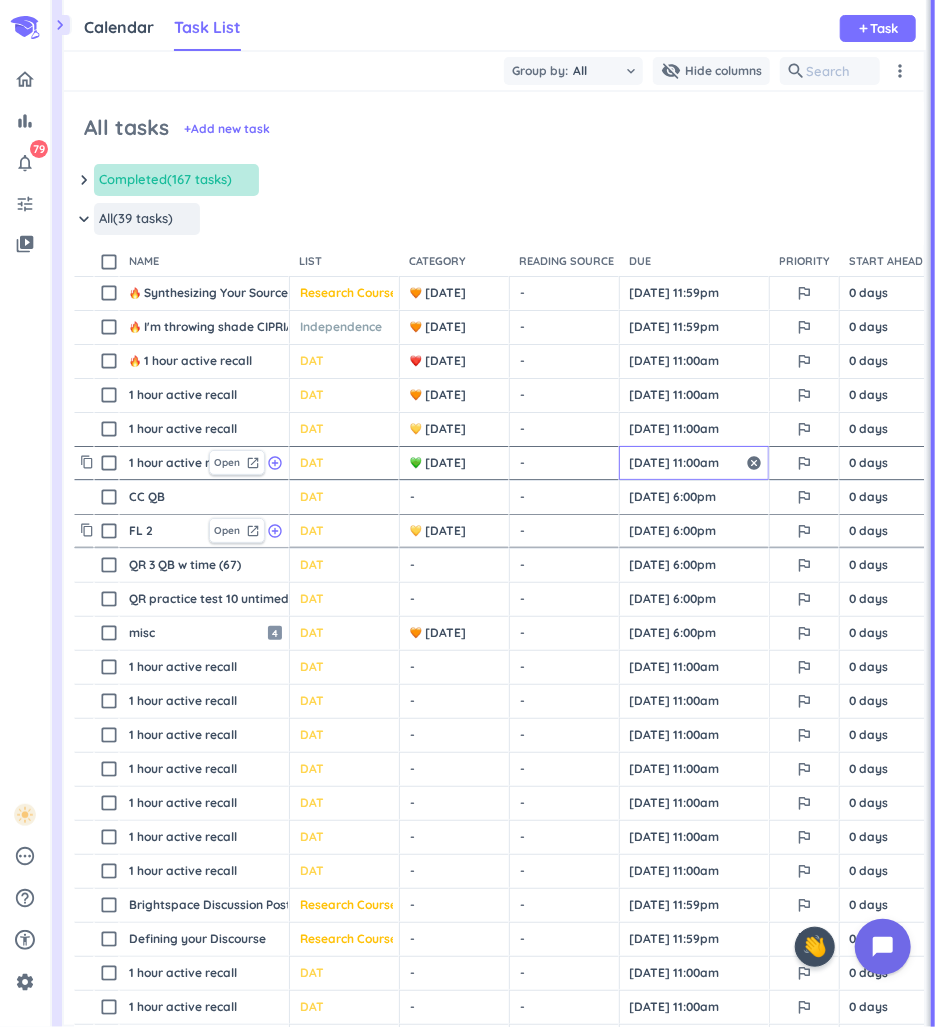 click on "[DATE] 11:00am" at bounding box center (694, 463) 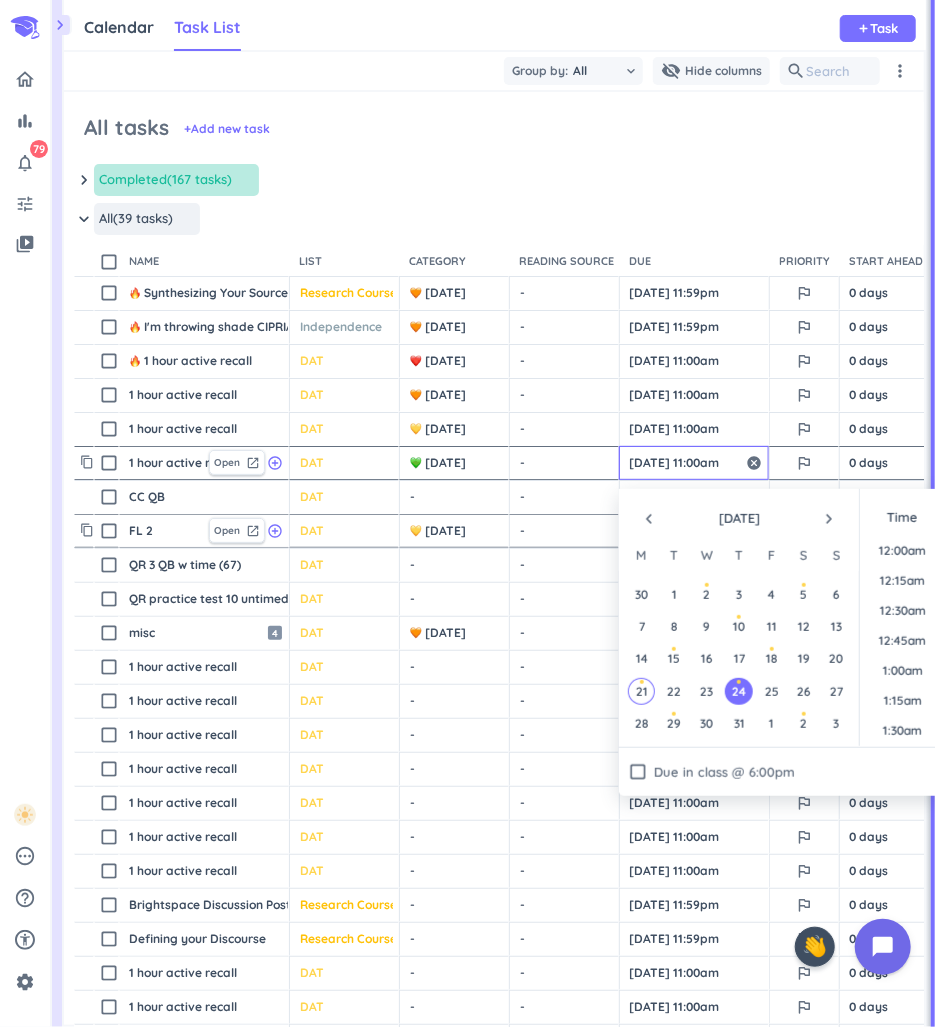 scroll, scrollTop: 1229, scrollLeft: 0, axis: vertical 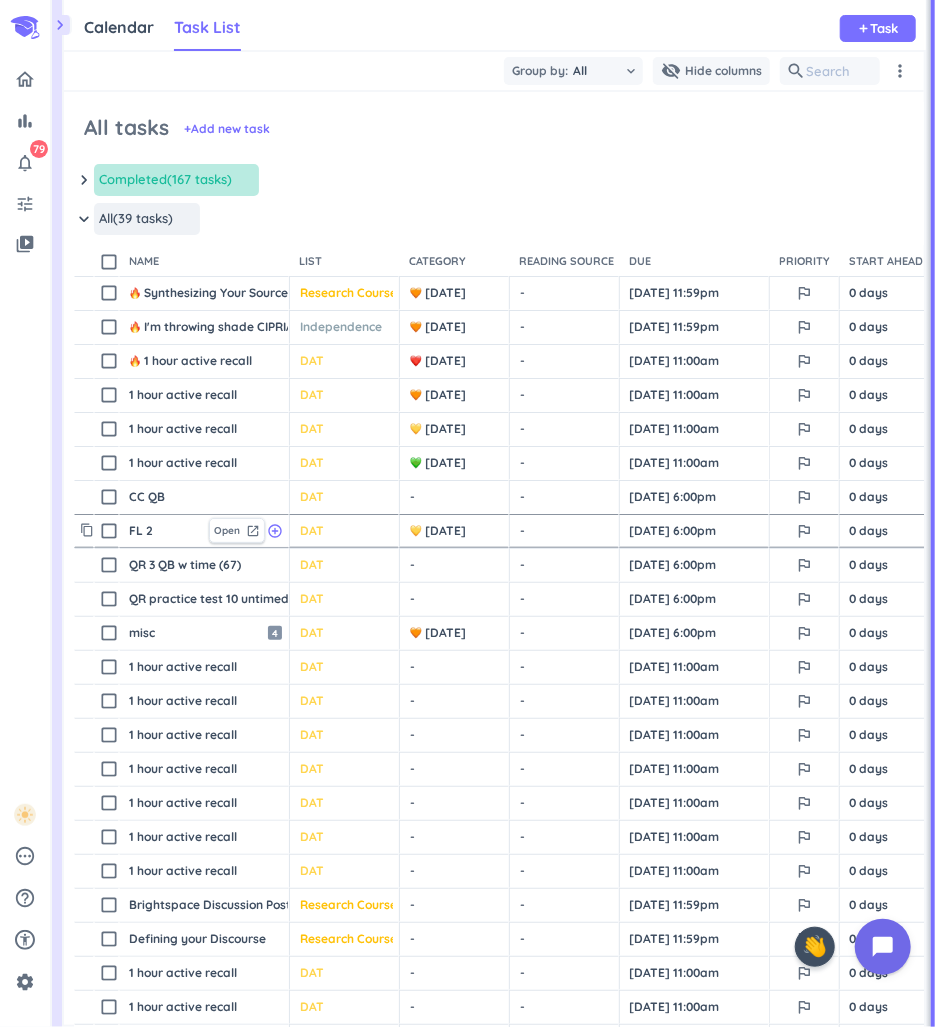 click on "All tasks +  Add new task" at bounding box center [494, 133] 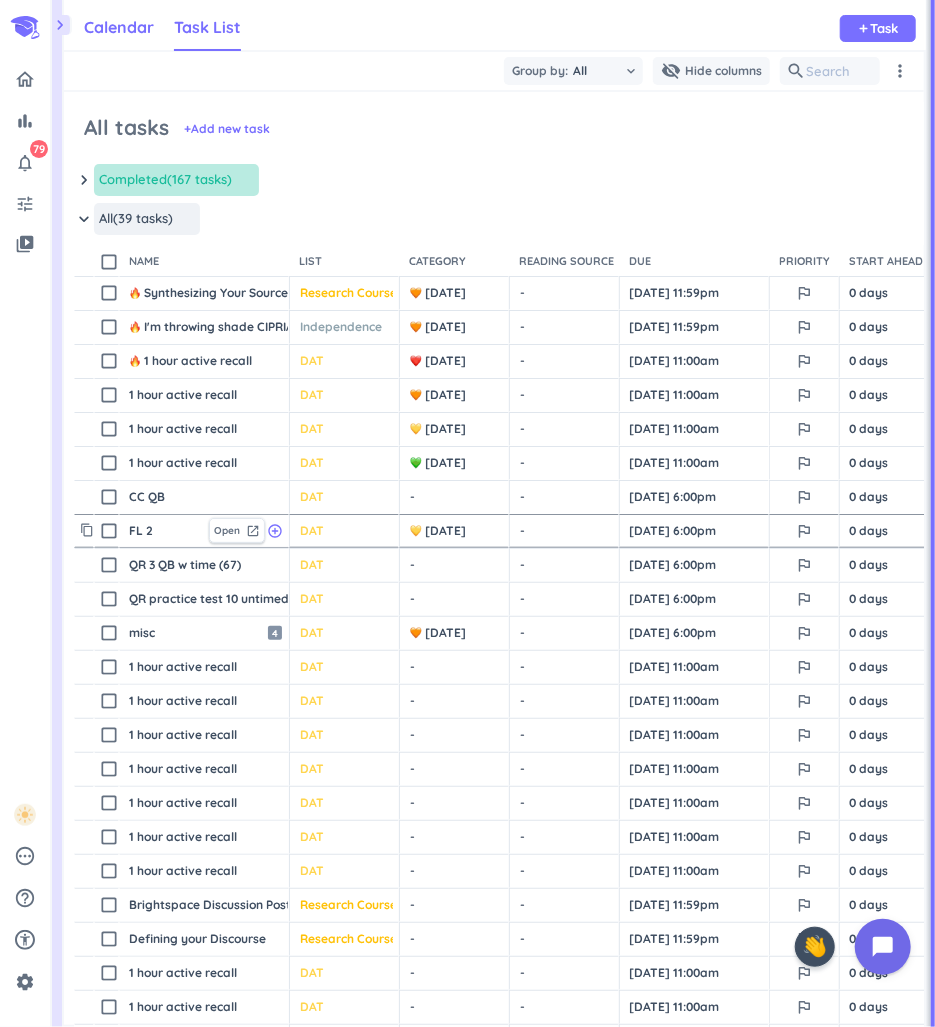 click on "Calendar" at bounding box center (119, 27) 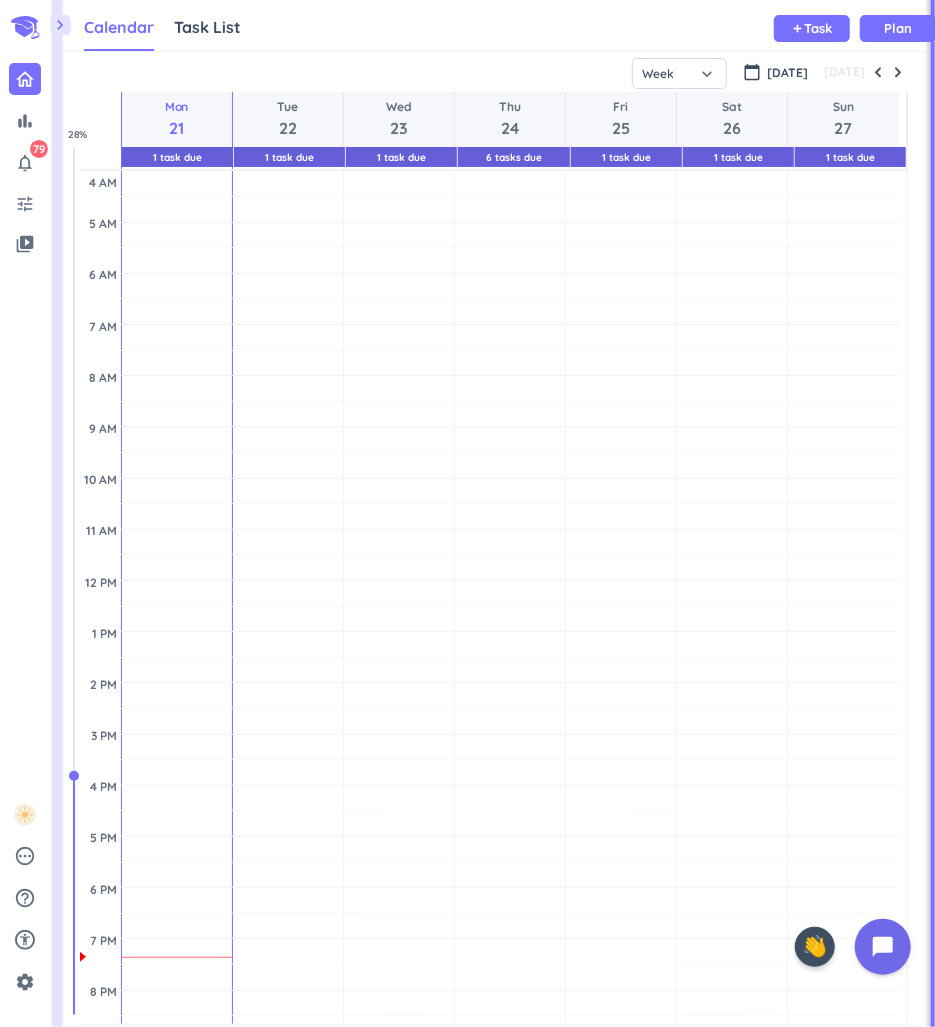 scroll, scrollTop: 9, scrollLeft: 8, axis: both 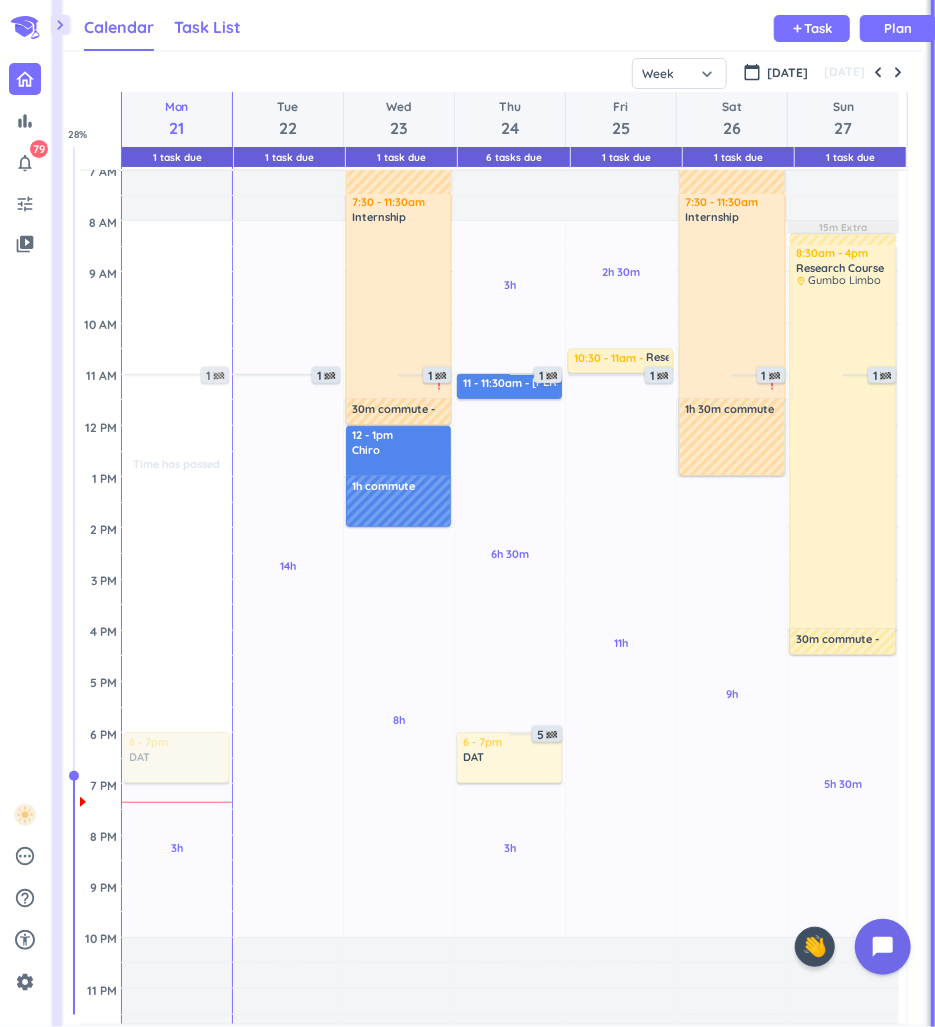 click on "Task List" at bounding box center [207, 27] 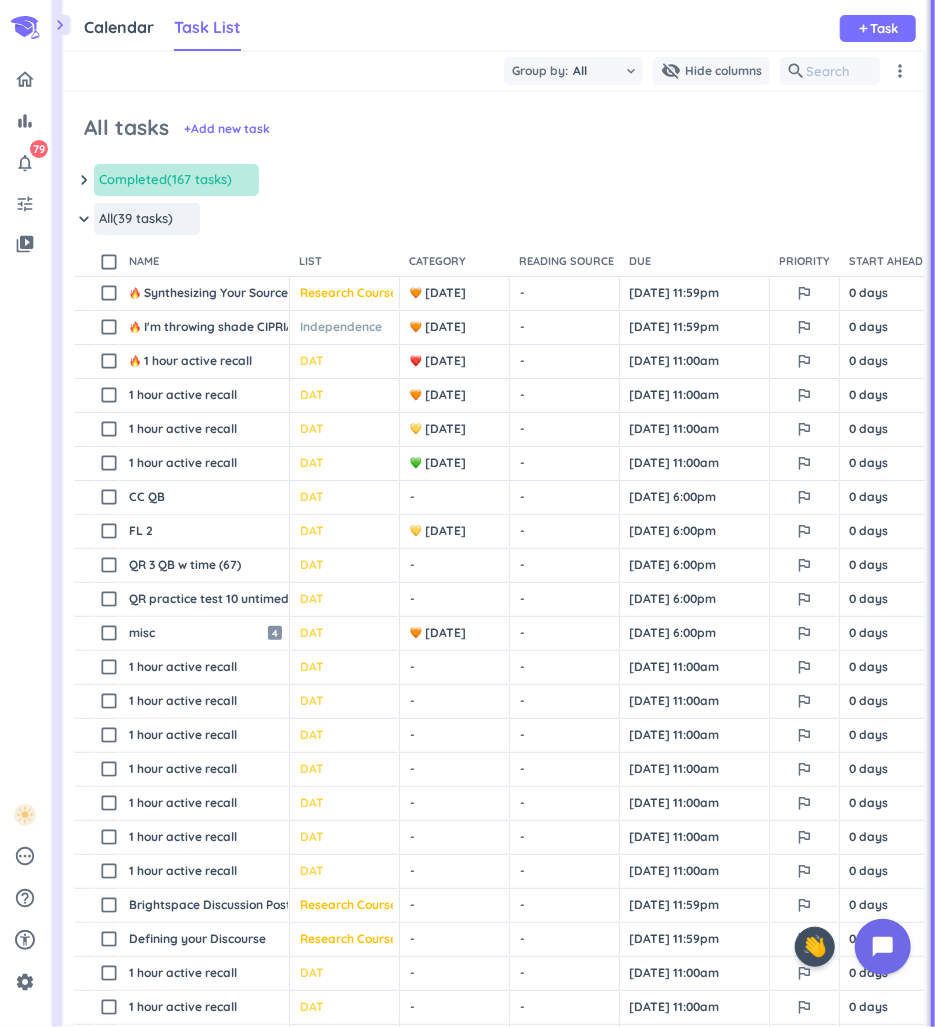 scroll, scrollTop: 9, scrollLeft: 8, axis: both 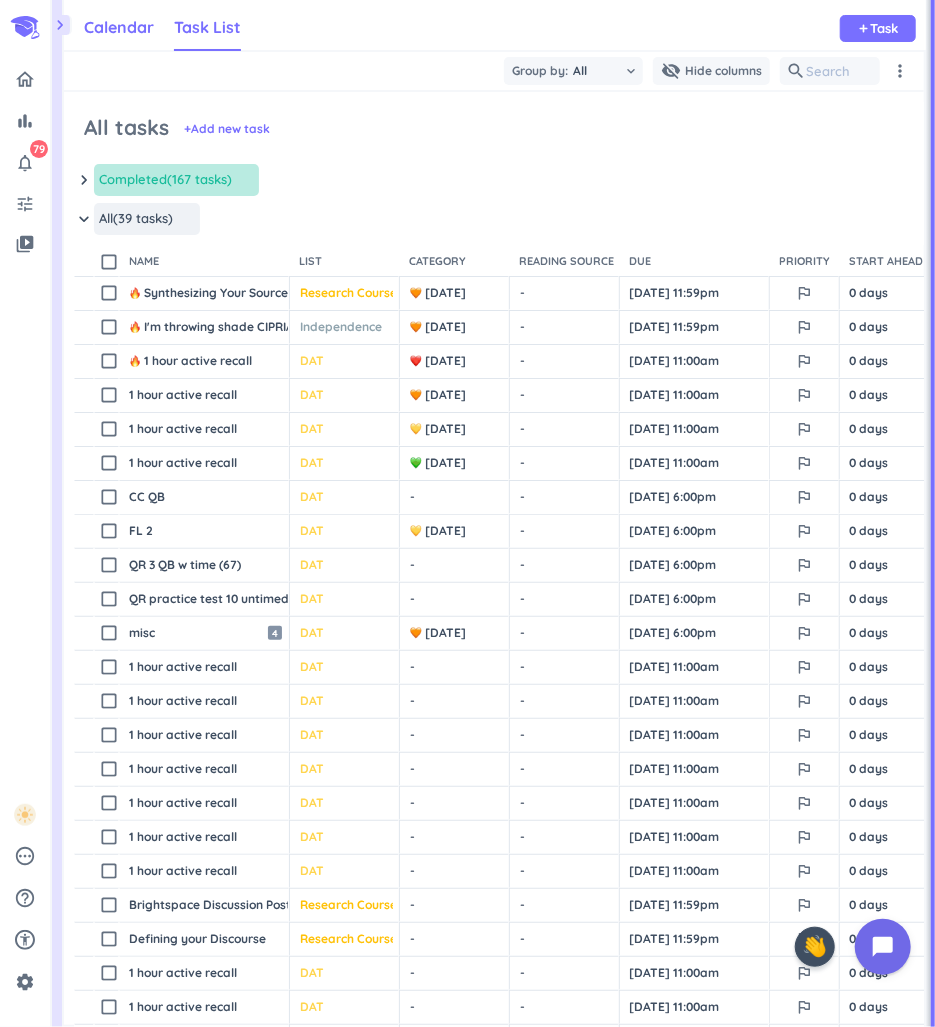 click on "Calendar" at bounding box center (119, 28) 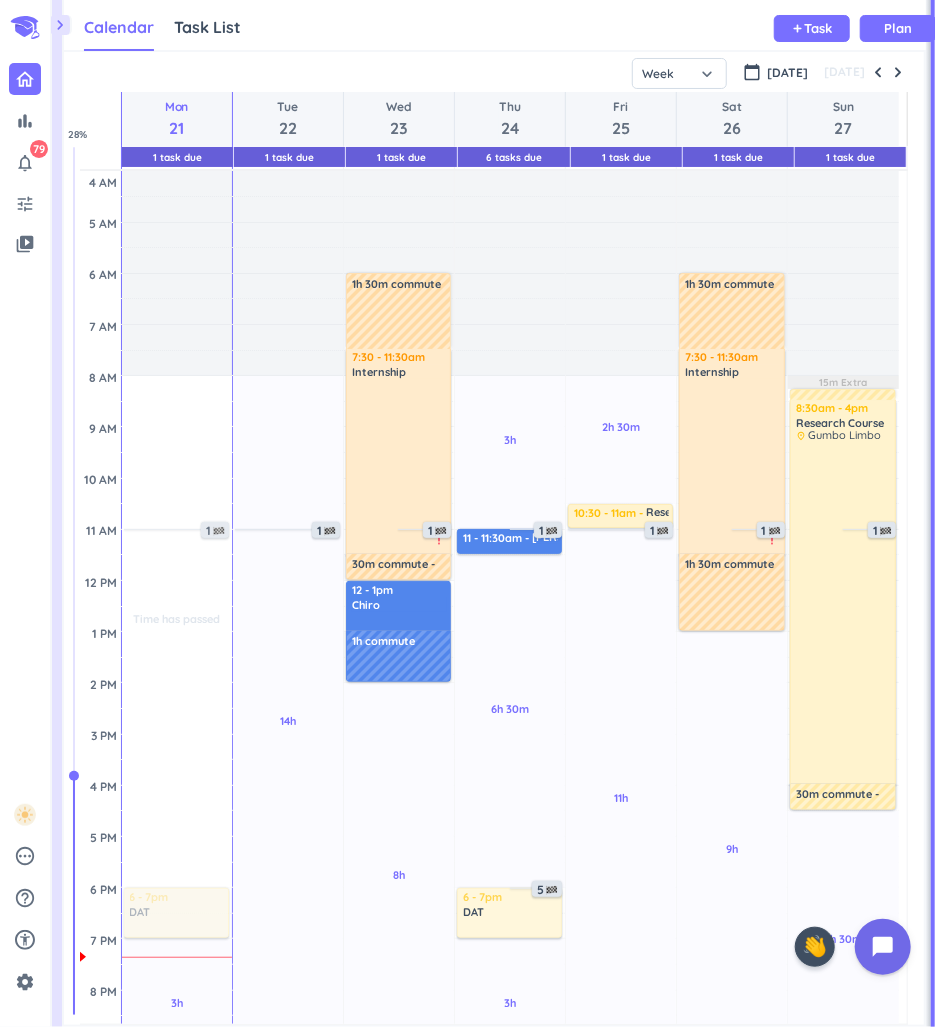 scroll, scrollTop: 9, scrollLeft: 8, axis: both 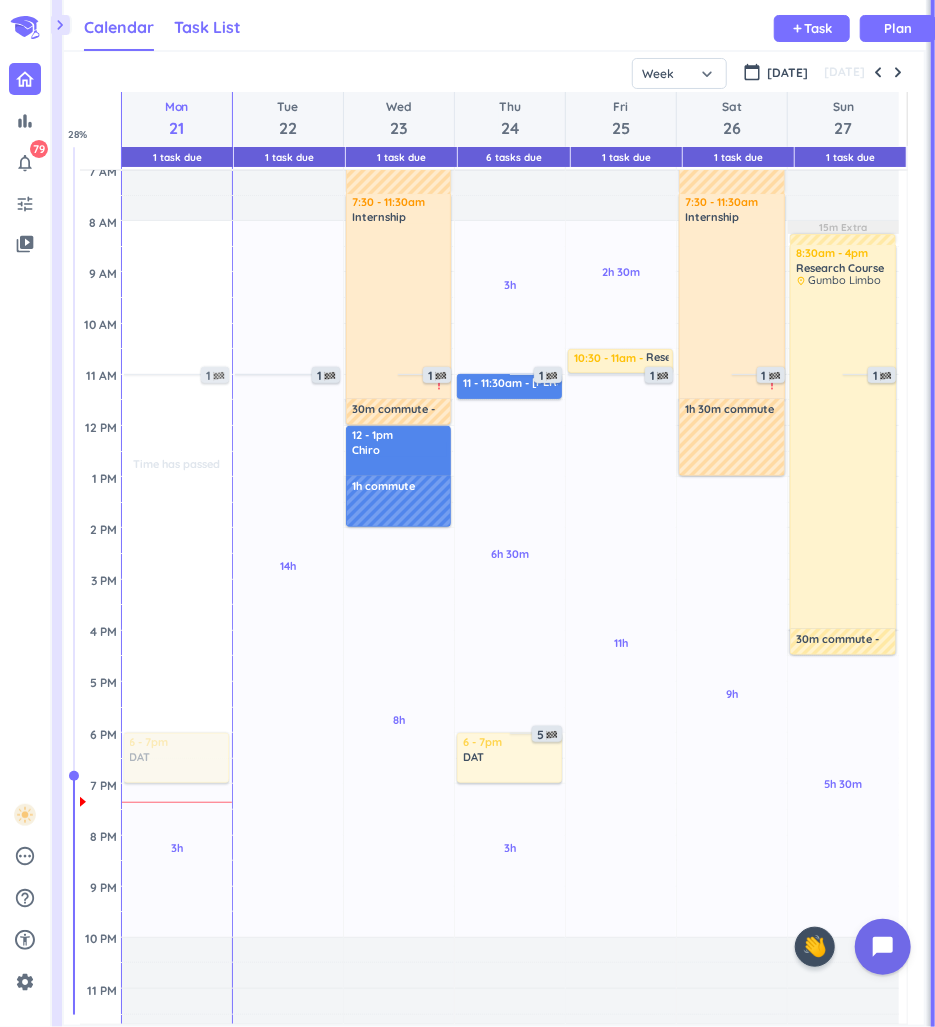 click on "Task List" at bounding box center (207, 27) 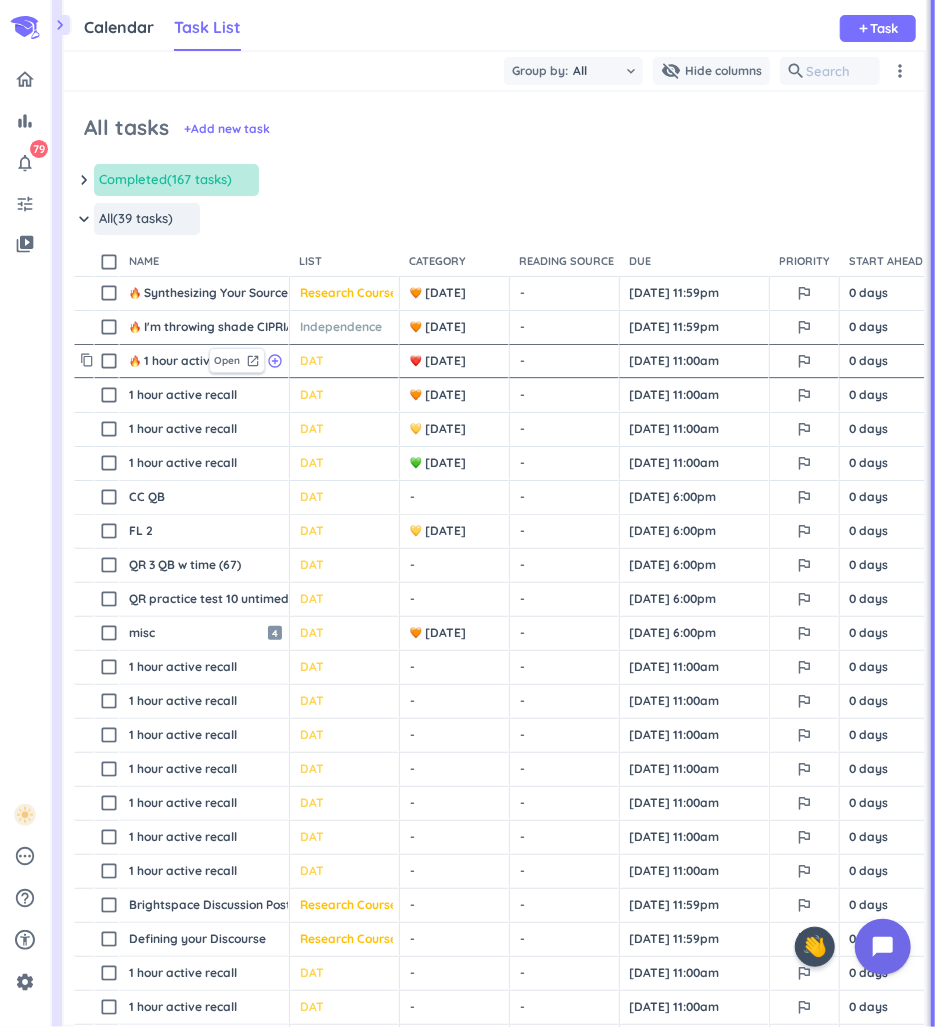 scroll, scrollTop: 9, scrollLeft: 8, axis: both 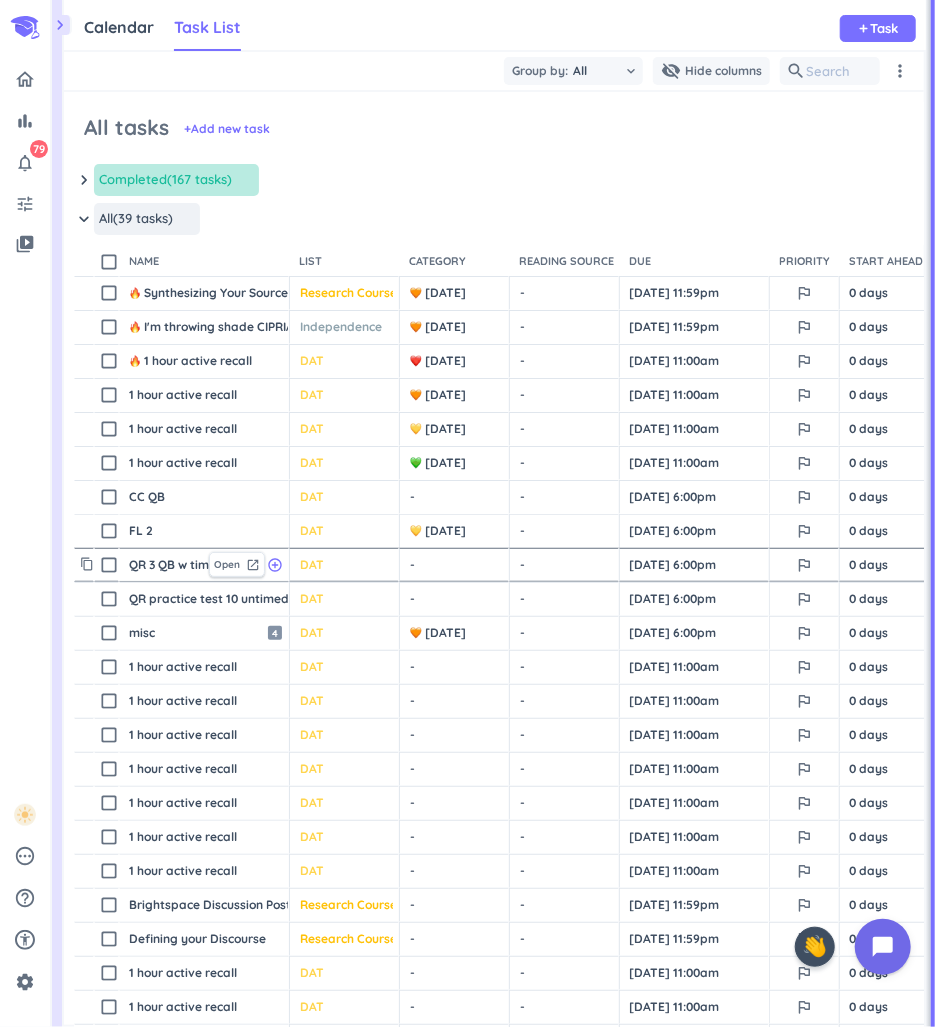 click on "- cancel" at bounding box center (456, 565) 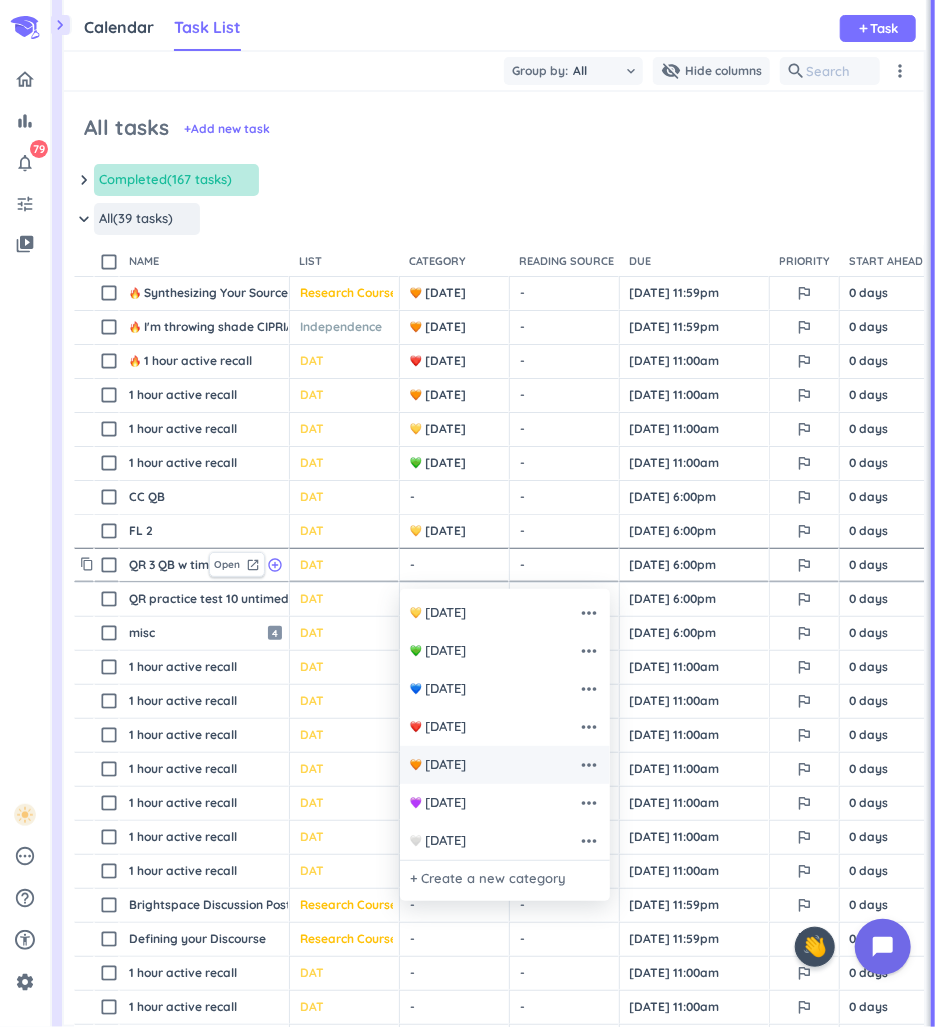 click on "[DATE]" at bounding box center [494, 765] 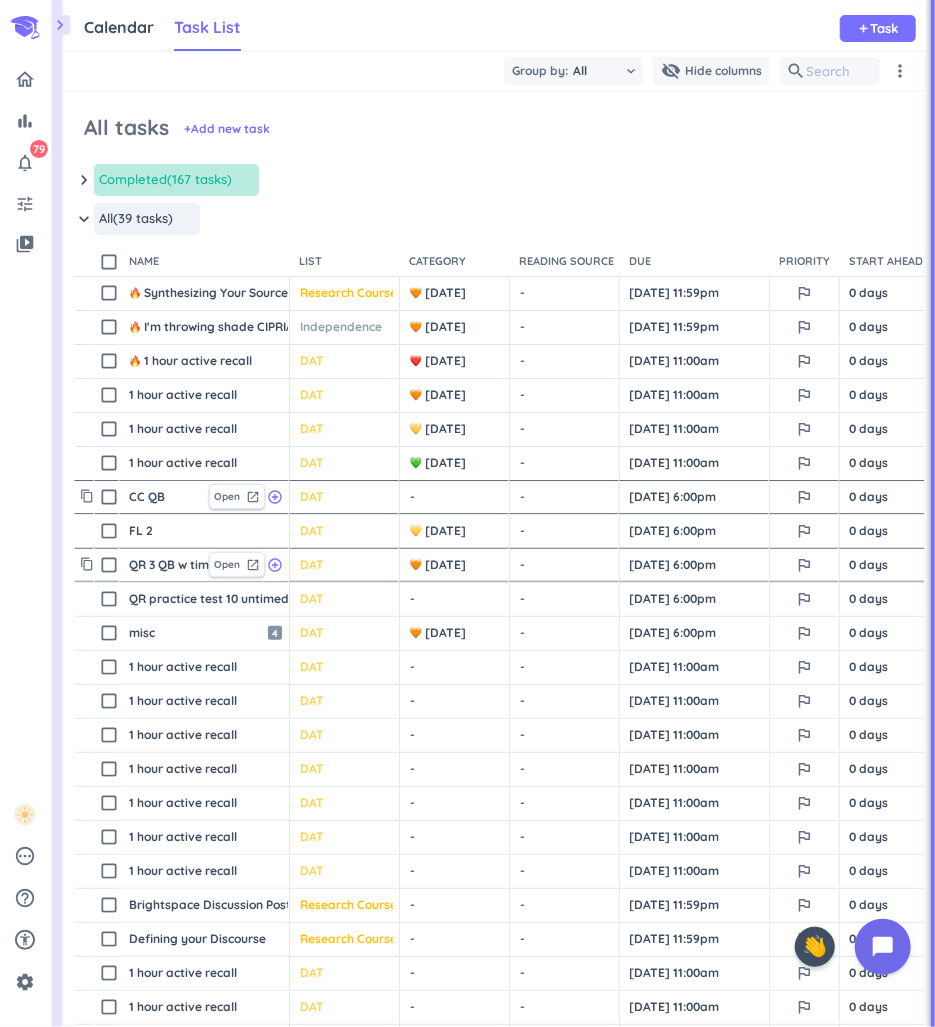 click on "- cancel" at bounding box center (456, 497) 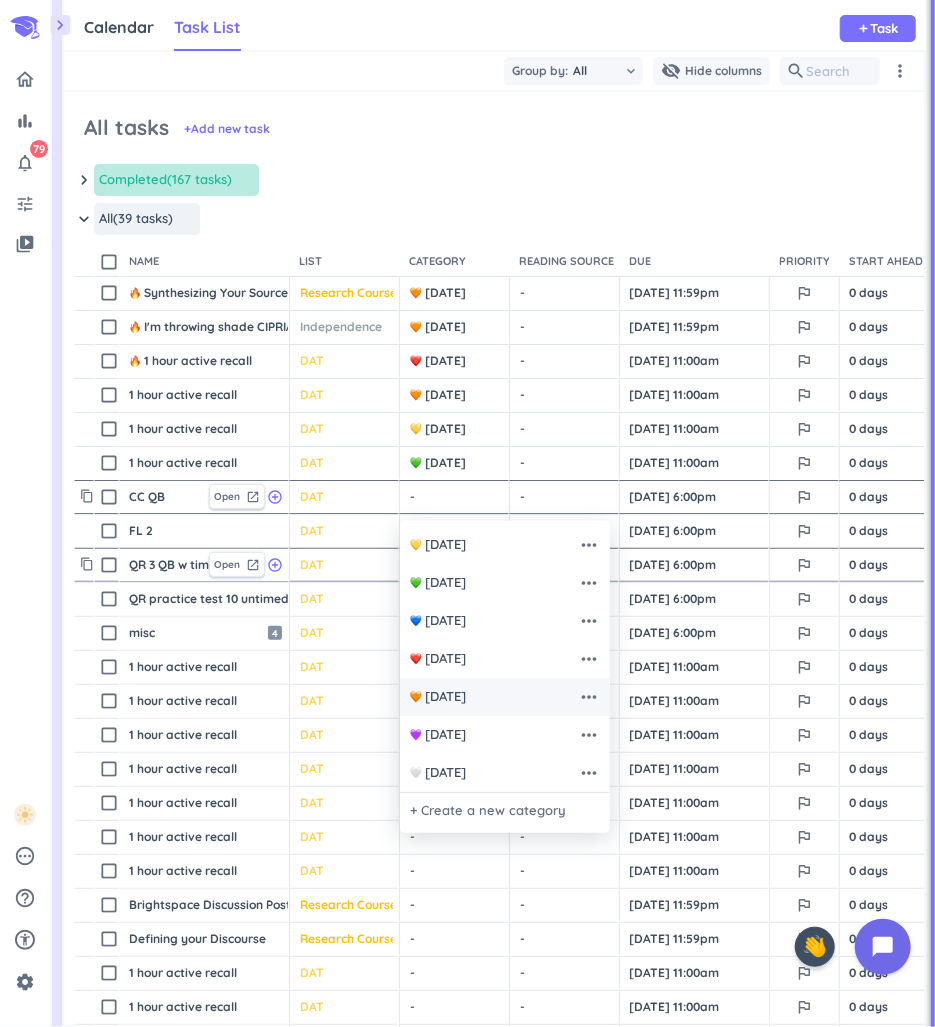click on "[DATE]" at bounding box center [445, 697] 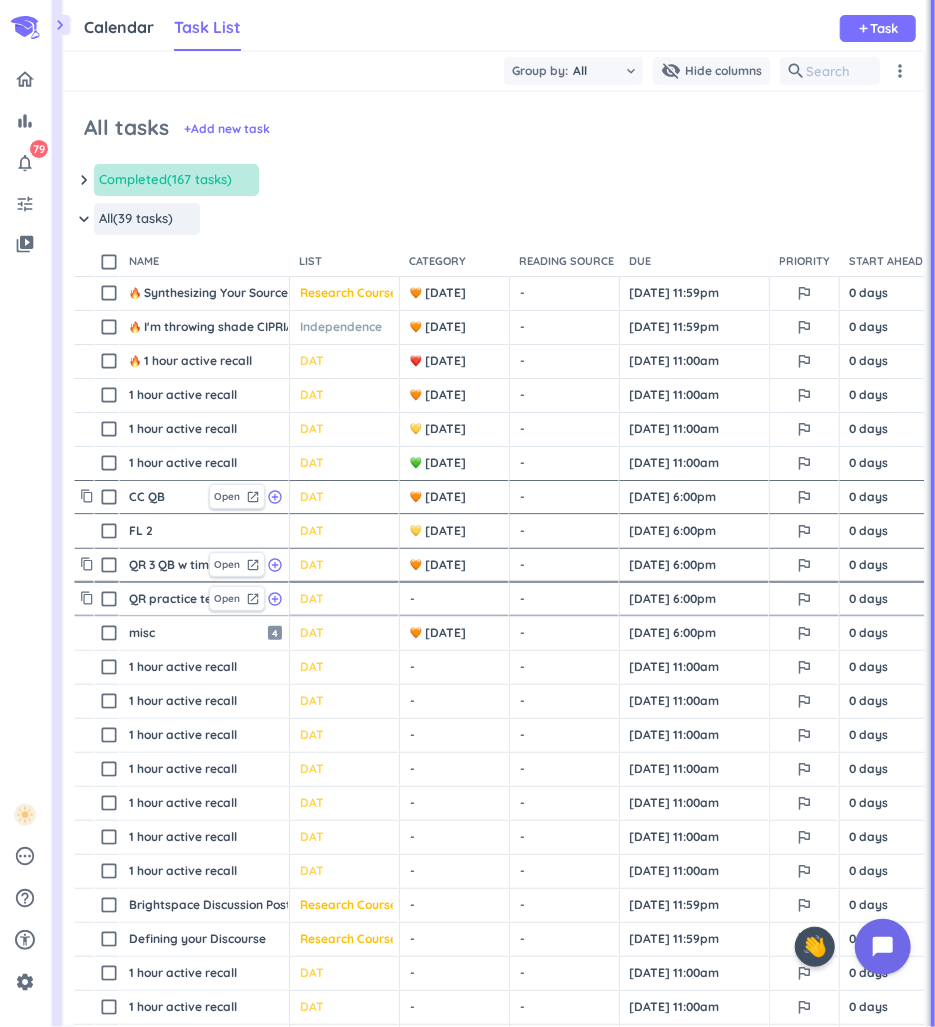 click on "- cancel" at bounding box center (456, 599) 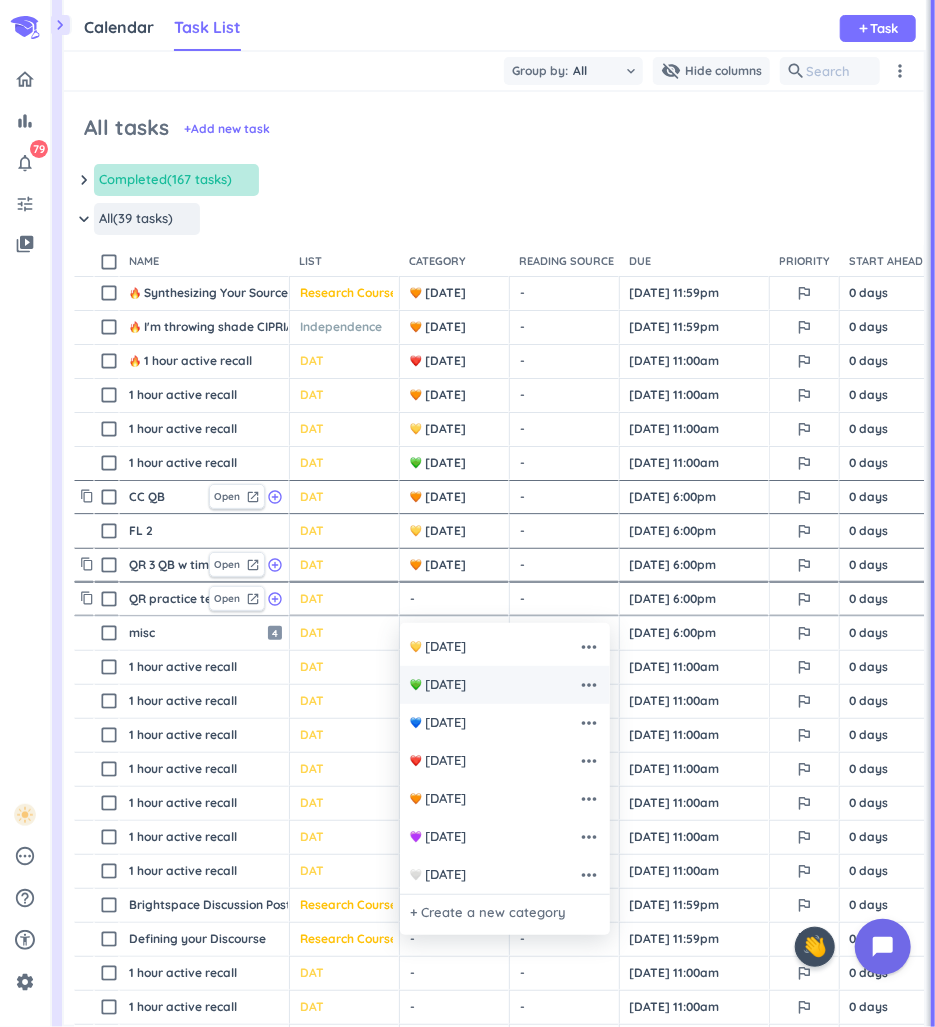 click on "[DATE]" at bounding box center (494, 685) 